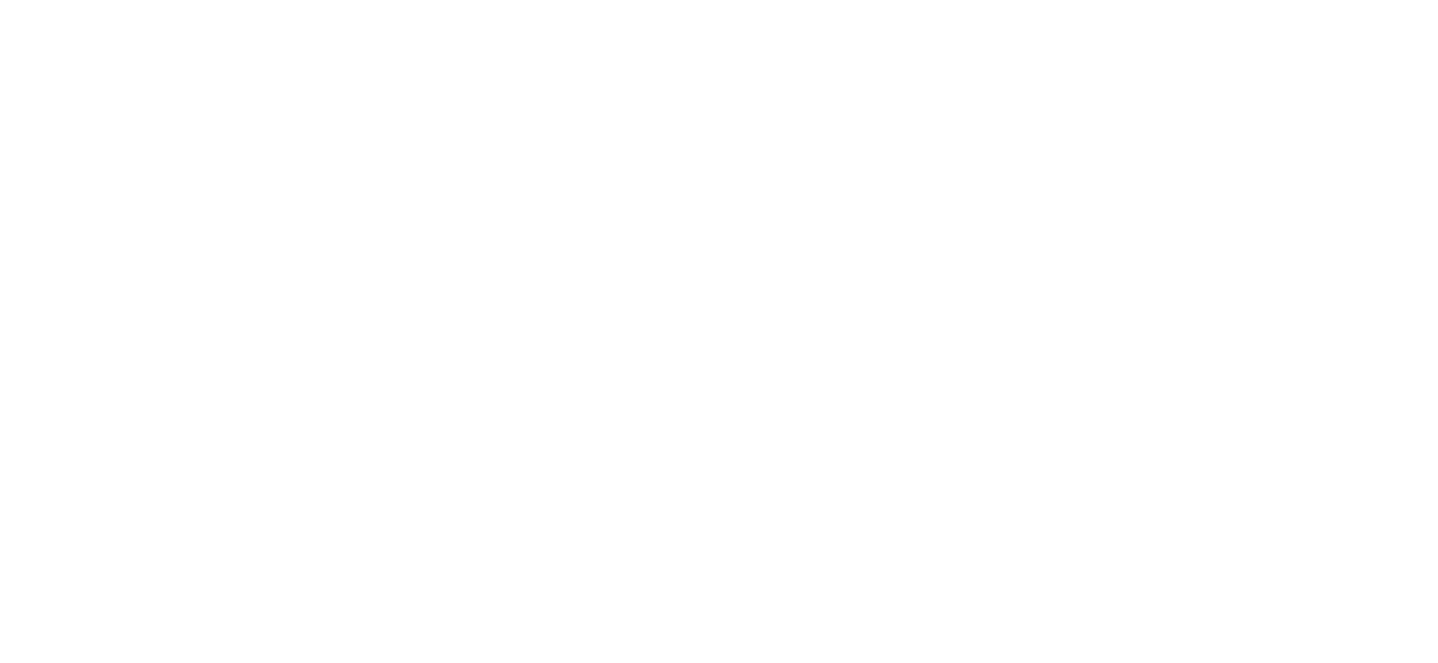 scroll, scrollTop: 0, scrollLeft: 0, axis: both 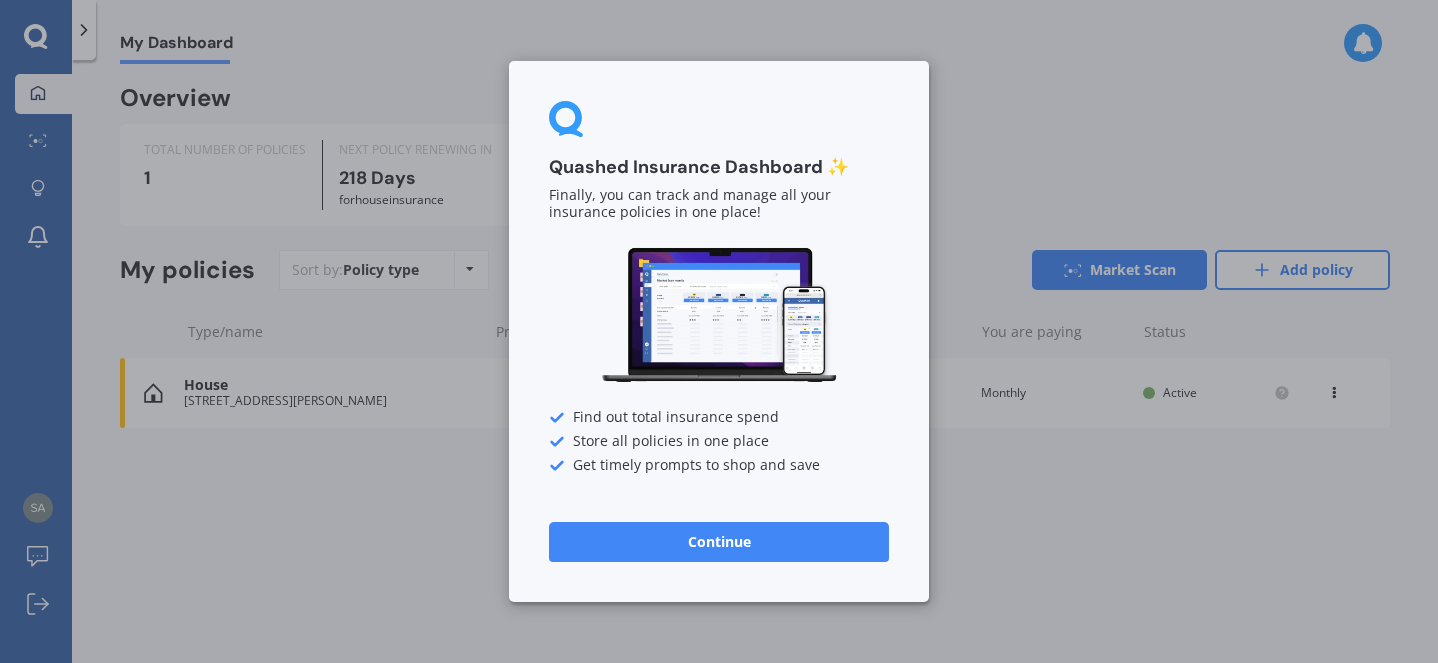click on "Continue" at bounding box center (719, 542) 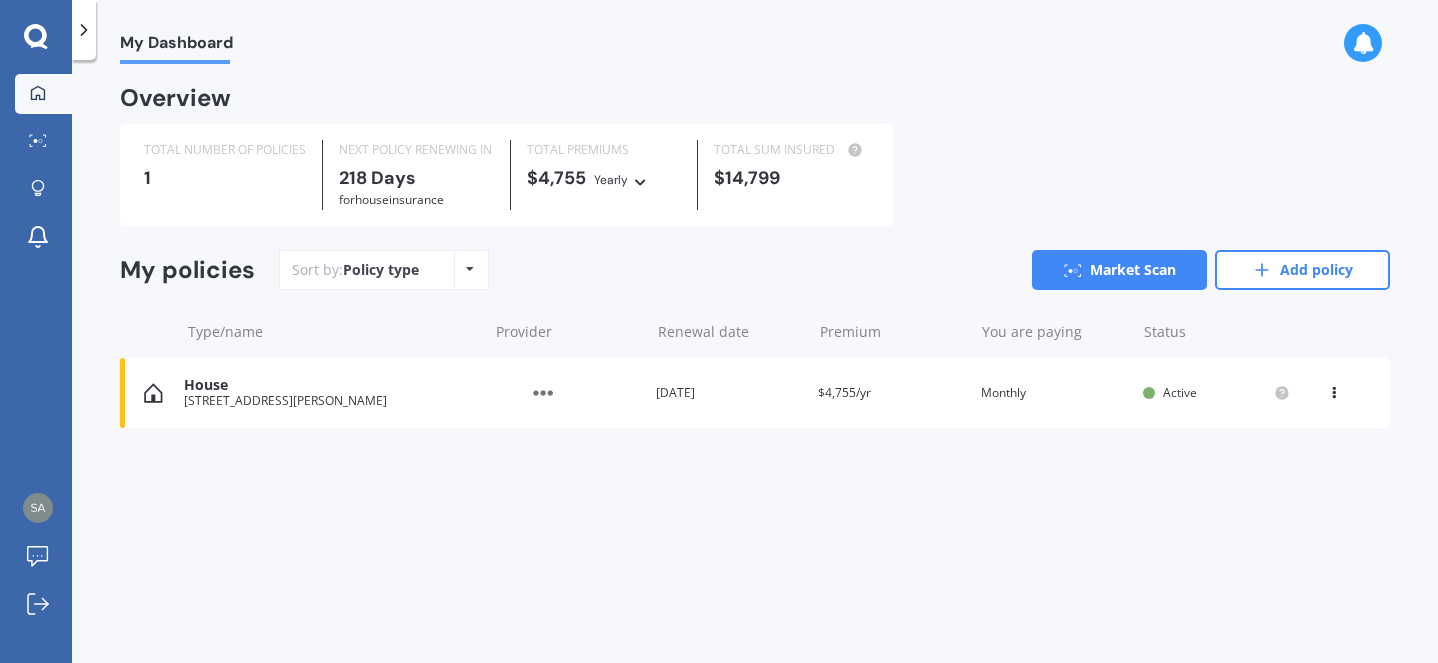 click at bounding box center (1334, 389) 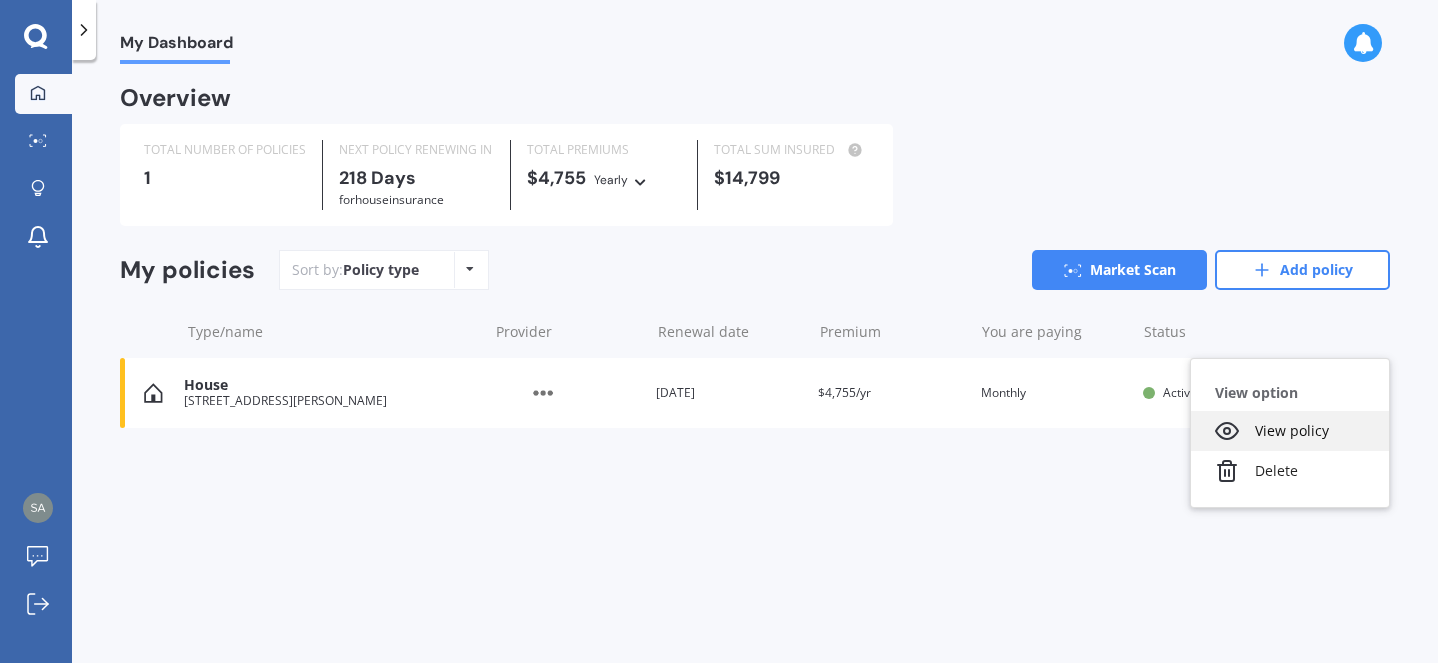 click on "View policy" at bounding box center (1290, 431) 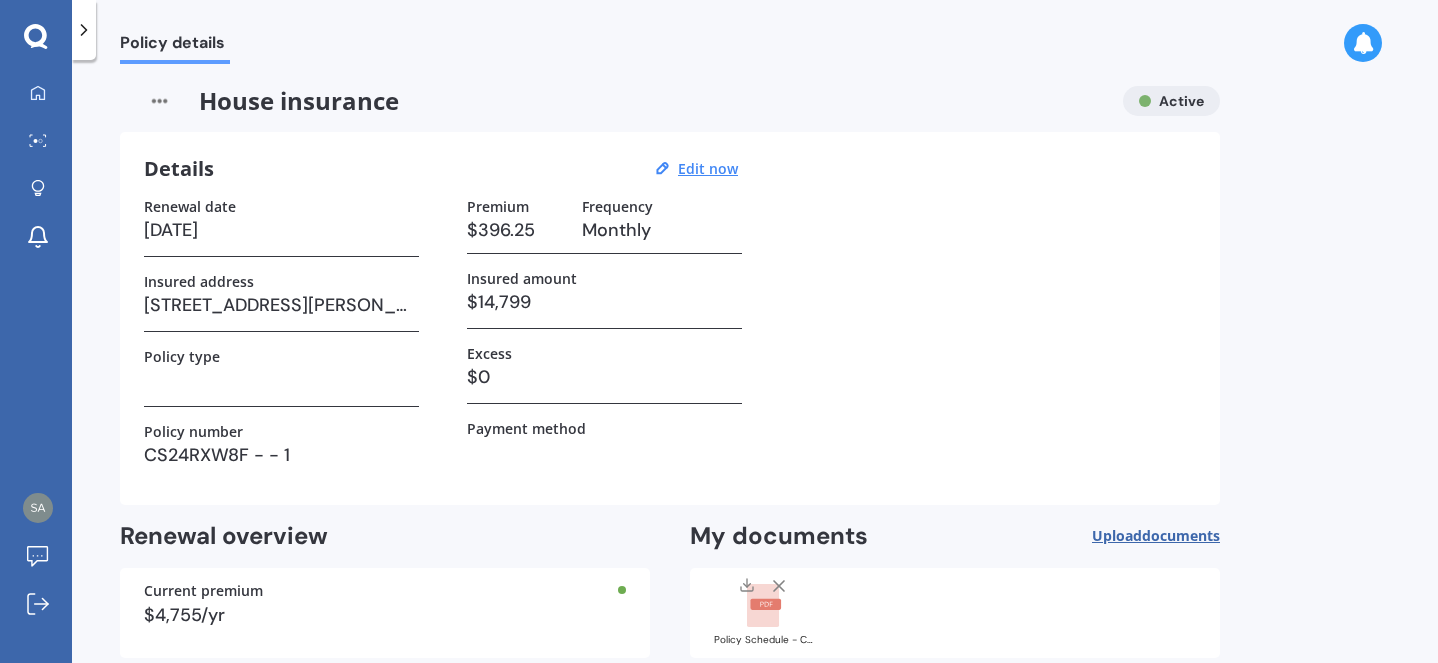 scroll, scrollTop: 0, scrollLeft: 0, axis: both 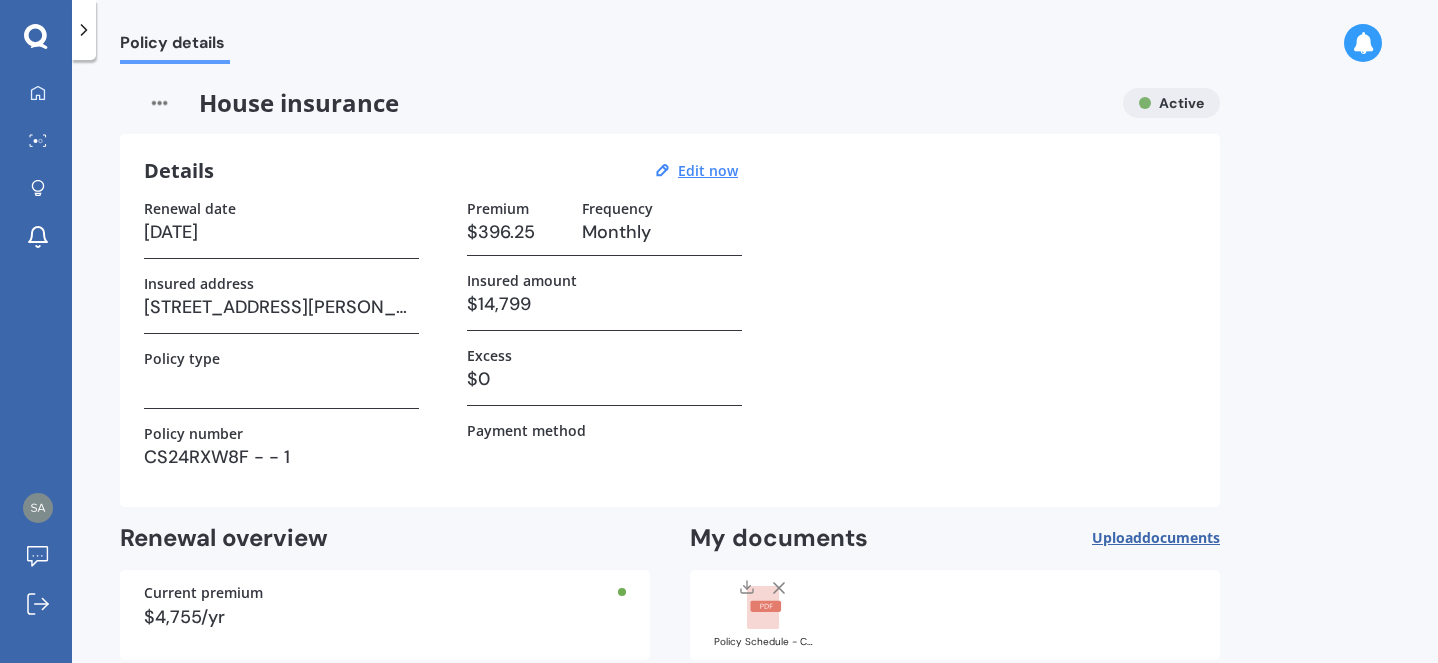 click at bounding box center [84, 30] 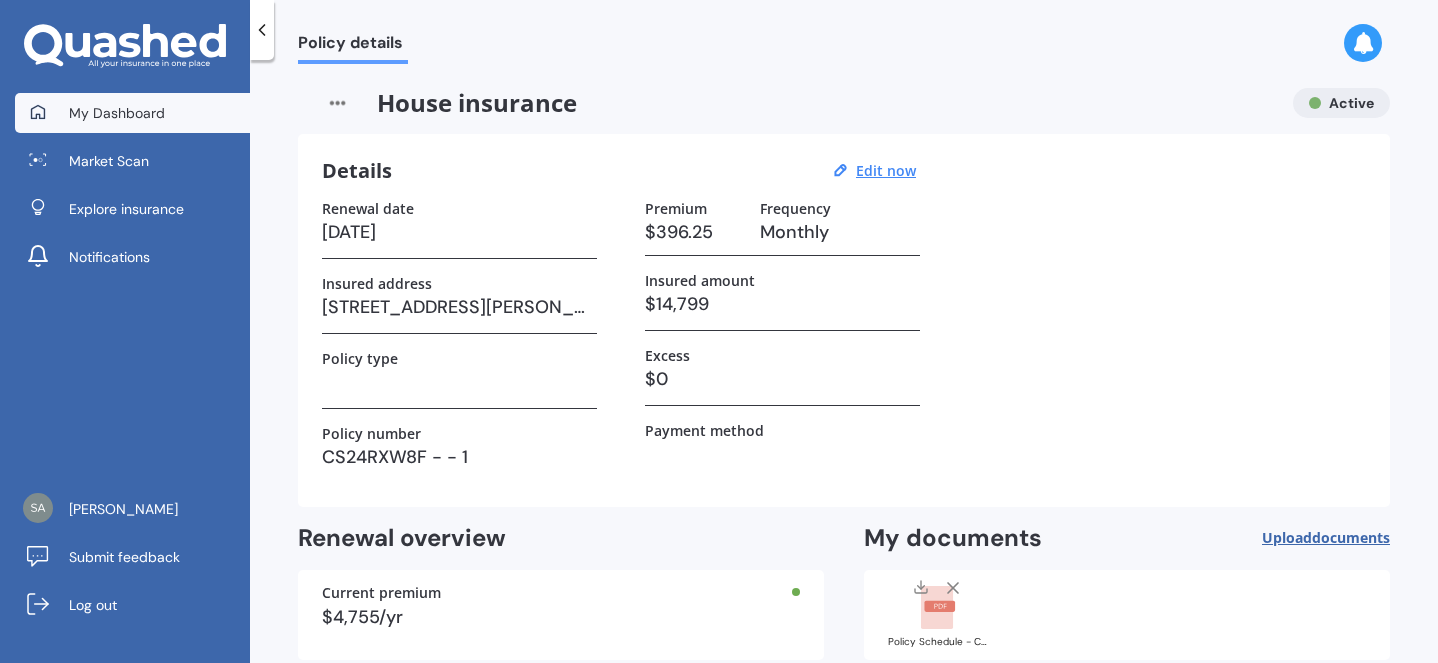 click on "My Dashboard" at bounding box center (117, 113) 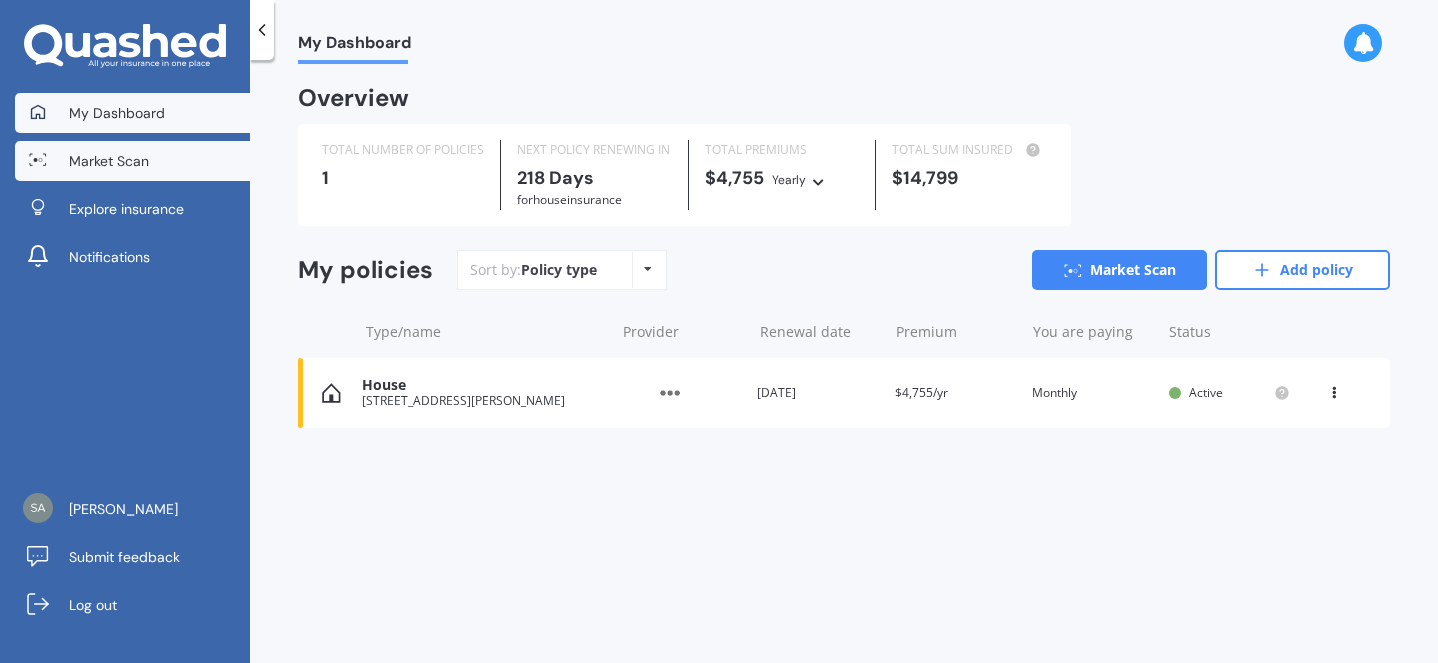 click on "Market Scan" at bounding box center (109, 161) 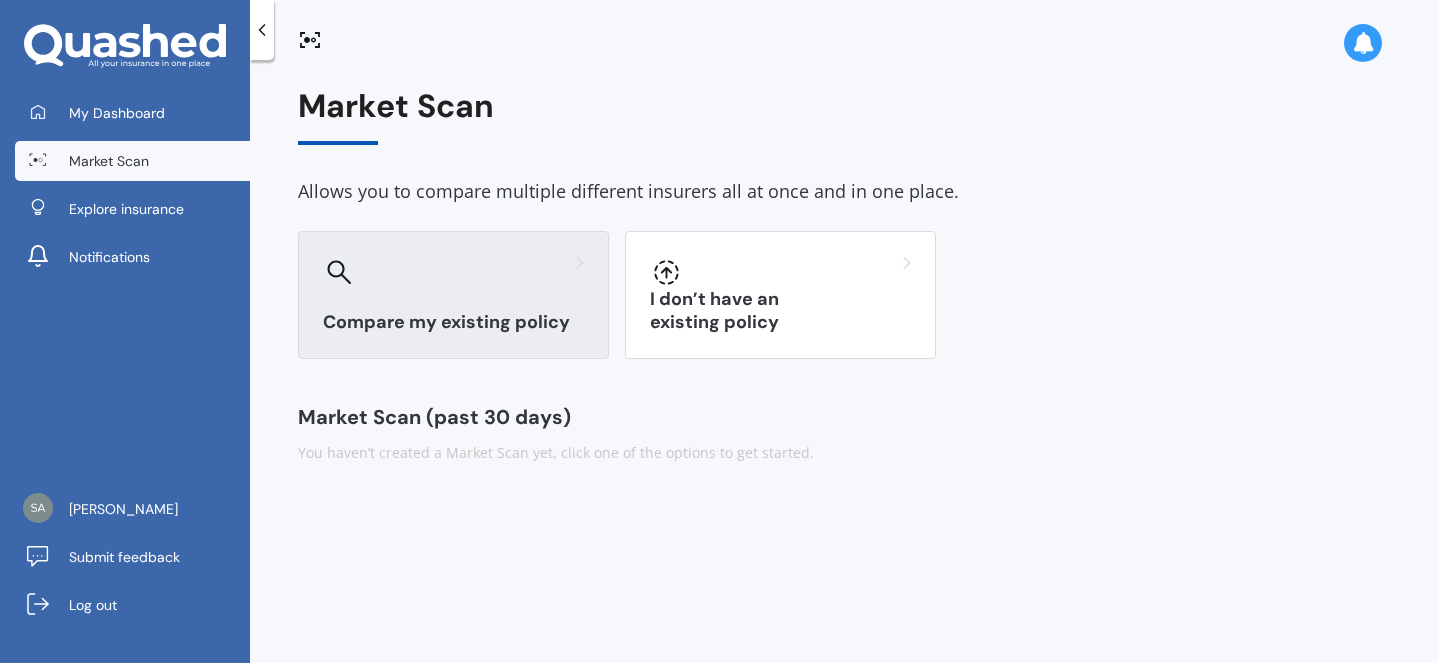 click on "Compare my existing policy" at bounding box center (453, 295) 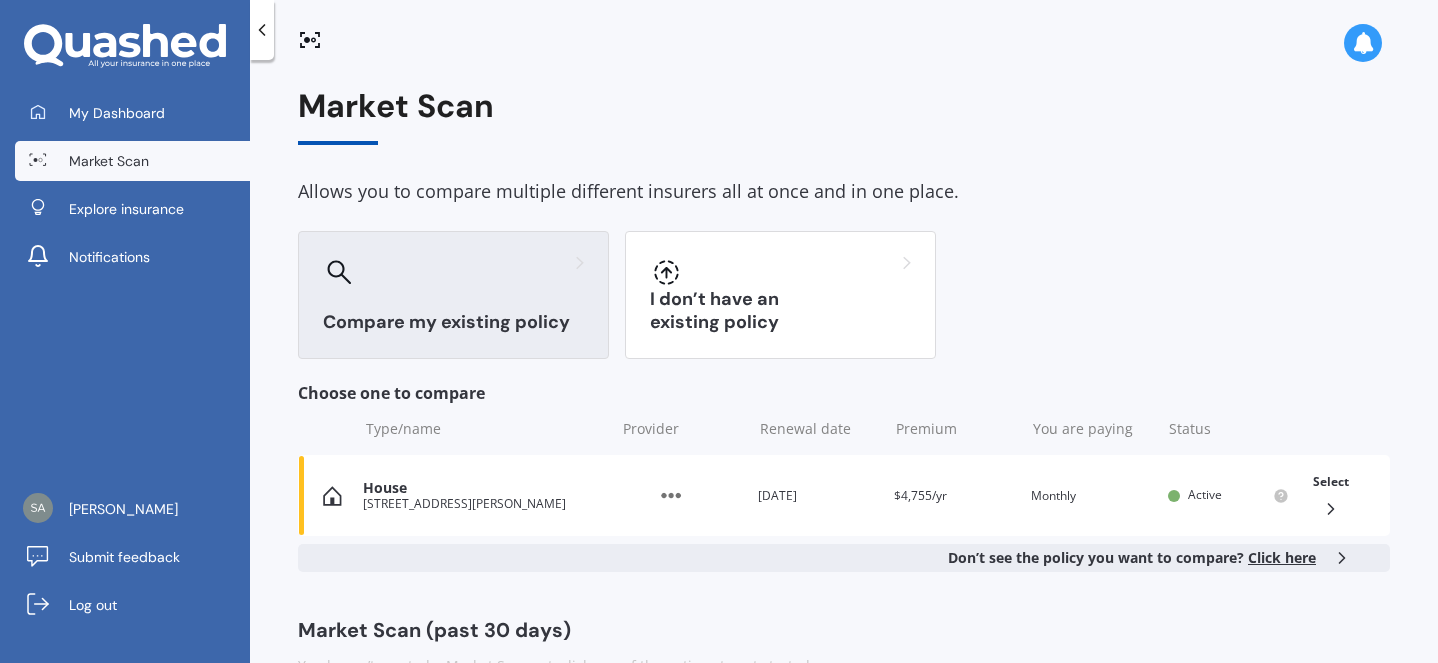 scroll, scrollTop: 49, scrollLeft: 0, axis: vertical 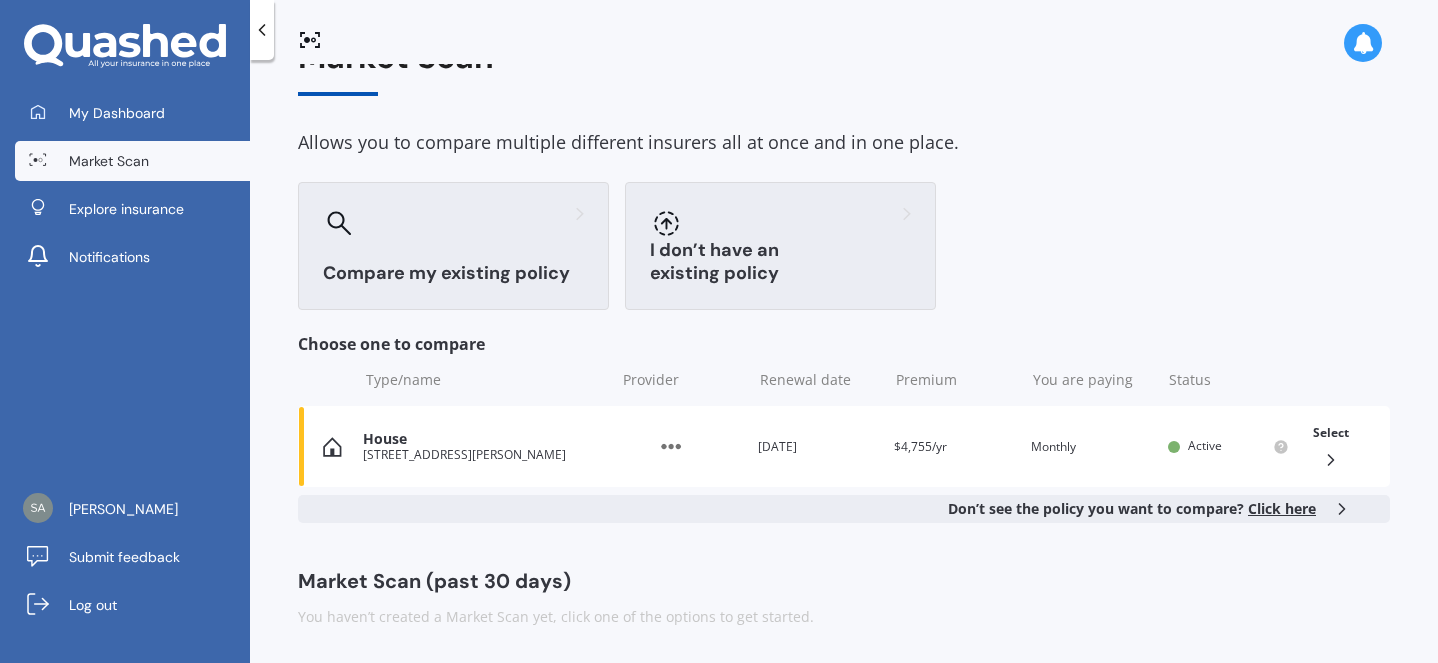 click on "I don’t have an existing policy" at bounding box center (780, 262) 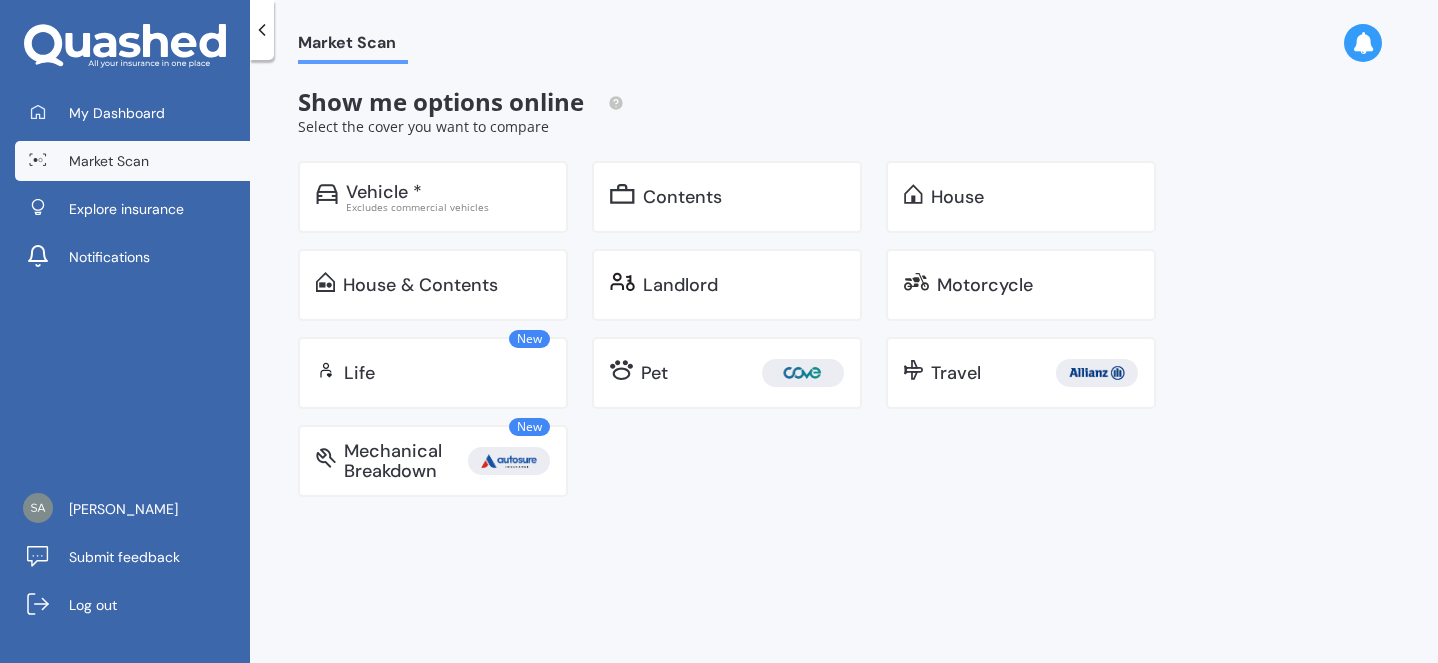 scroll, scrollTop: 0, scrollLeft: 0, axis: both 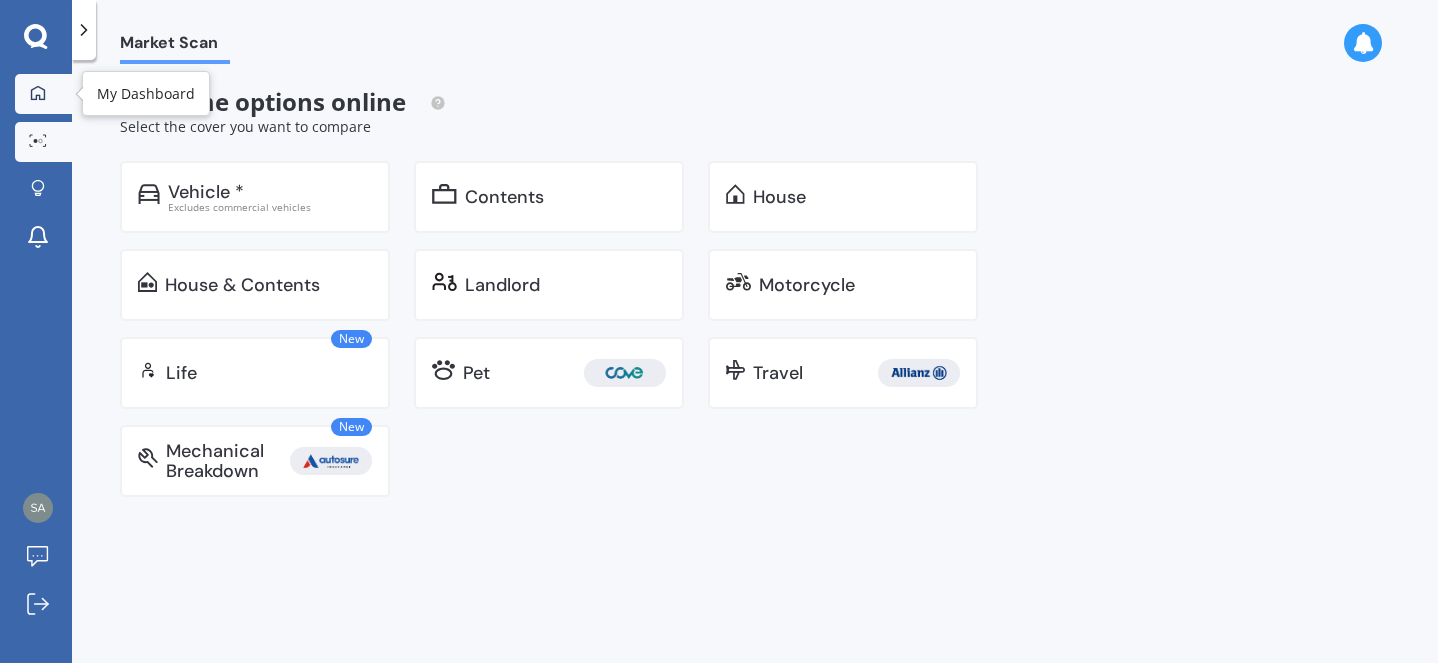 click on "My Dashboard" at bounding box center [43, 94] 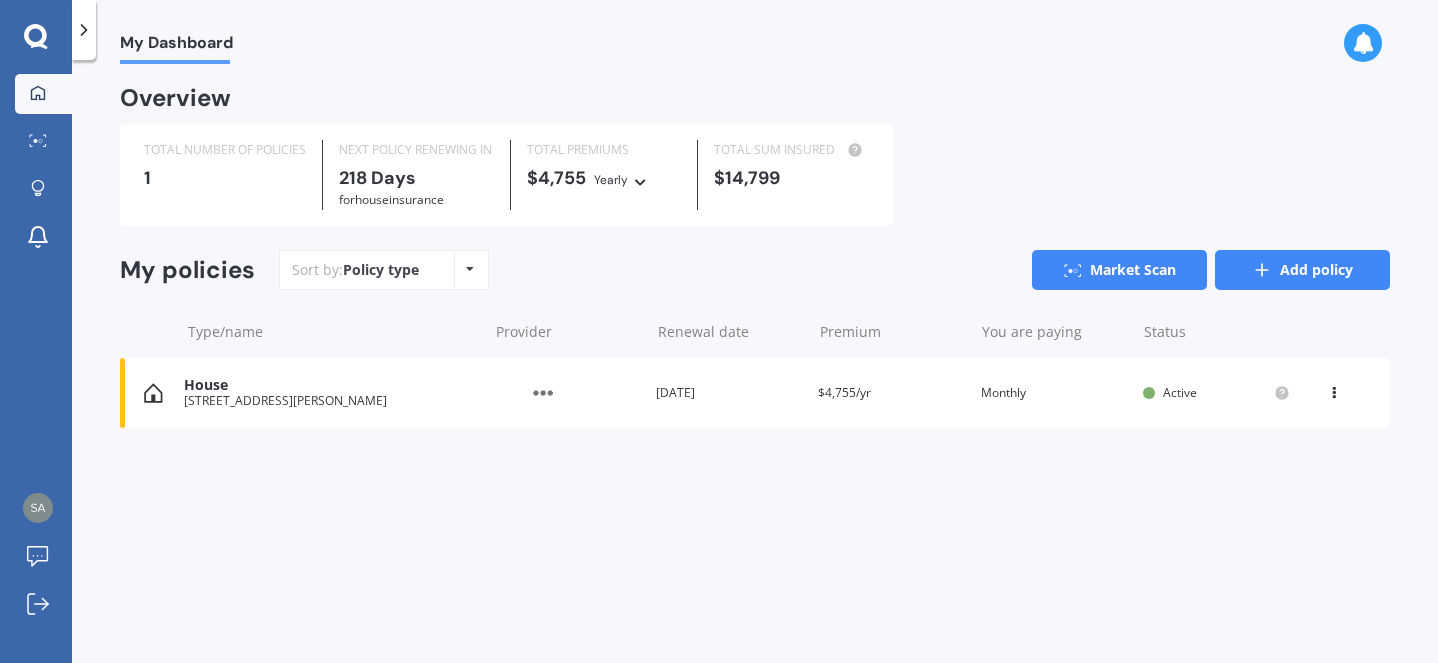 click 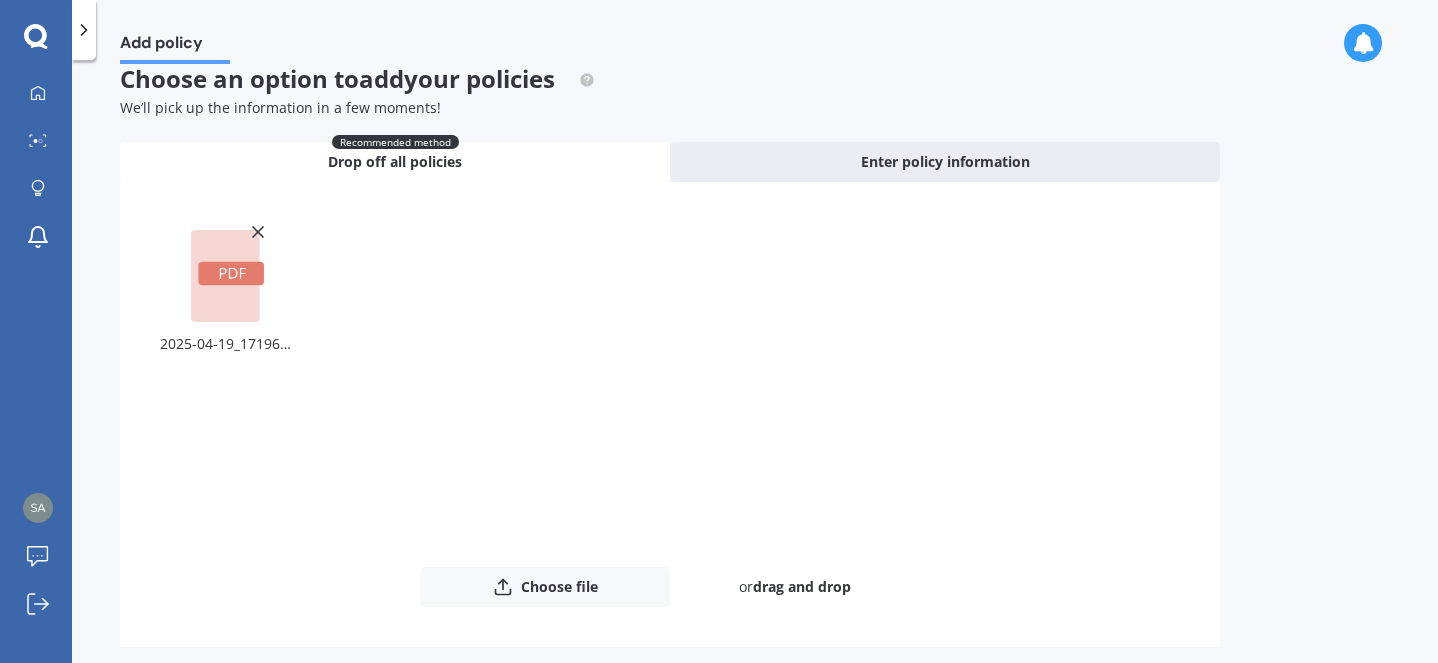 scroll, scrollTop: 105, scrollLeft: 0, axis: vertical 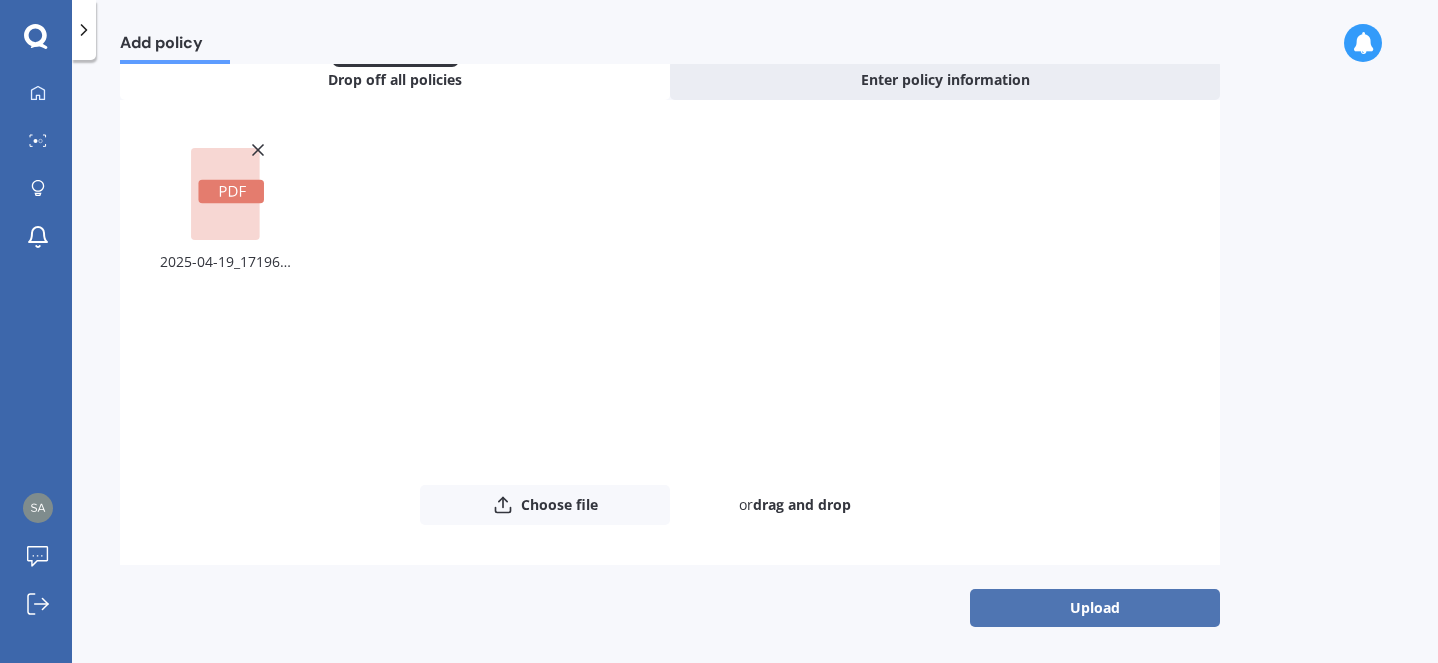 click on "Upload" at bounding box center (1095, 608) 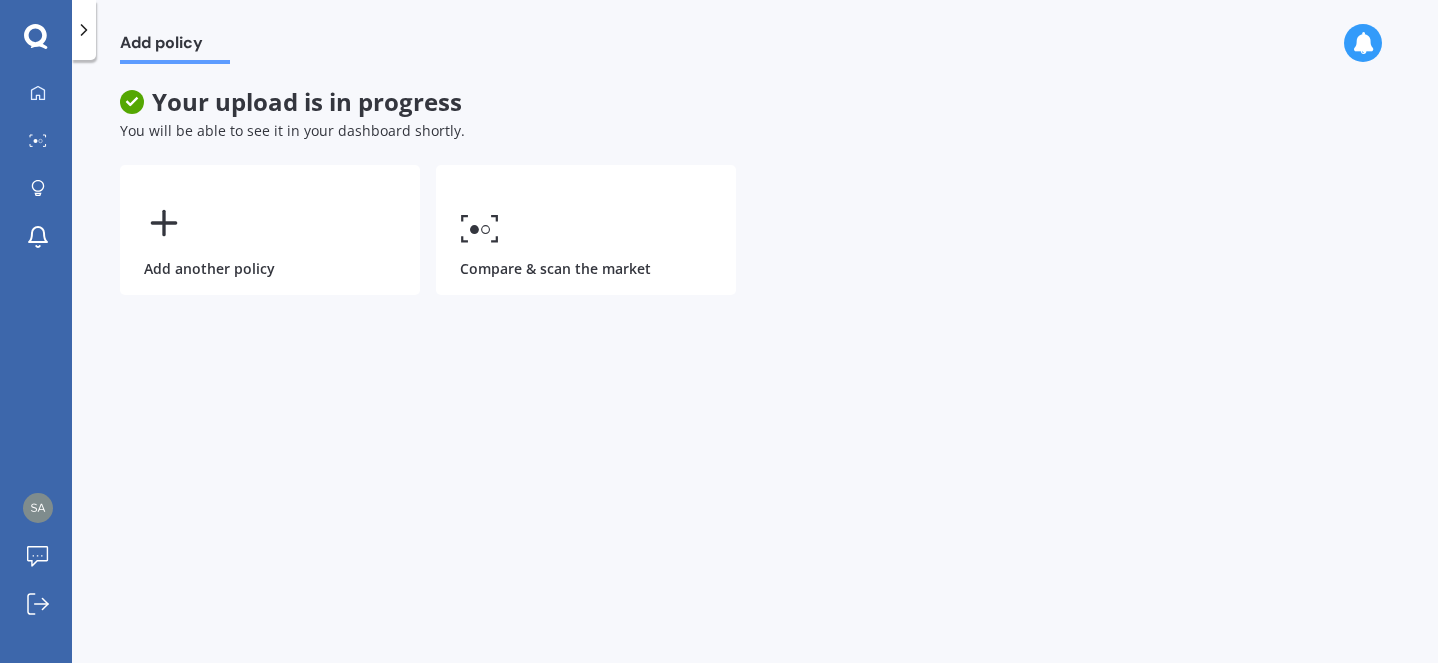 scroll, scrollTop: 0, scrollLeft: 0, axis: both 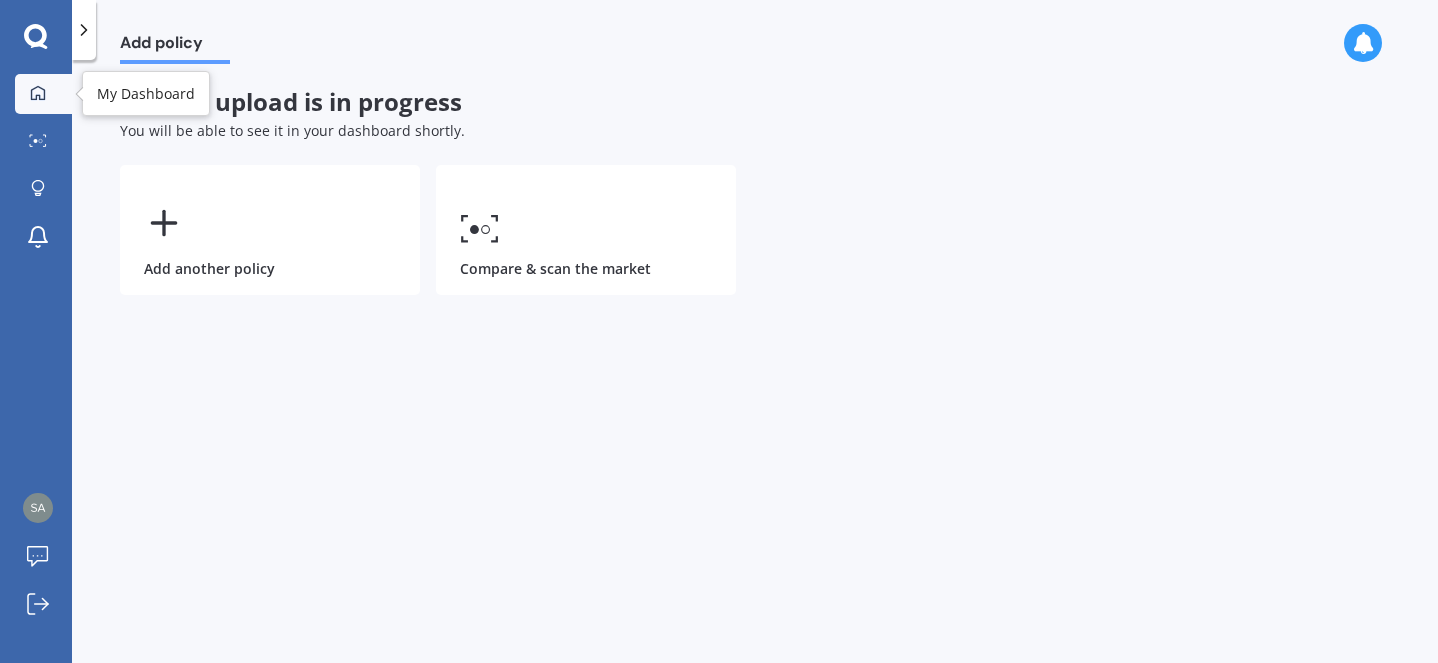 click at bounding box center (38, 94) 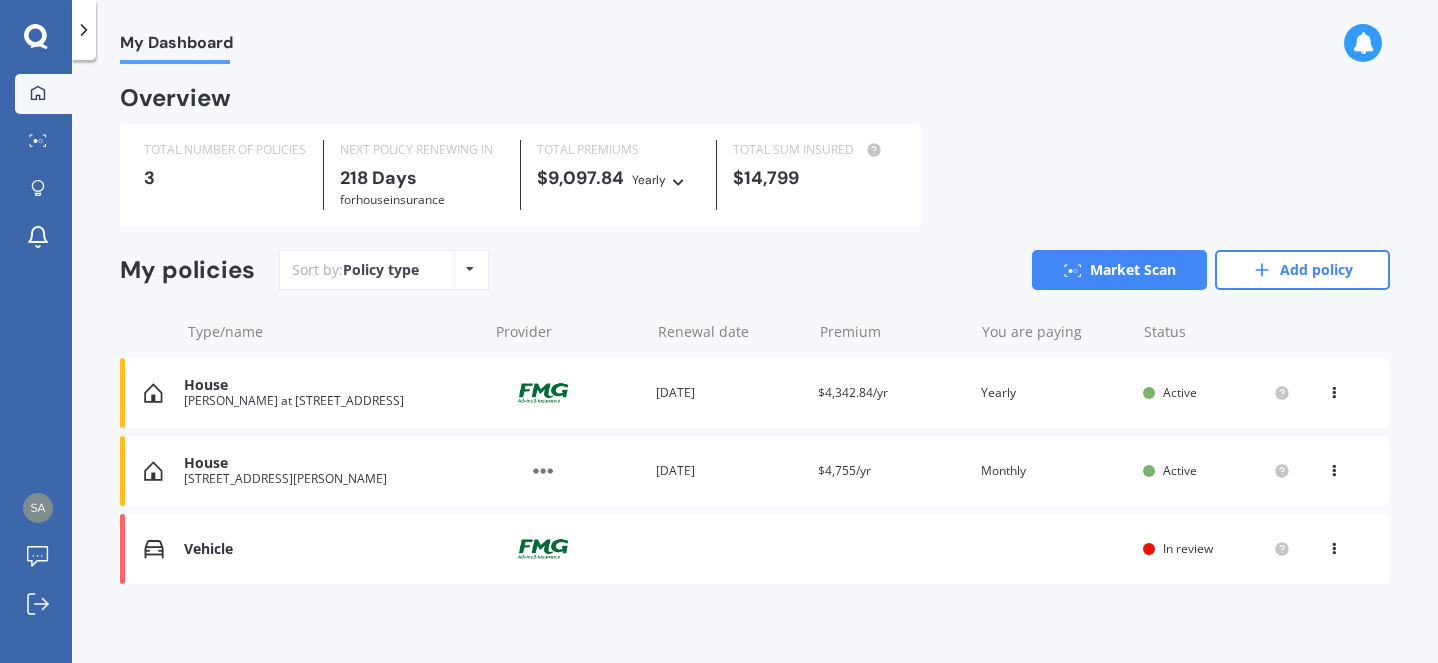 scroll, scrollTop: 6, scrollLeft: 0, axis: vertical 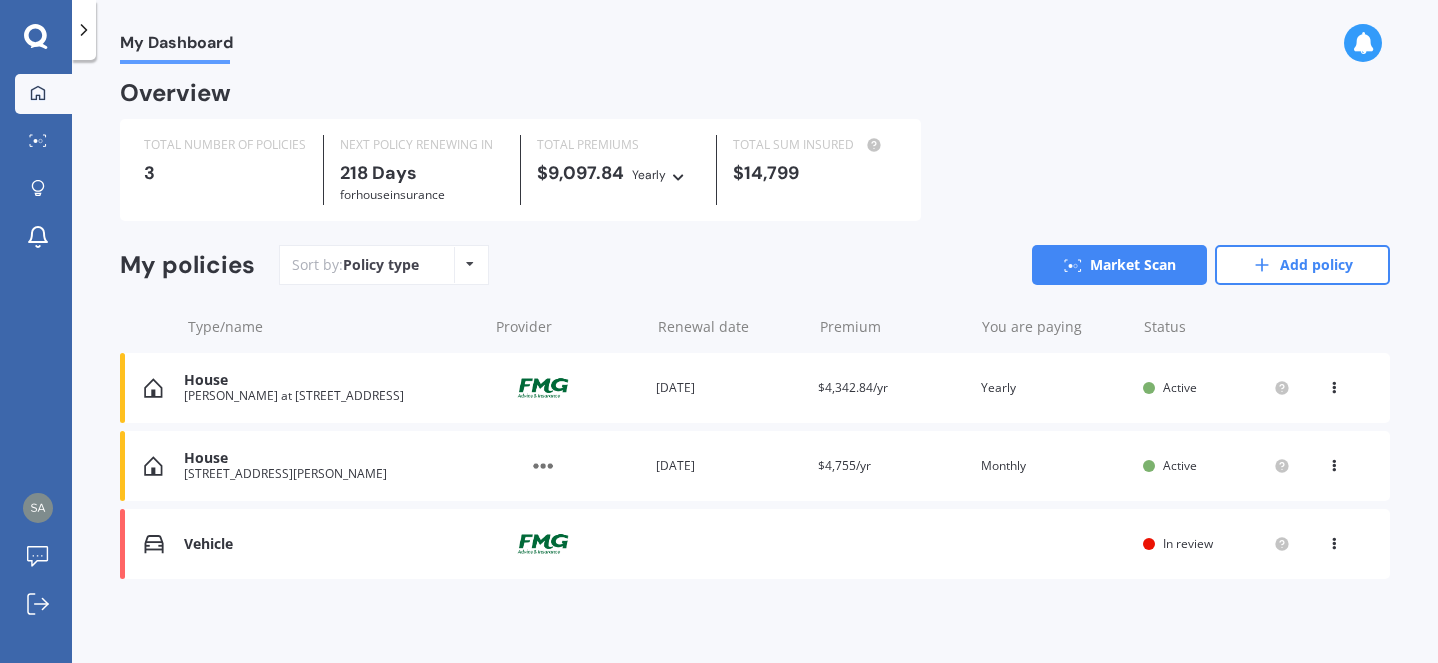 click at bounding box center [1334, 462] 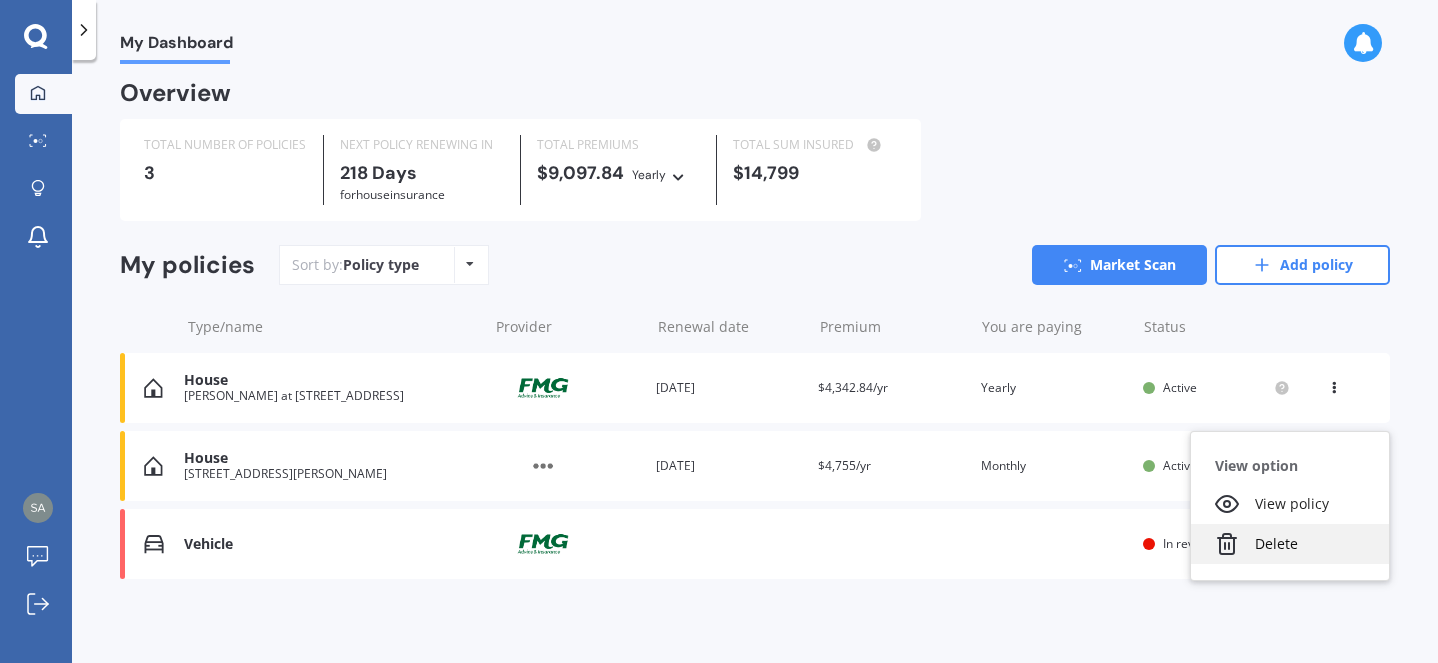 click on "Delete" at bounding box center [1290, 544] 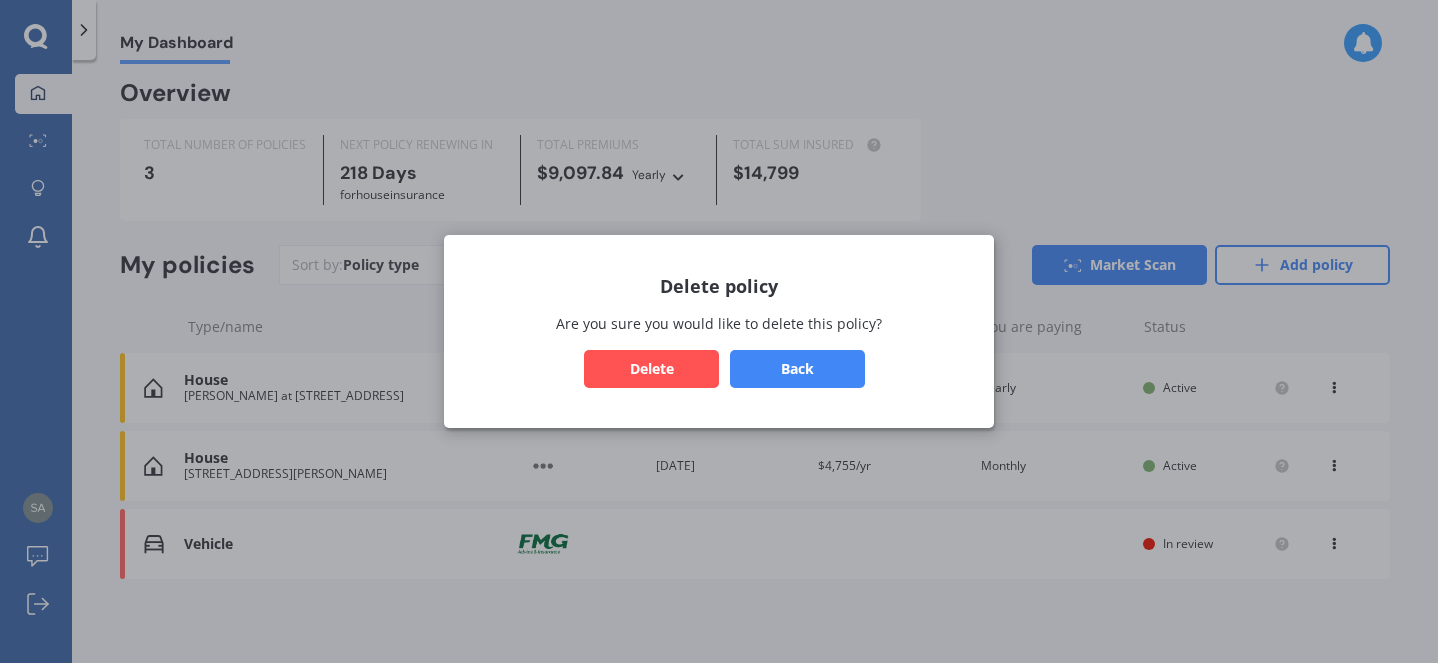 click on "Delete" at bounding box center [651, 369] 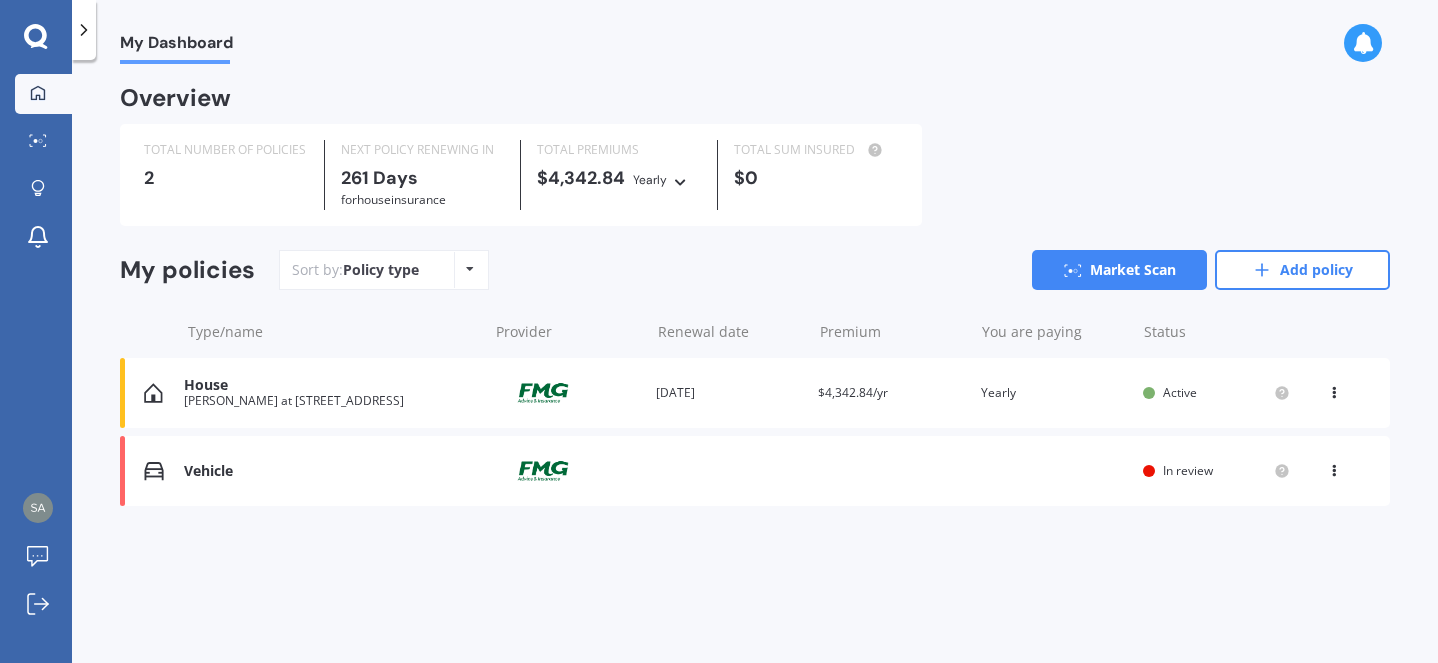 scroll, scrollTop: 0, scrollLeft: 0, axis: both 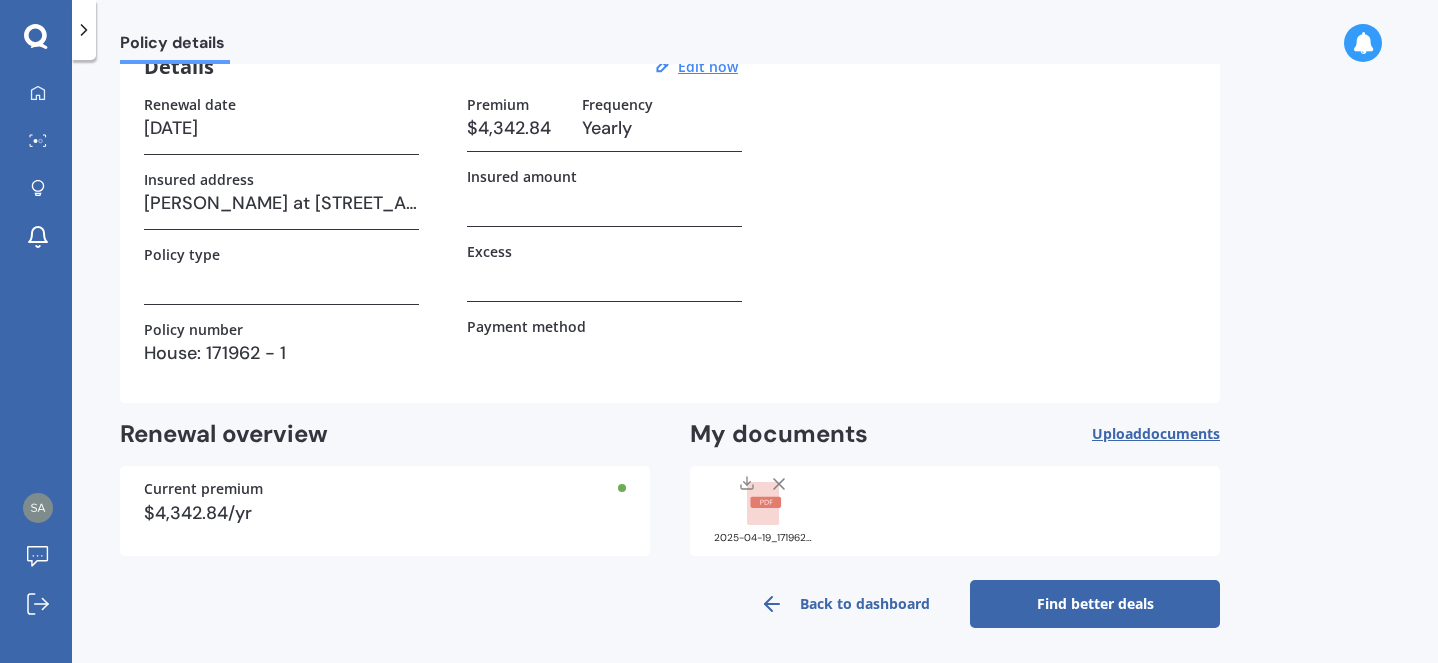 click on "Find better deals" at bounding box center (1095, 604) 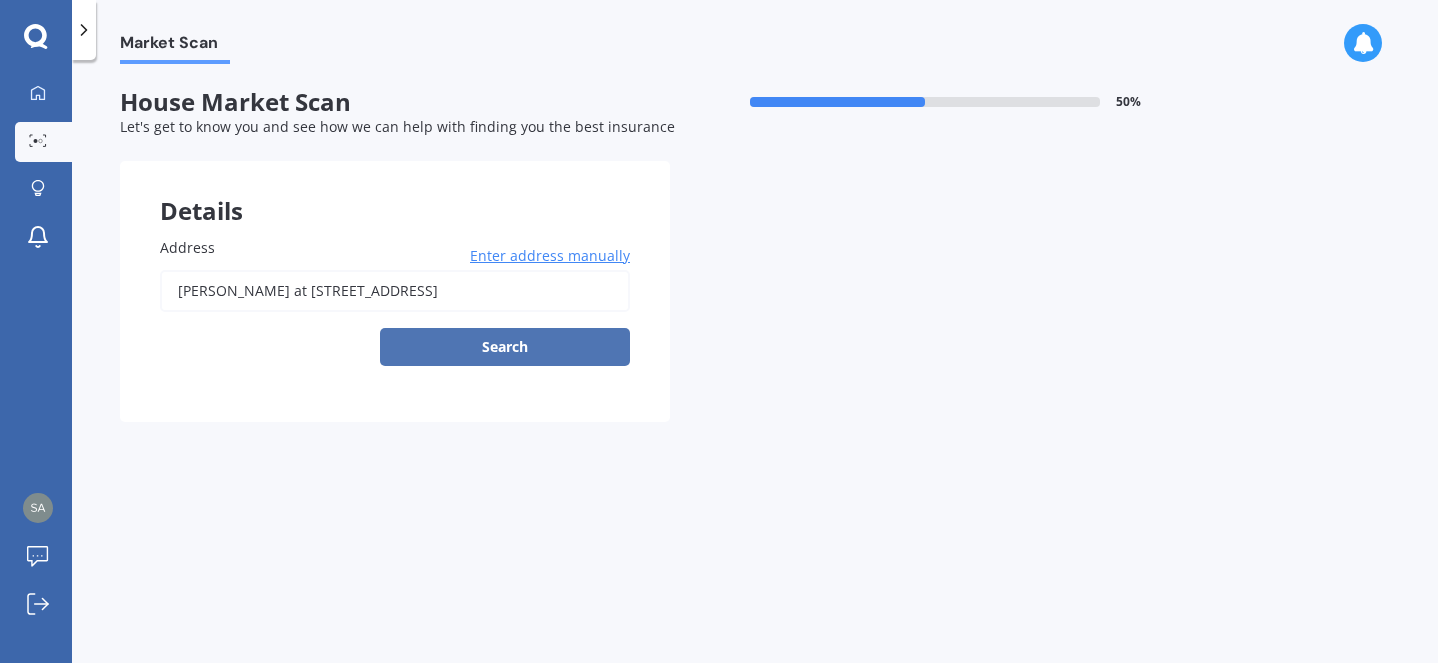 click on "Search" at bounding box center [505, 347] 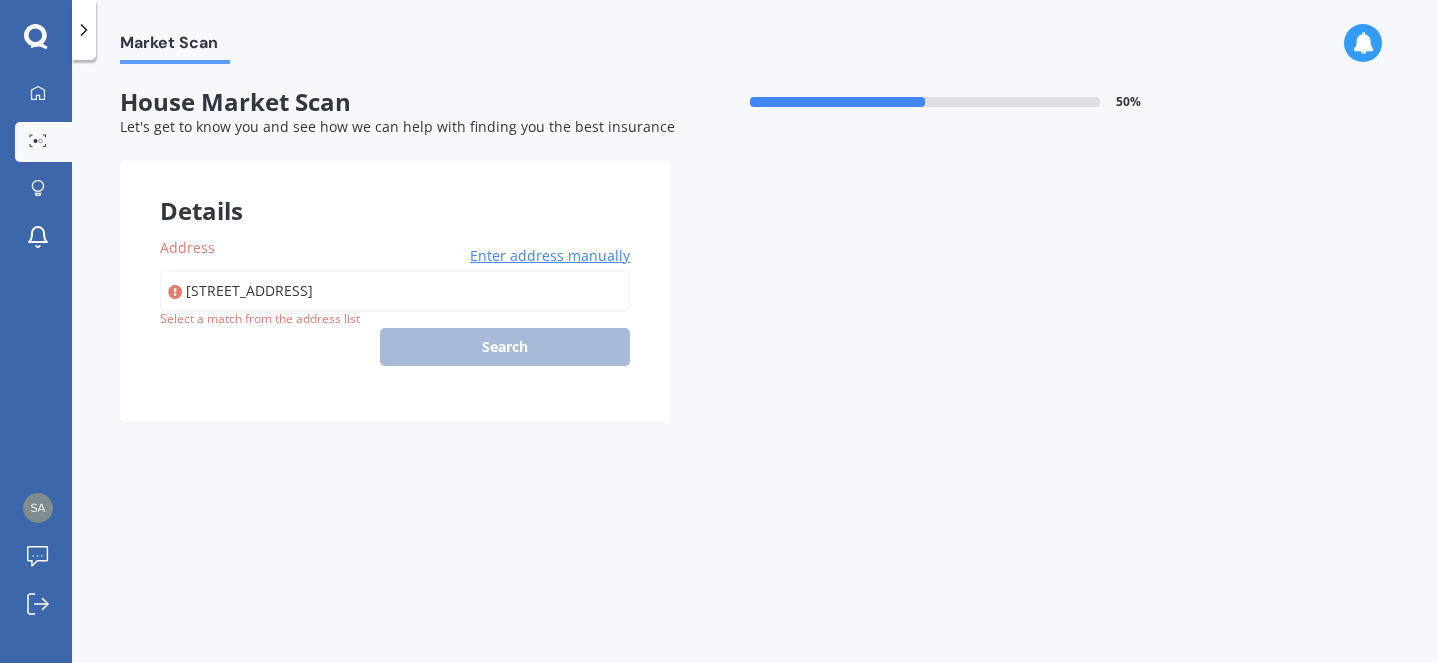 type on "[STREET_ADDRESS]" 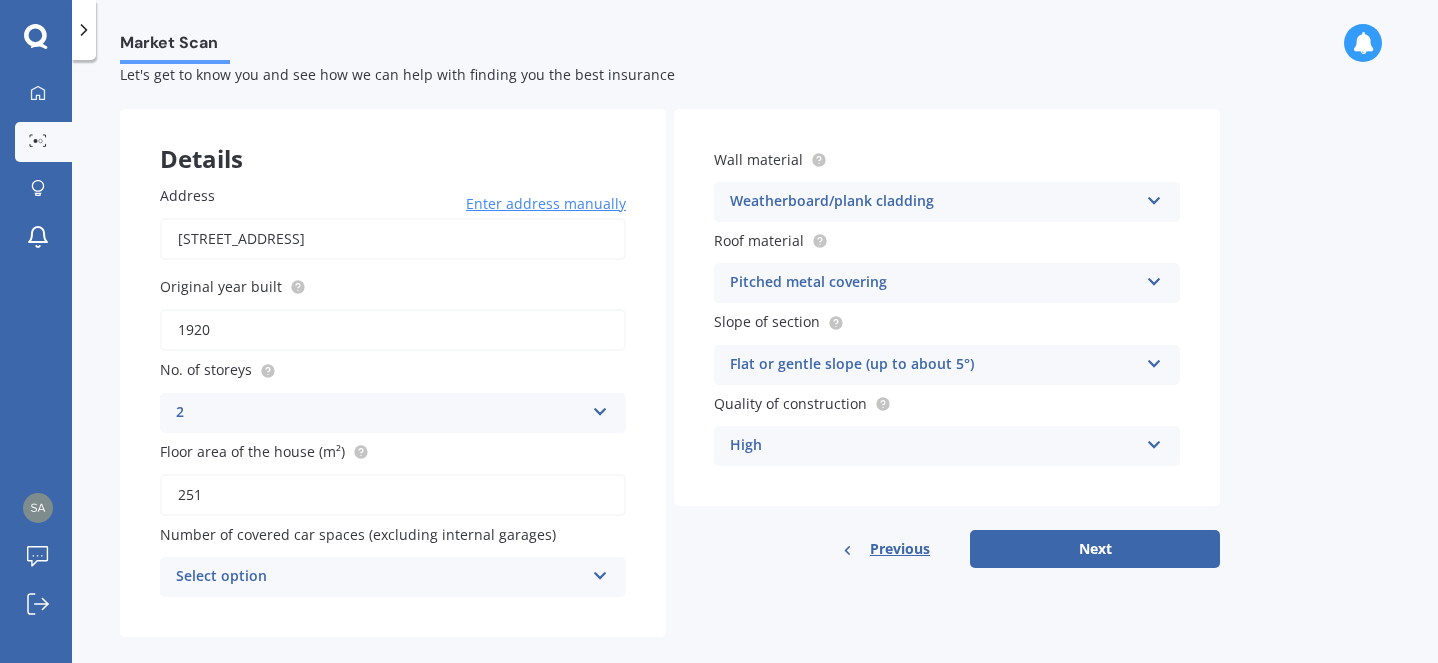 scroll, scrollTop: 80, scrollLeft: 0, axis: vertical 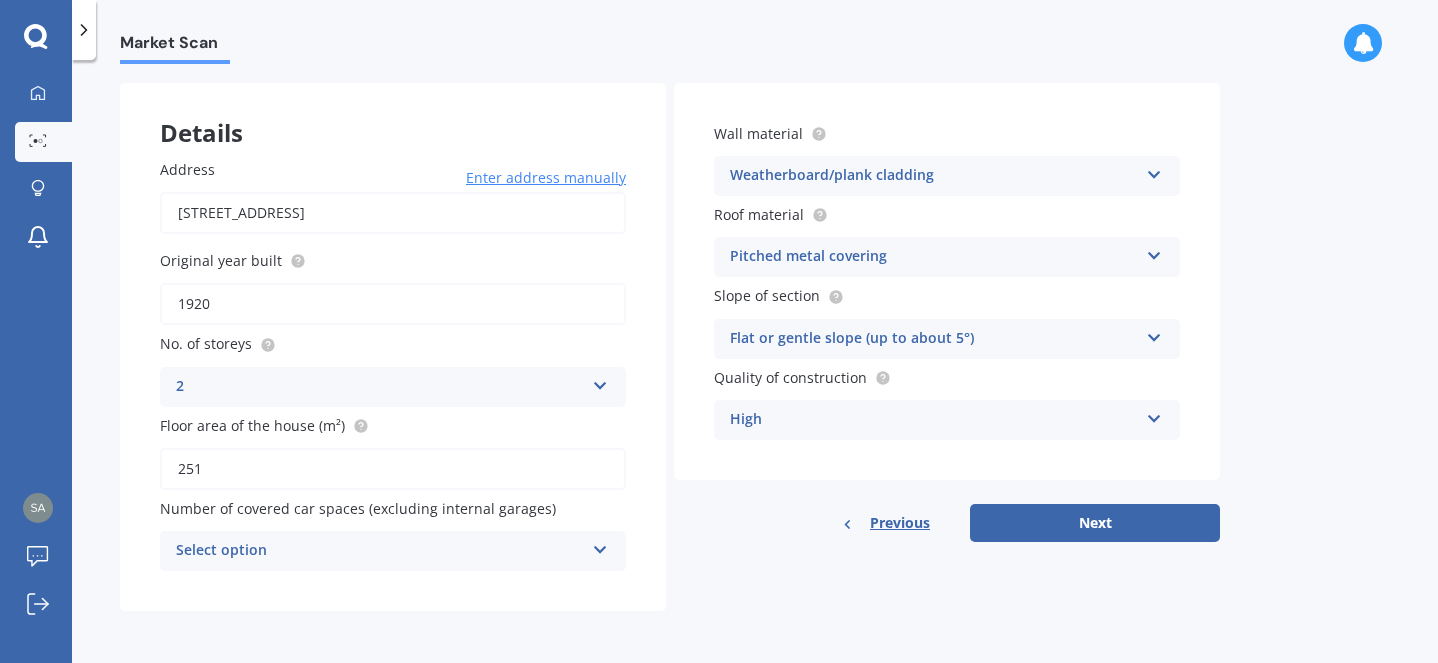 click at bounding box center [600, 546] 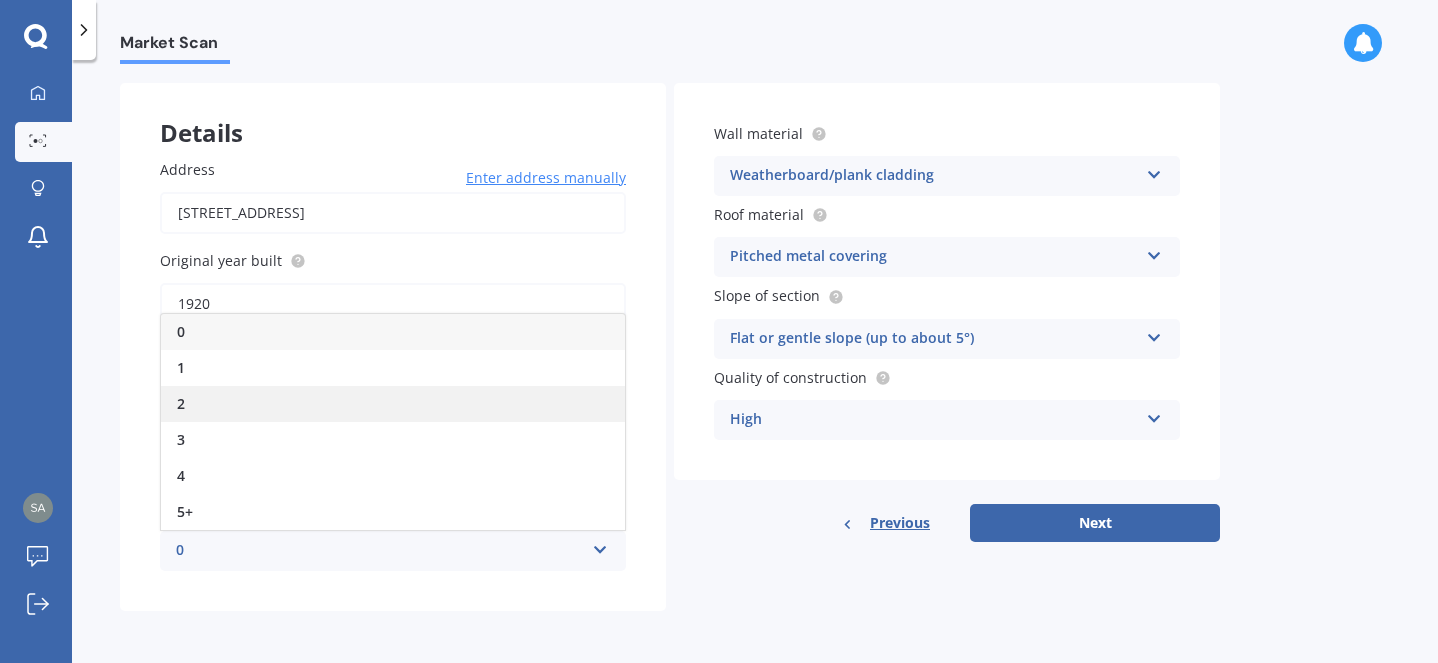 click on "2" at bounding box center (393, 404) 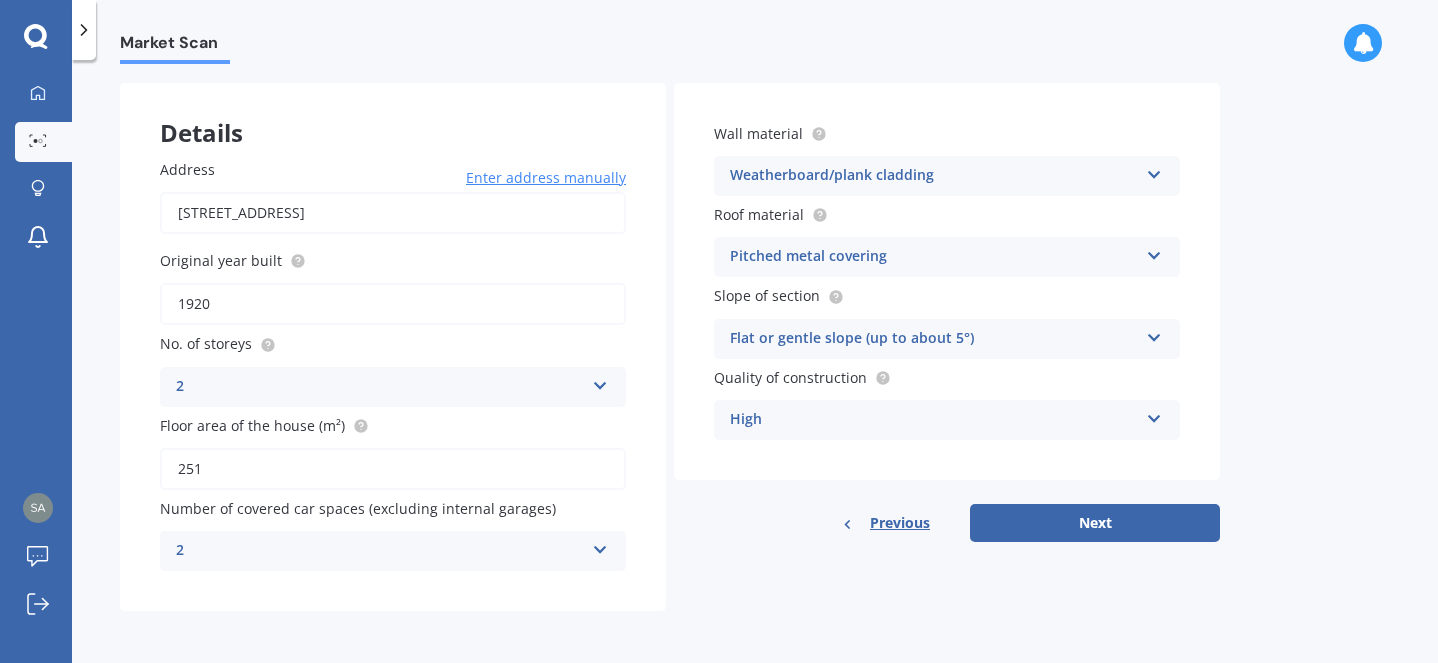 click on "2" at bounding box center (380, 551) 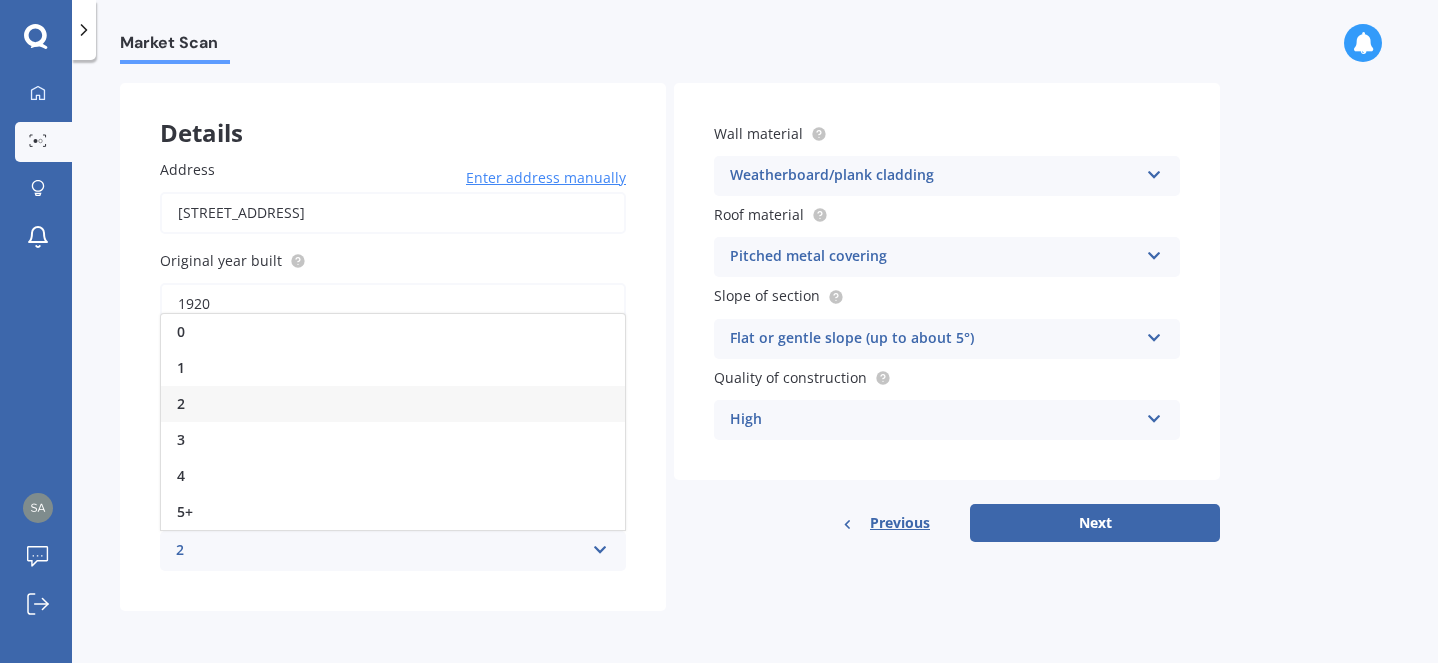 click on "2" at bounding box center [380, 551] 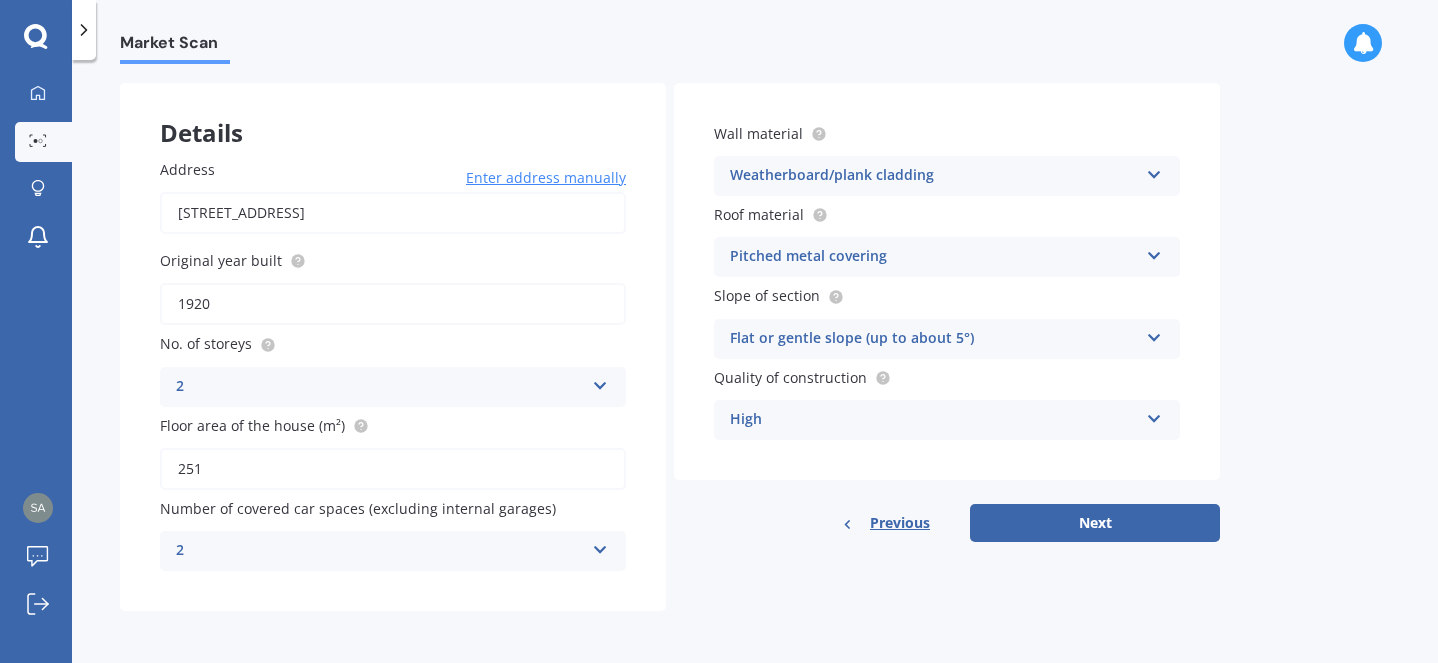 click on "2" at bounding box center [380, 551] 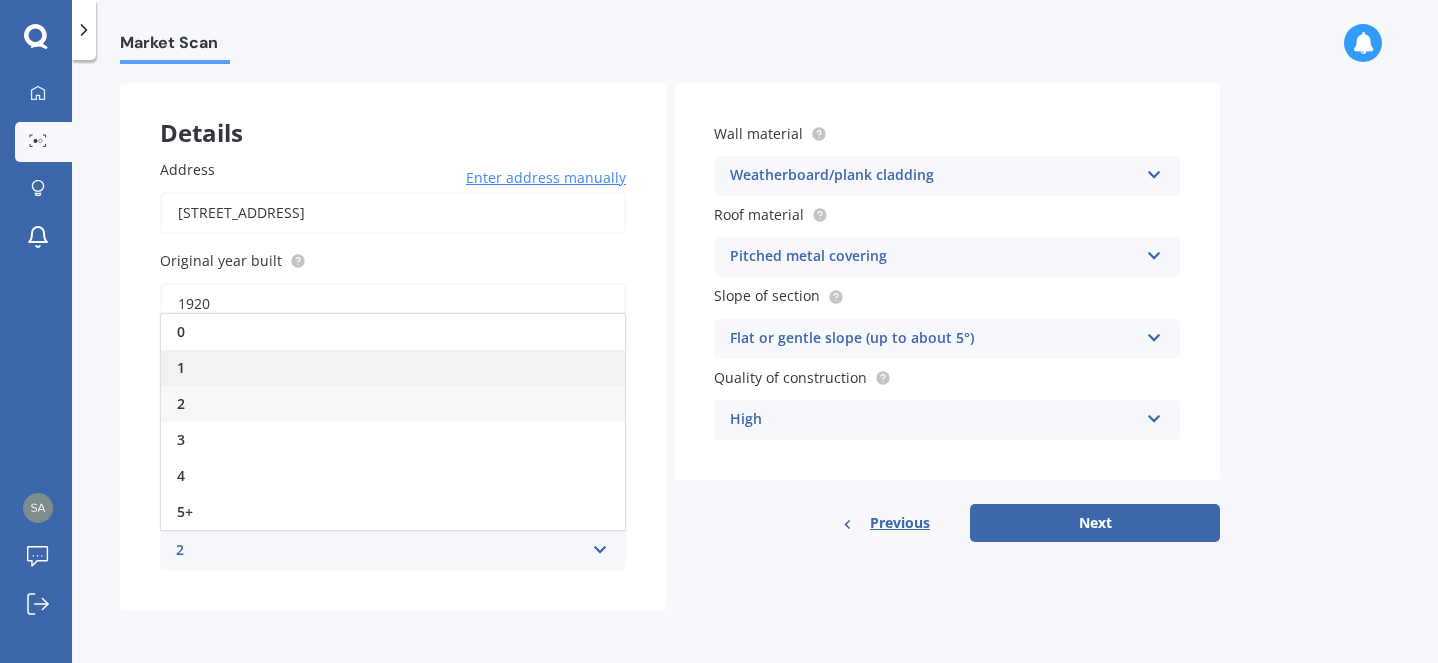 click on "1" at bounding box center [393, 368] 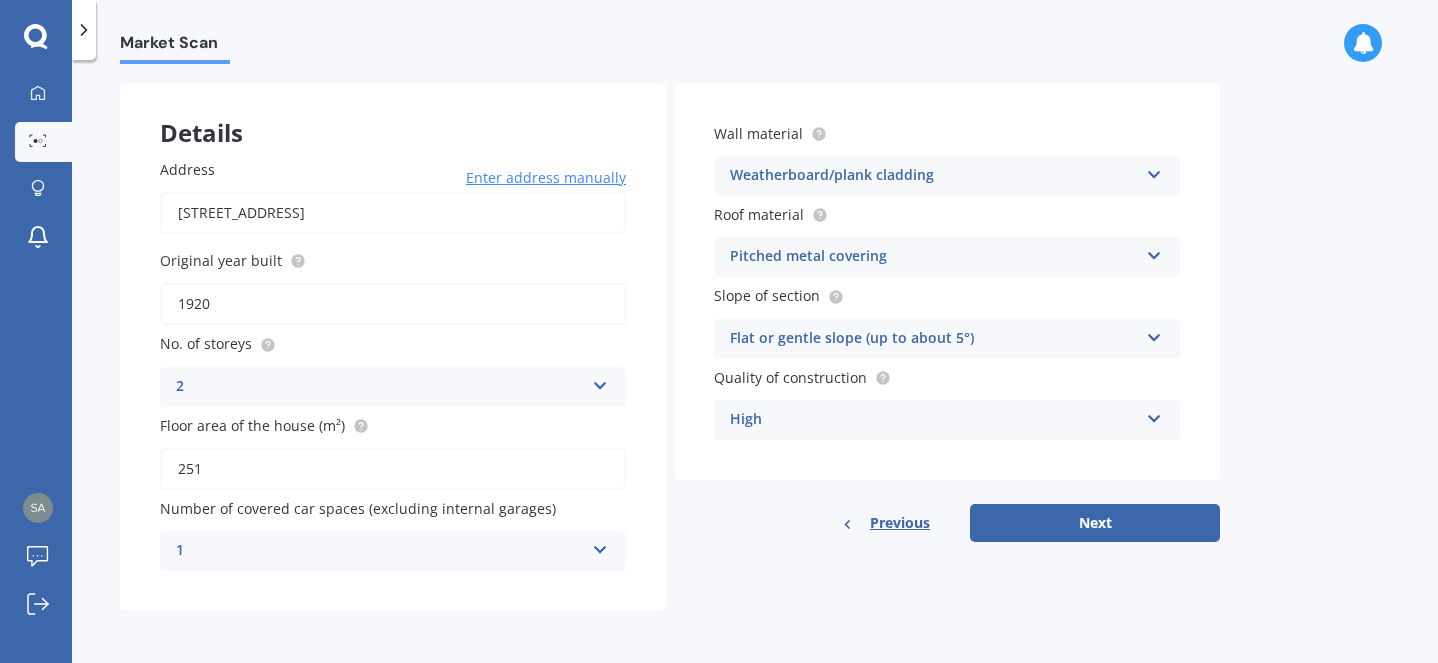 click on "Details Address 503 King Street South, Hastings 4122 Enter address manually Search Original year built 1920 No. of storeys 2 1 2 3 4 5+ Floor area of the house (m²) 251 Number of covered car spaces (excluding internal garages) 1 0 1 2 3 4 5+ Wall material Weatherboard/plank cladding Artificial weatherboard/plank cladding Blockwork Brick veneer Double brick Mud brick Other Rockcote/EPS Sheet cladding Solid brickwork Stonework solid Stonework veneer Stucco Weatherboard/plank cladding Roof material Pitched metal covering Flat fibre cement Flat membrane Flat metal covering Pitched concrete tiles Pitched fibre cement covering Pitched metal covering Pitched slate Pitched terracotta tiles Pitched timber shingles Other Slope of section Flat or gentle slope (up to about 5°) Flat or gentle slope (up to about 5°) Moderate slope (about 15°) Severe slope (35° or more) Quality of construction High Standard High Prestige Previous Next" at bounding box center (670, 347) 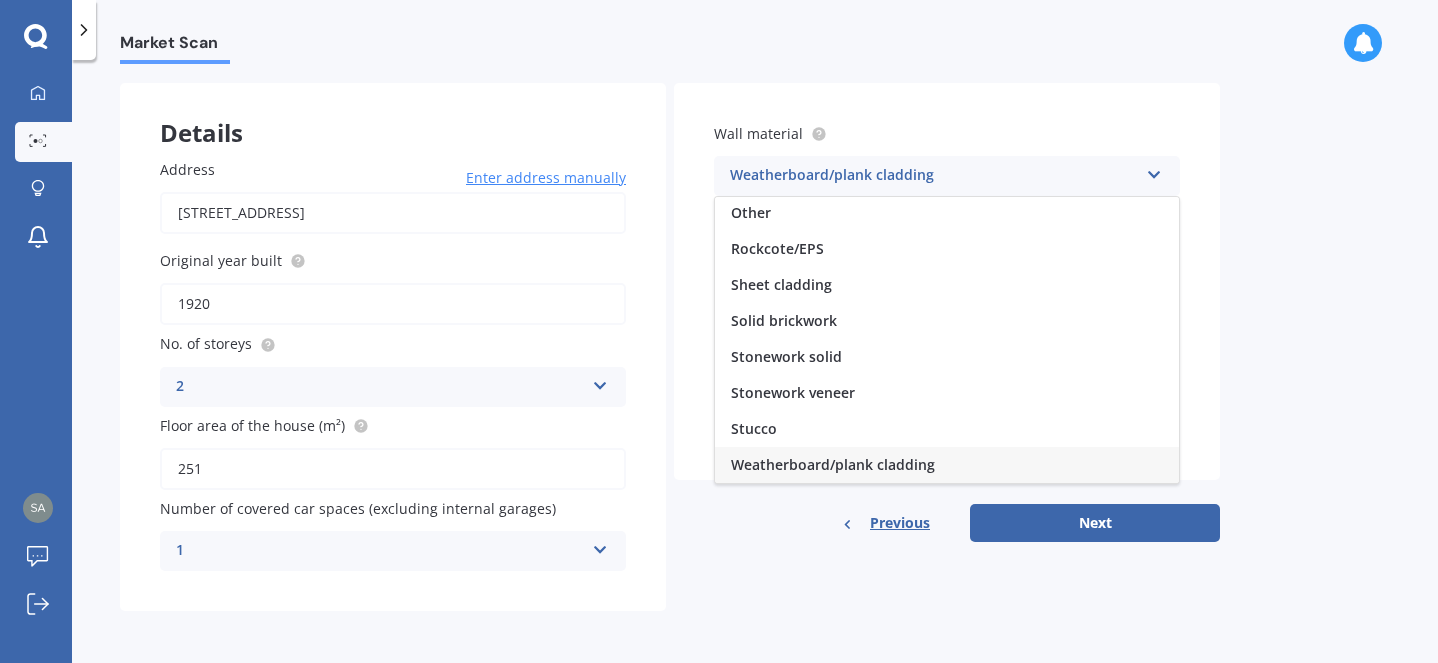 click at bounding box center [1154, 171] 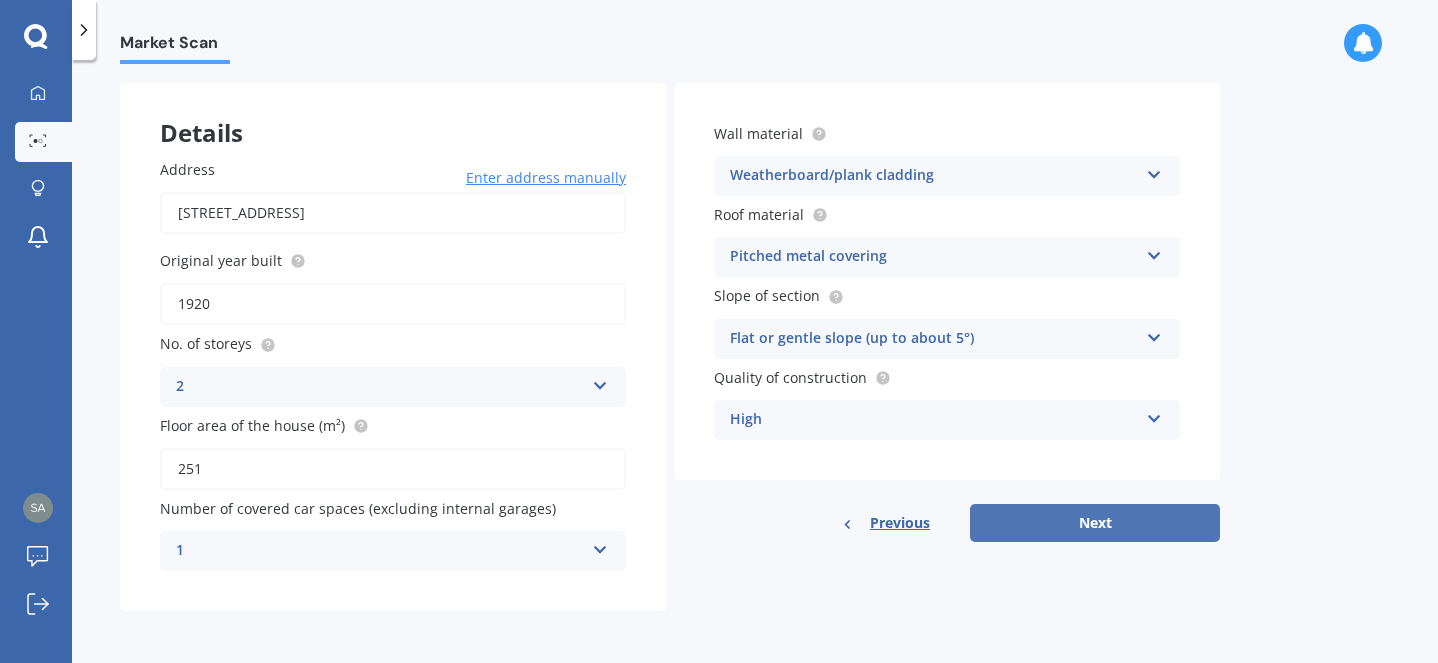 click on "Next" at bounding box center (1095, 523) 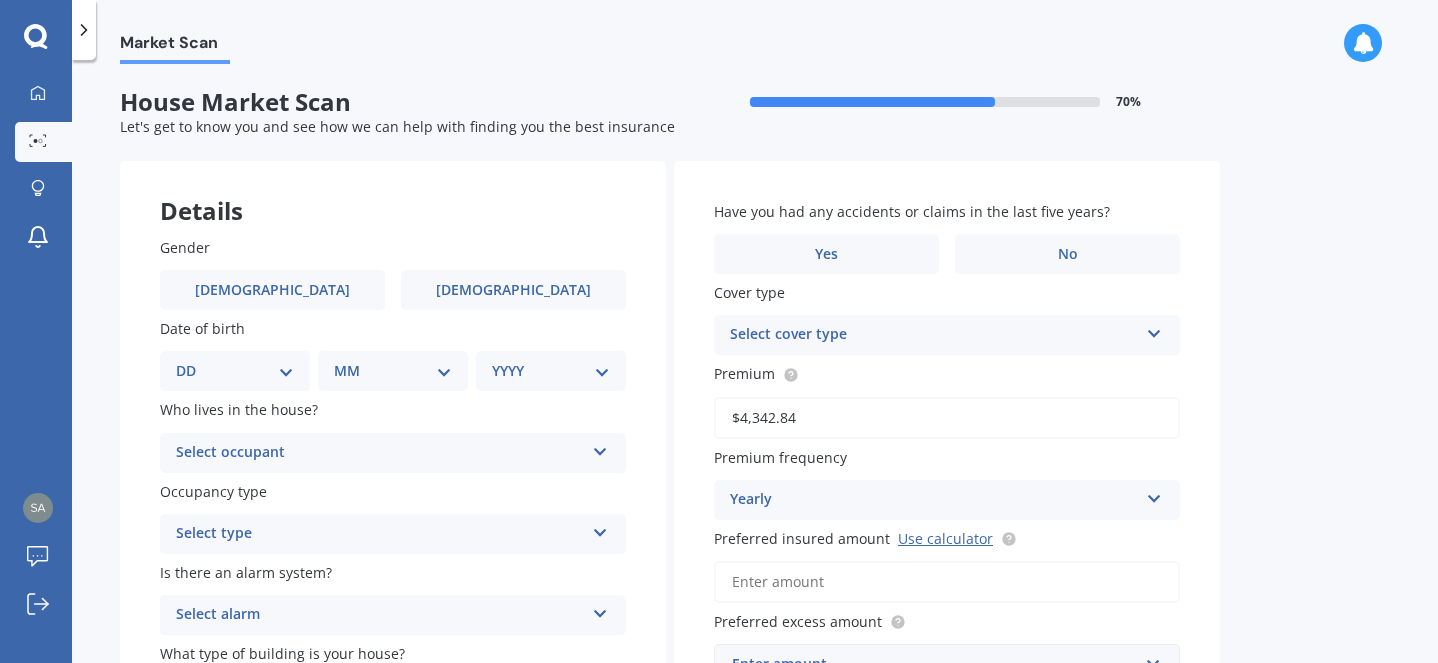 scroll, scrollTop: 13, scrollLeft: 0, axis: vertical 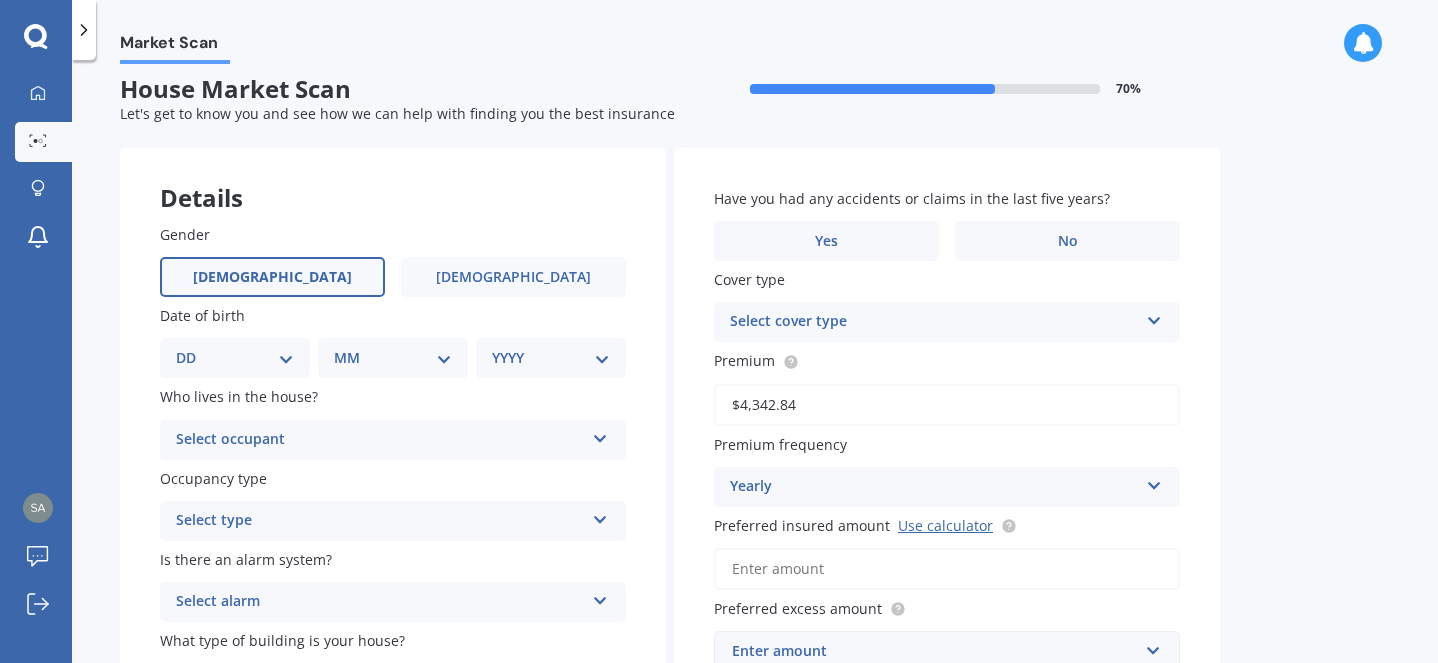 click on "[DEMOGRAPHIC_DATA]" at bounding box center (272, 277) 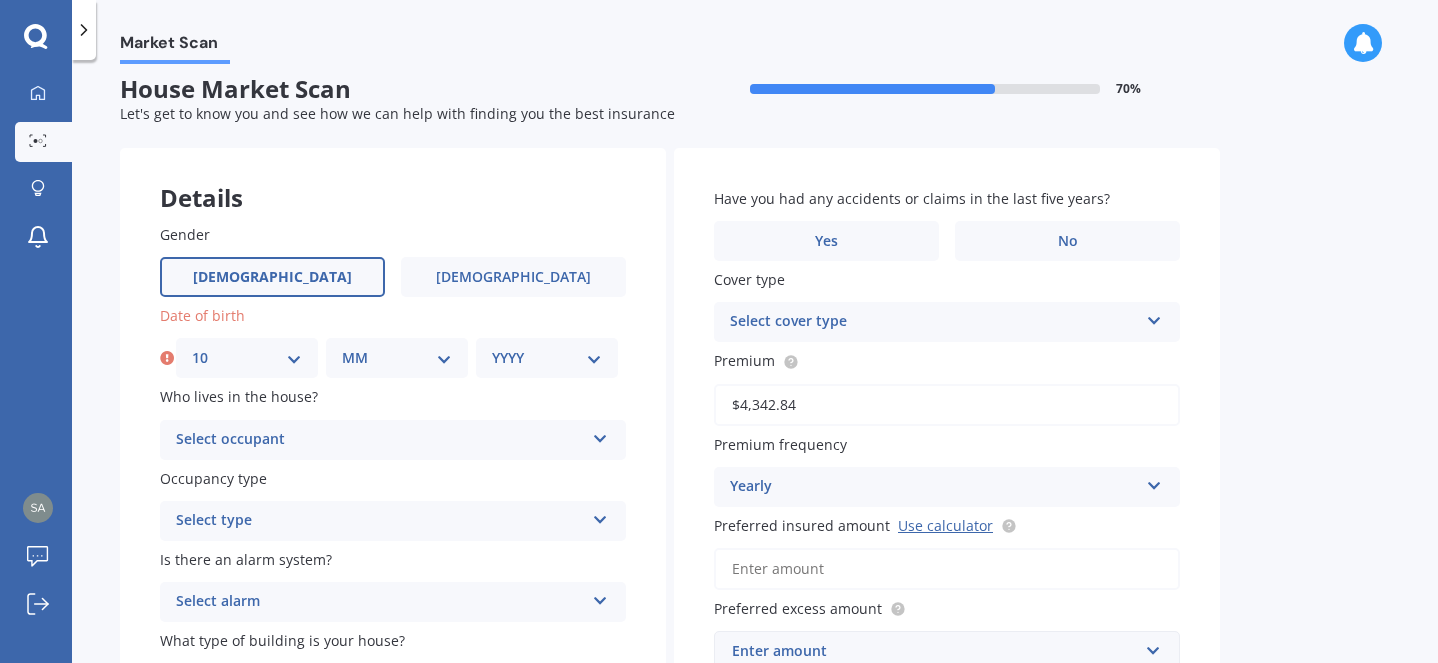 click on "MM 01 02 03 04 05 06 07 08 09 10 11 12" at bounding box center [397, 358] 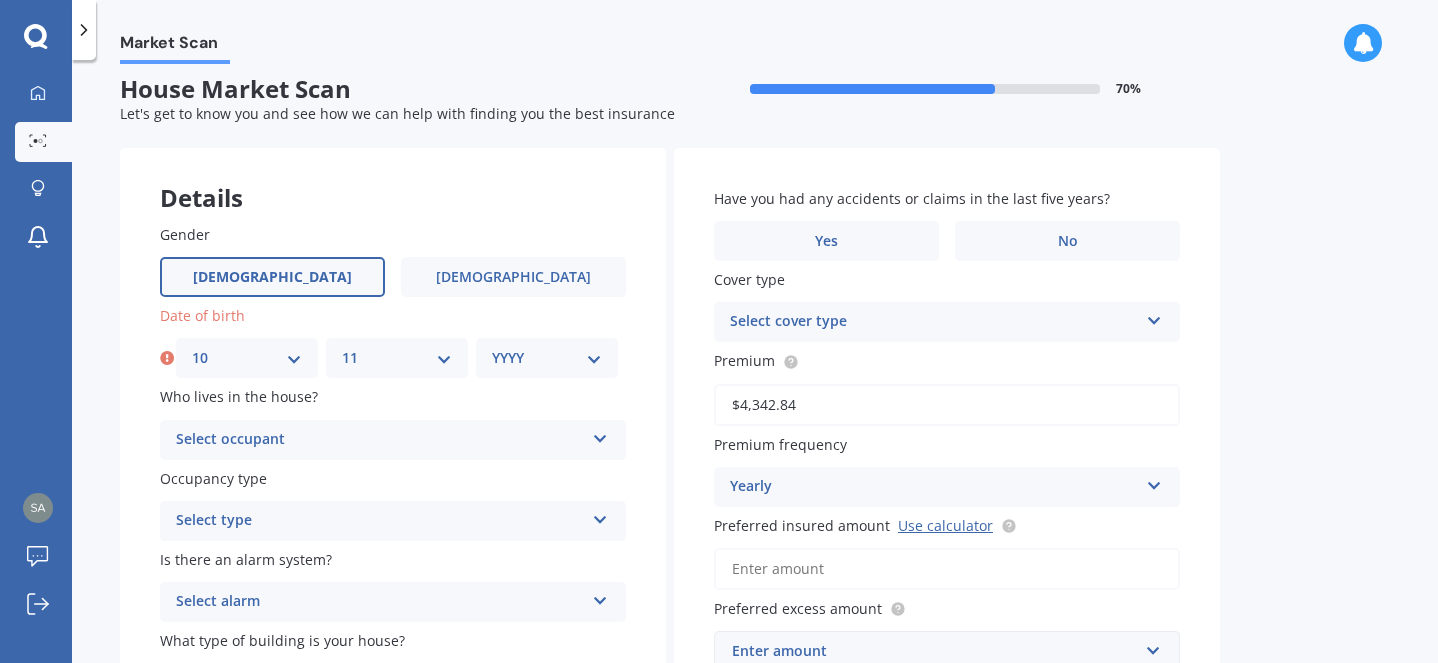 click on "YYYY 2009 2008 2007 2006 2005 2004 2003 2002 2001 2000 1999 1998 1997 1996 1995 1994 1993 1992 1991 1990 1989 1988 1987 1986 1985 1984 1983 1982 1981 1980 1979 1978 1977 1976 1975 1974 1973 1972 1971 1970 1969 1968 1967 1966 1965 1964 1963 1962 1961 1960 1959 1958 1957 1956 1955 1954 1953 1952 1951 1950 1949 1948 1947 1946 1945 1944 1943 1942 1941 1940 1939 1938 1937 1936 1935 1934 1933 1932 1931 1930 1929 1928 1927 1926 1925 1924 1923 1922 1921 1920 1919 1918 1917 1916 1915 1914 1913 1912 1911 1910" at bounding box center [547, 358] 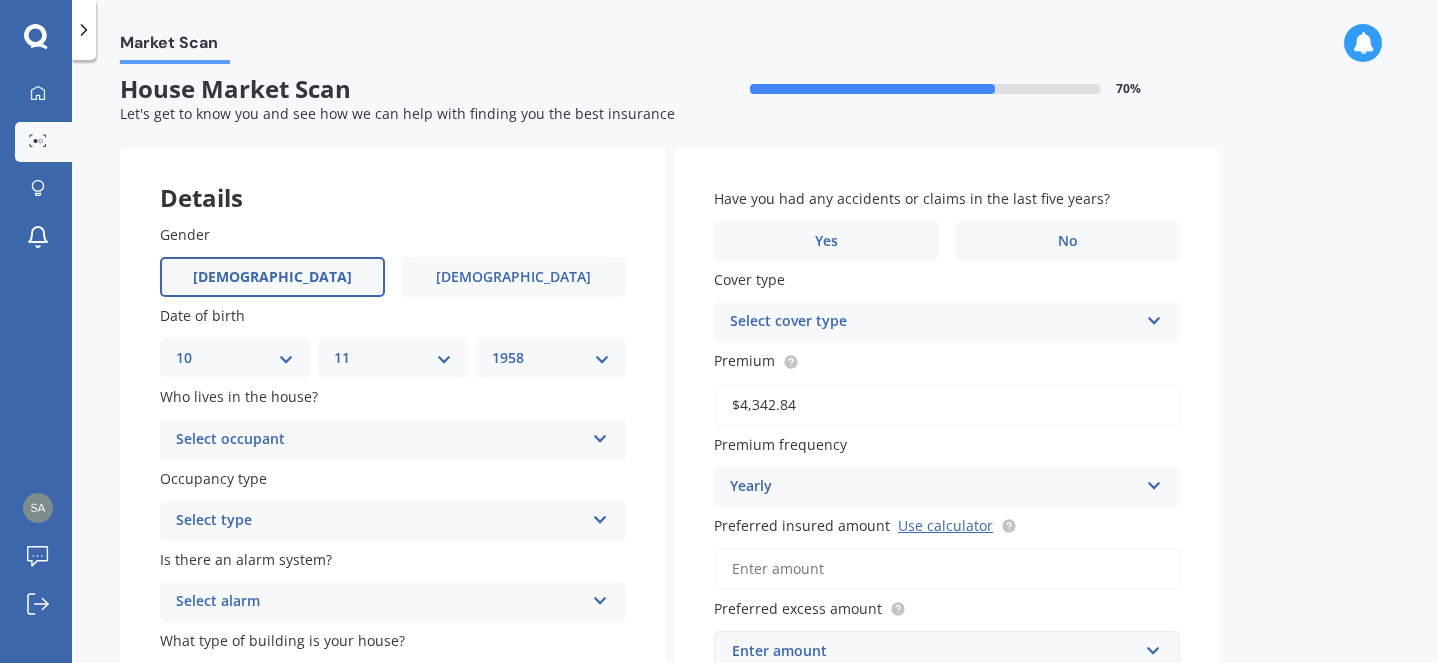 scroll, scrollTop: 62, scrollLeft: 0, axis: vertical 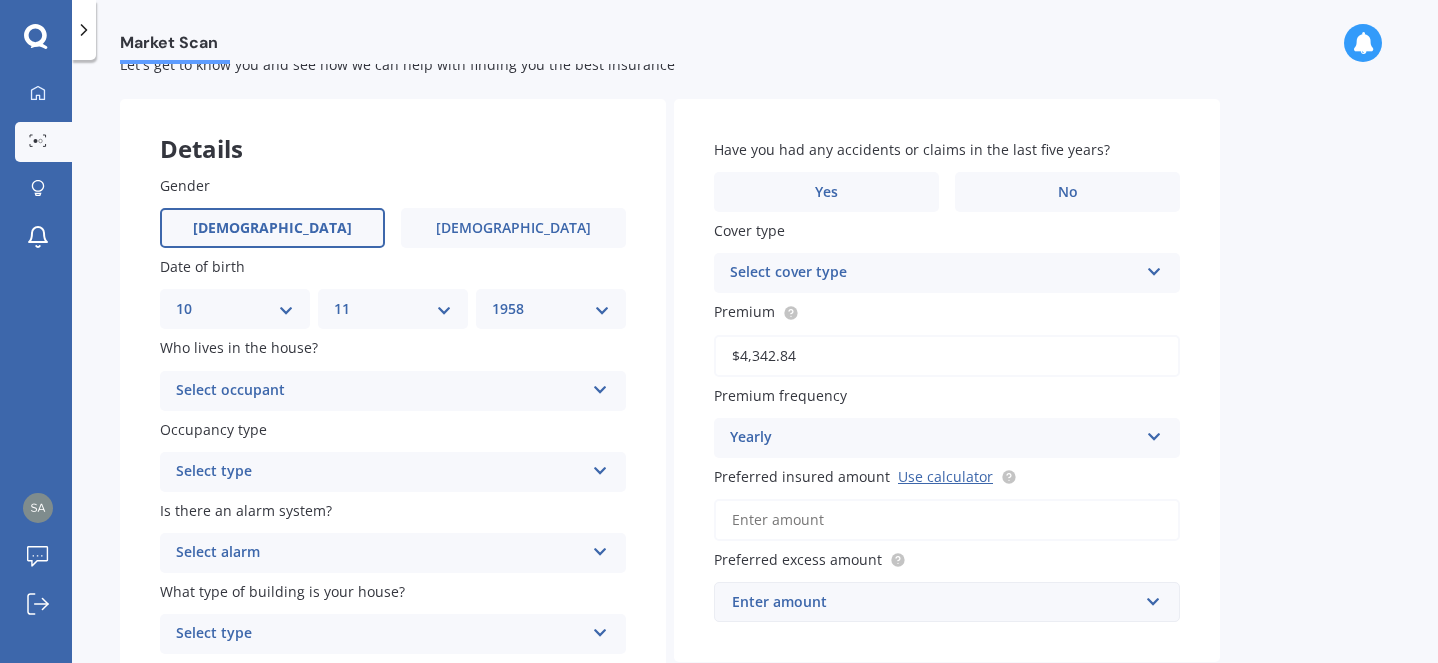 click on "Select occupant Owner Owner + Boarder" at bounding box center (393, 391) 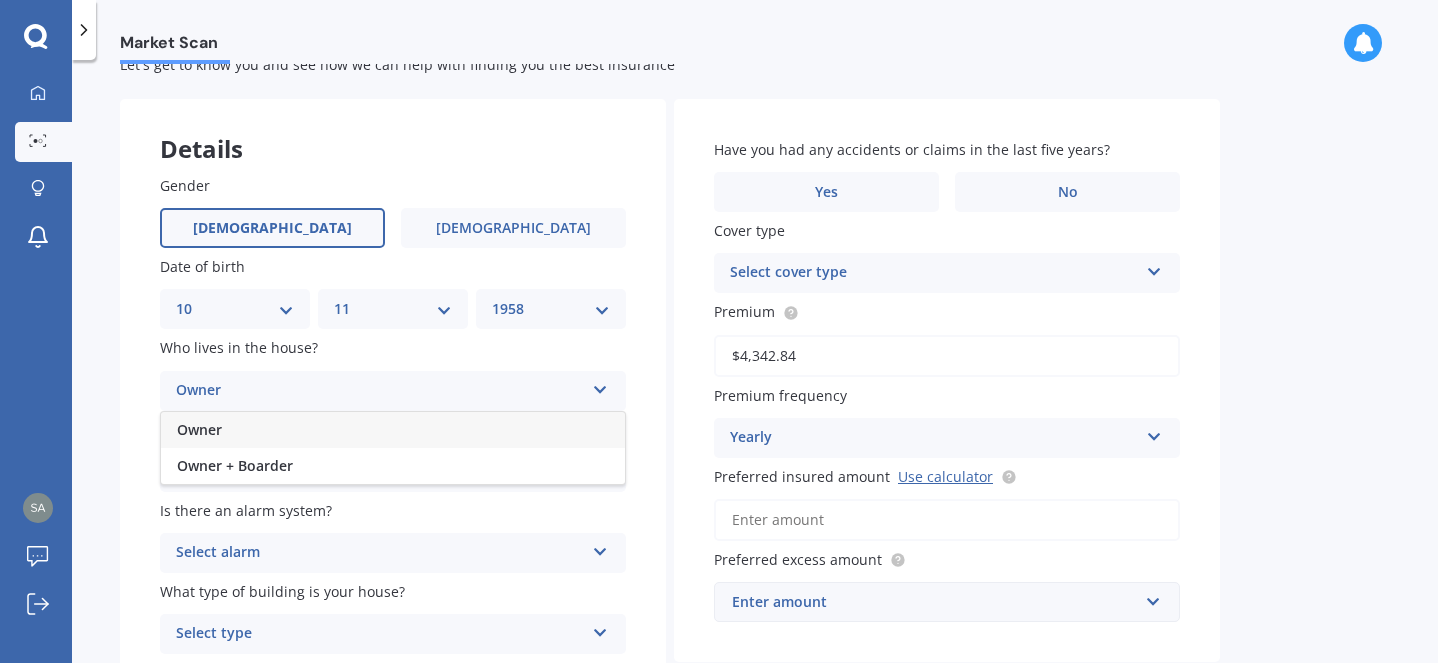 click on "Owner" at bounding box center [393, 430] 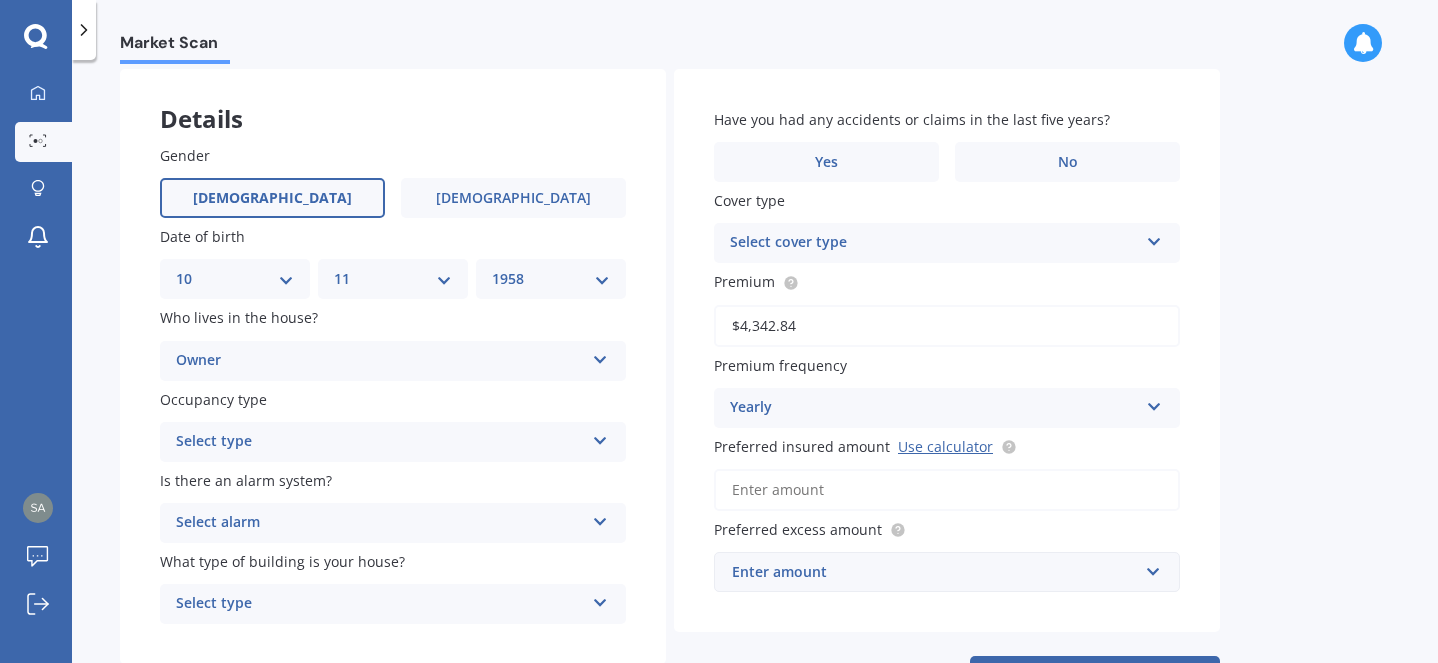 scroll, scrollTop: 97, scrollLeft: 0, axis: vertical 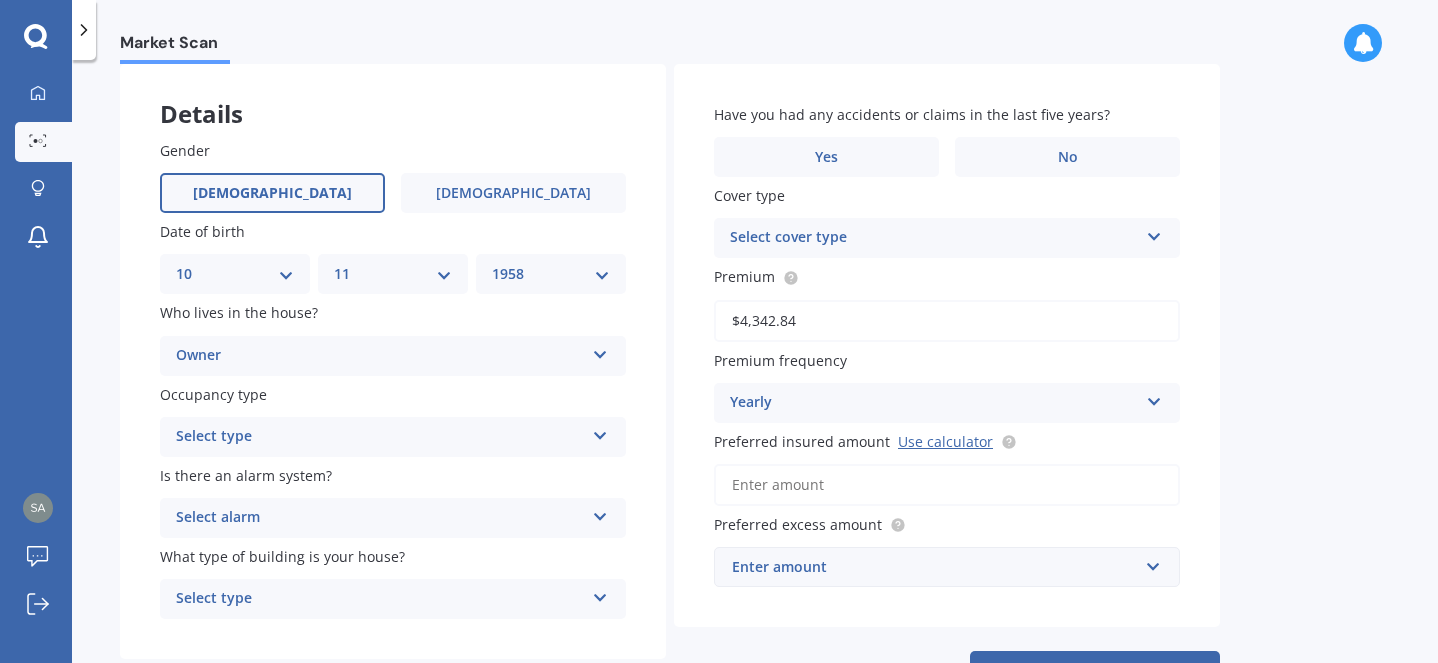 click on "Select type" at bounding box center [380, 437] 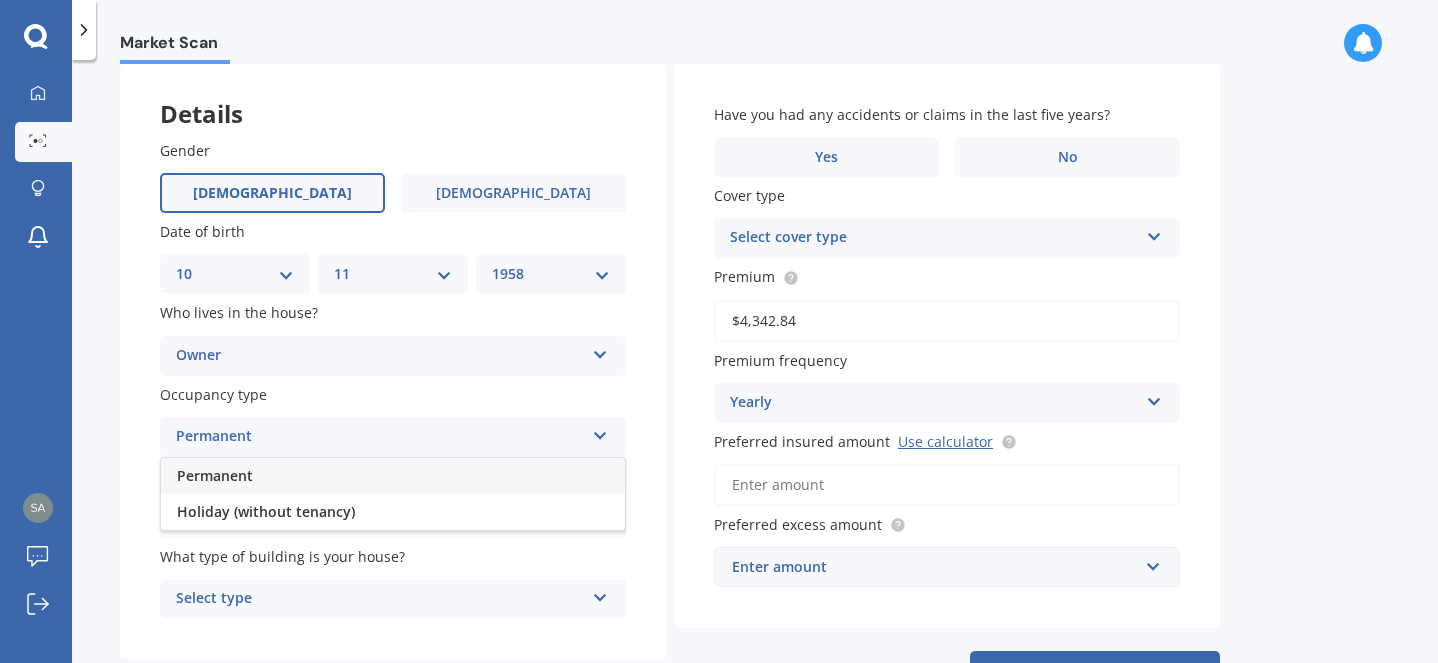 click on "Permanent" at bounding box center (393, 476) 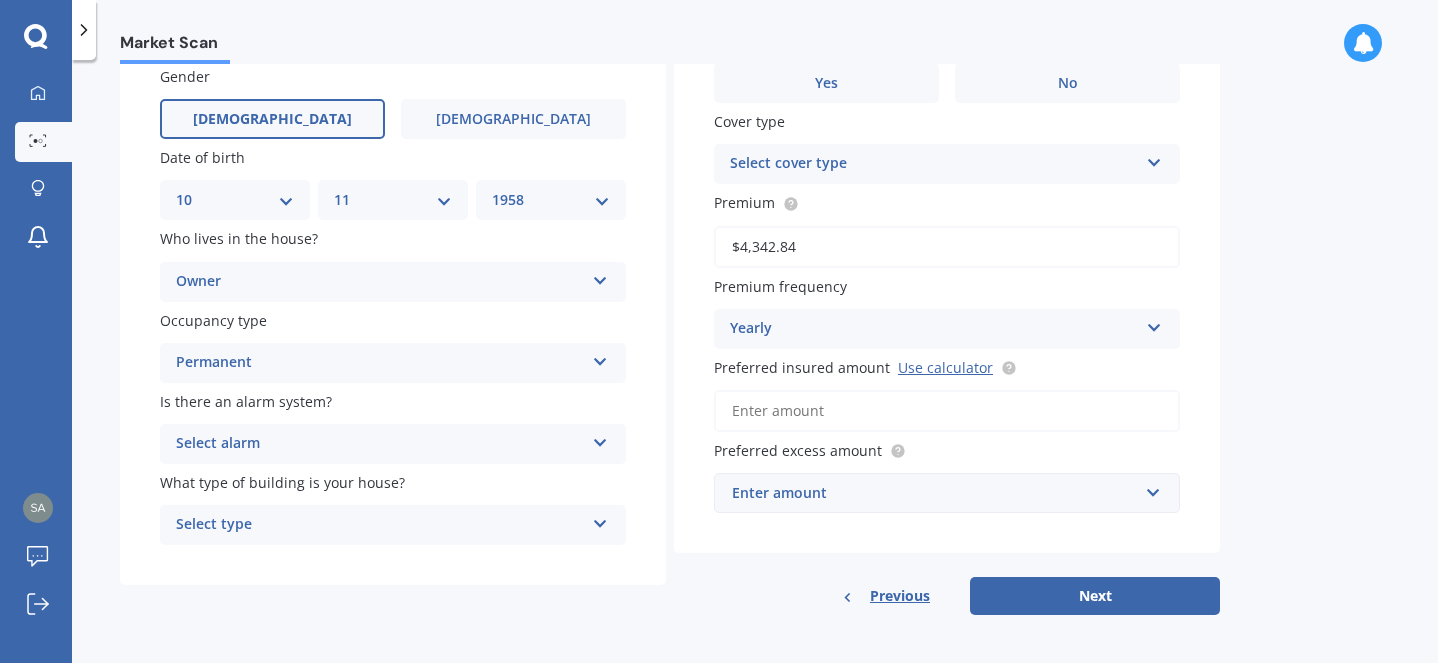scroll, scrollTop: 178, scrollLeft: 0, axis: vertical 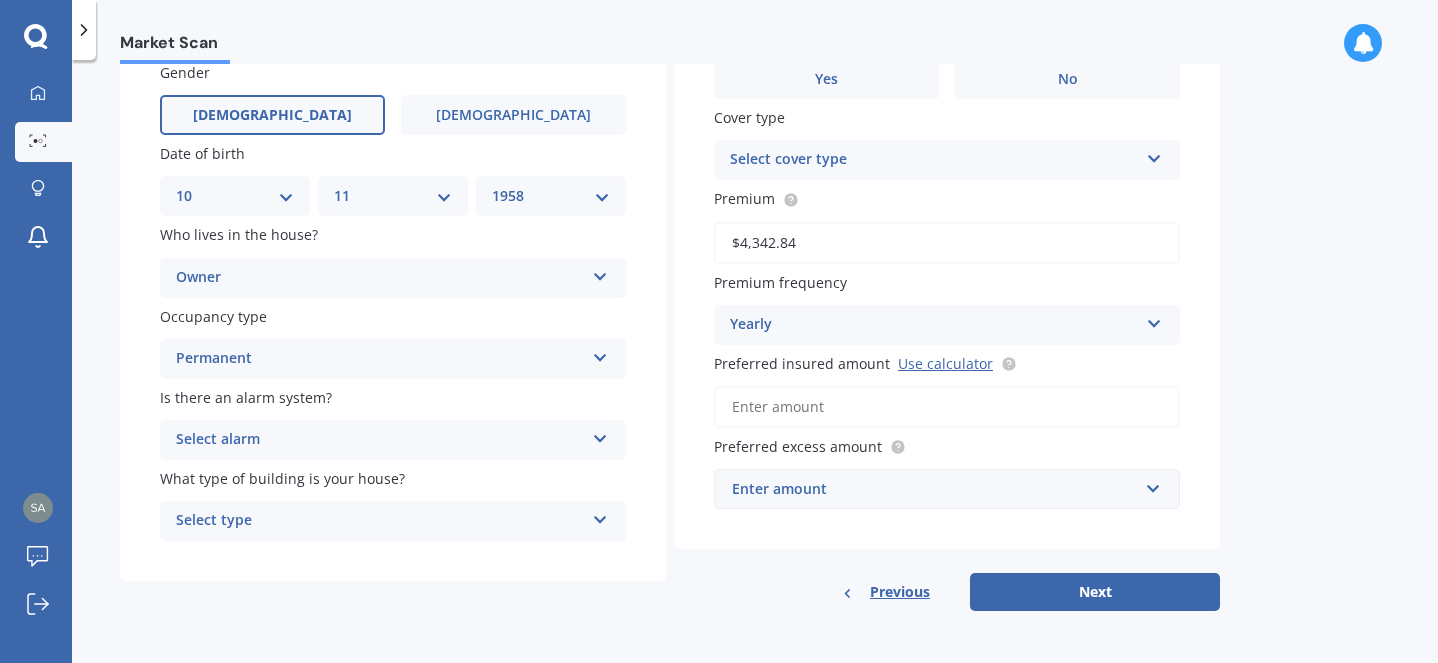 click on "Select alarm" at bounding box center (380, 440) 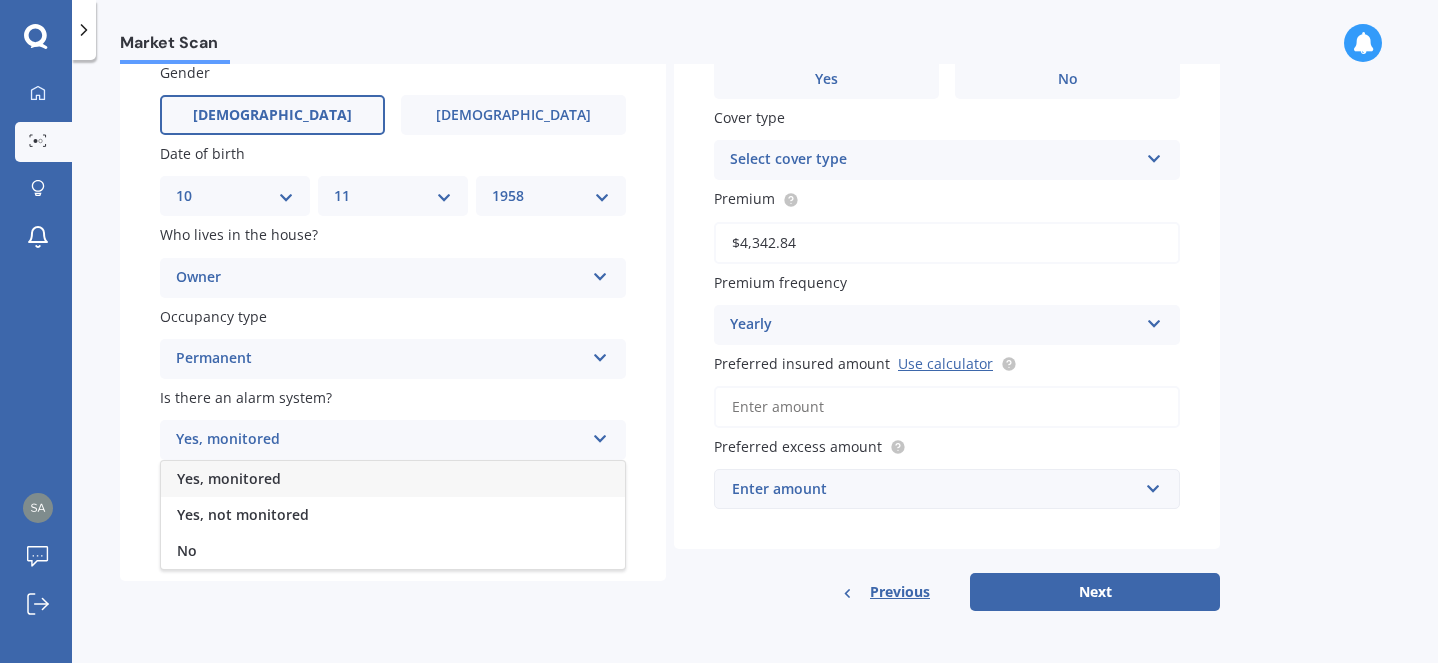 click on "Yes, monitored" at bounding box center (229, 478) 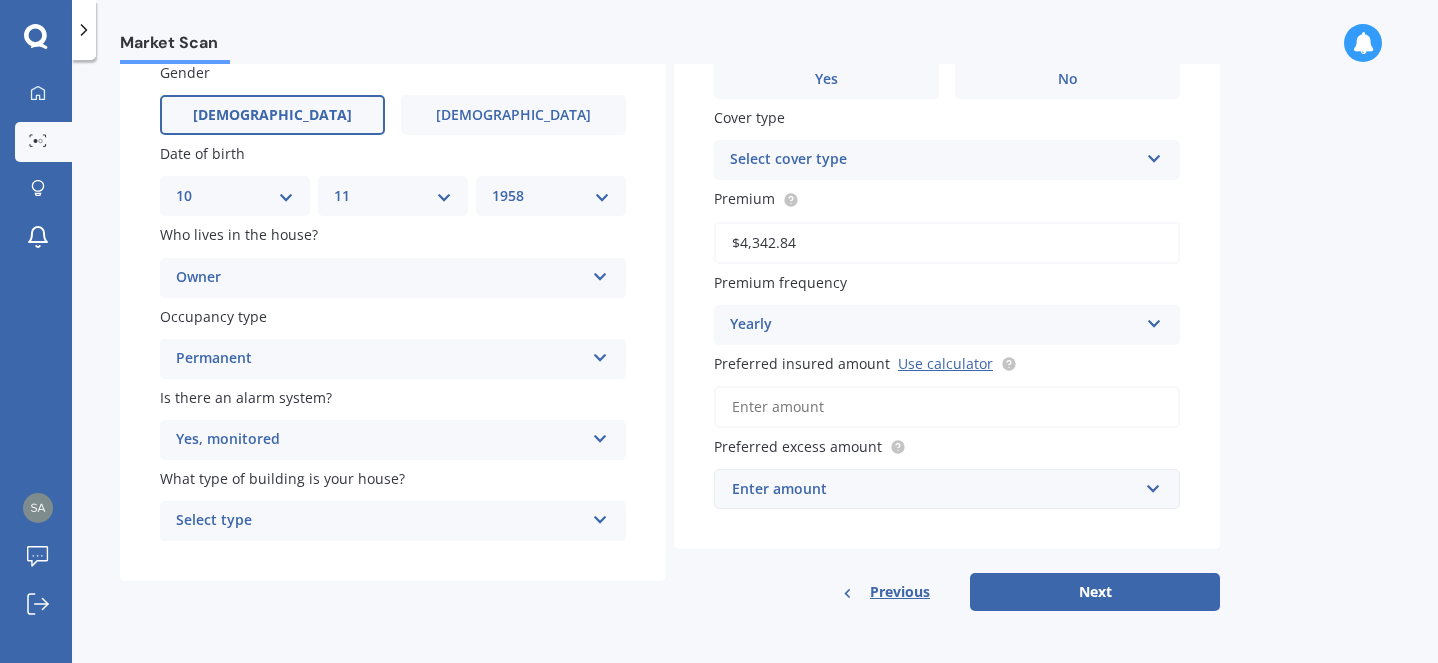 click on "Select type" at bounding box center [380, 521] 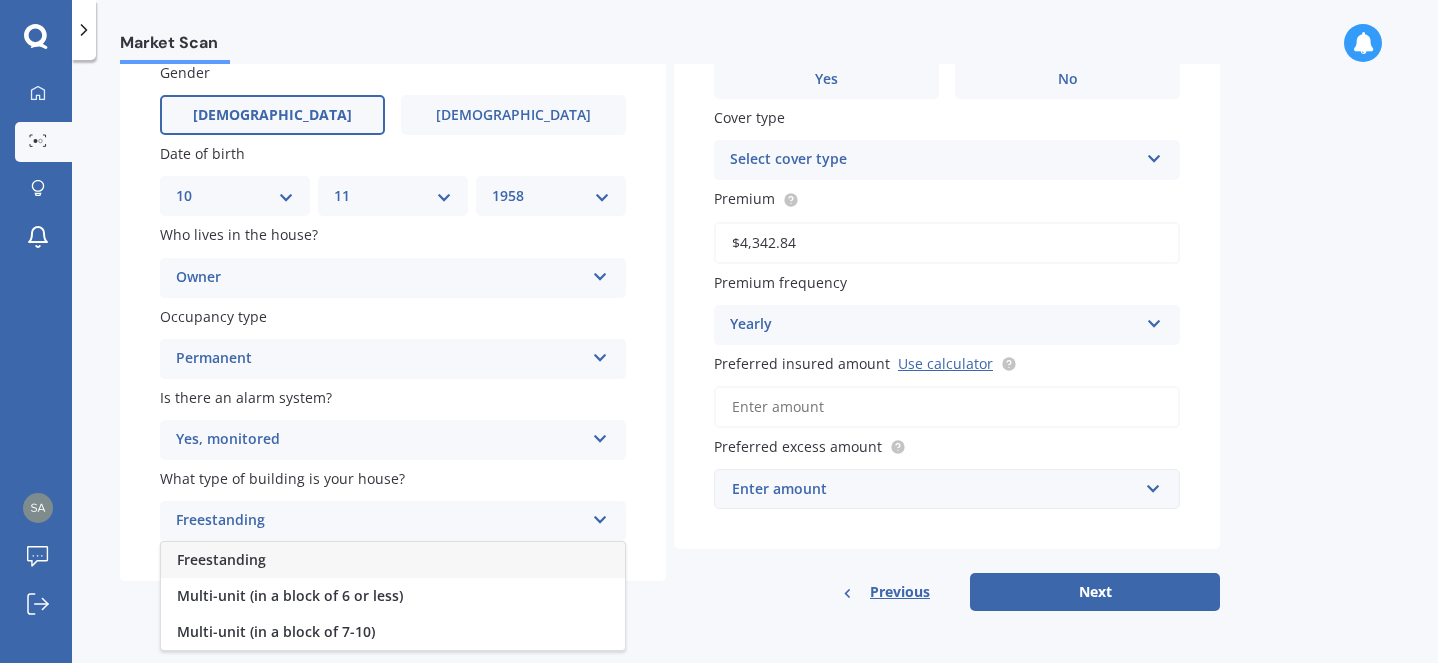 click on "Freestanding" at bounding box center (221, 559) 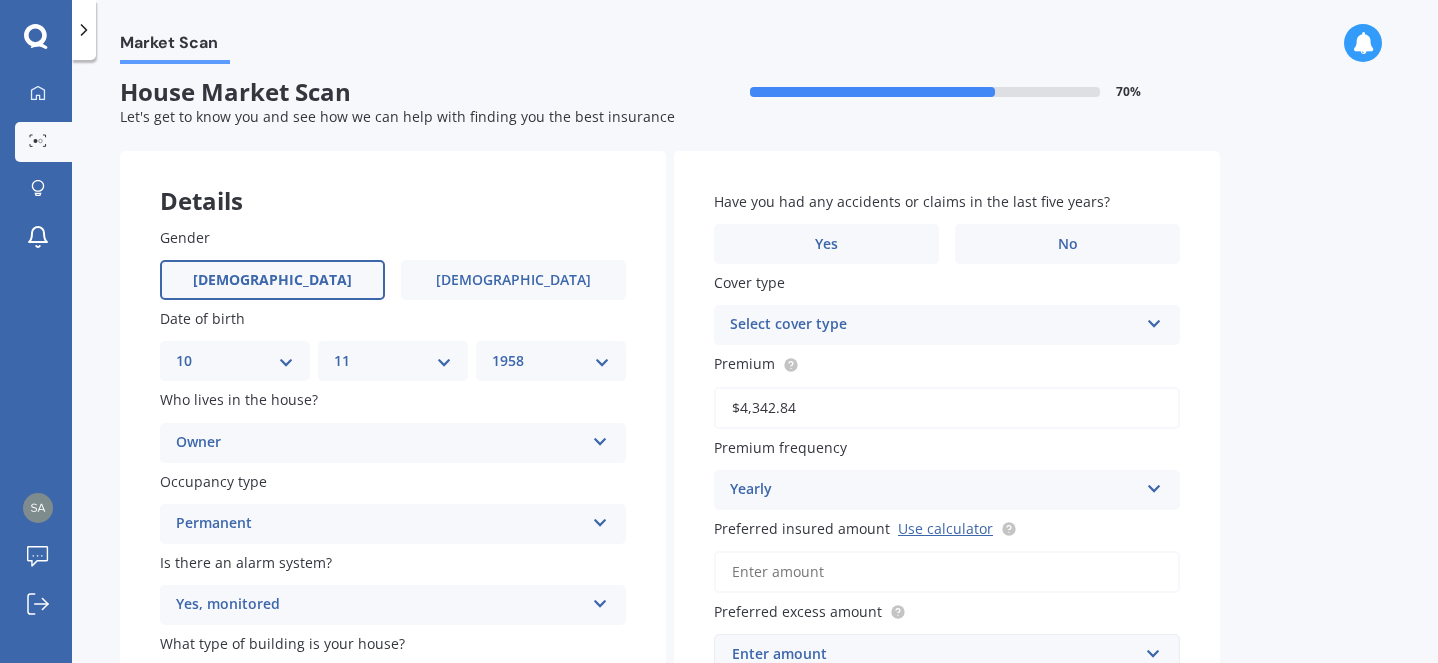 scroll, scrollTop: 12, scrollLeft: 0, axis: vertical 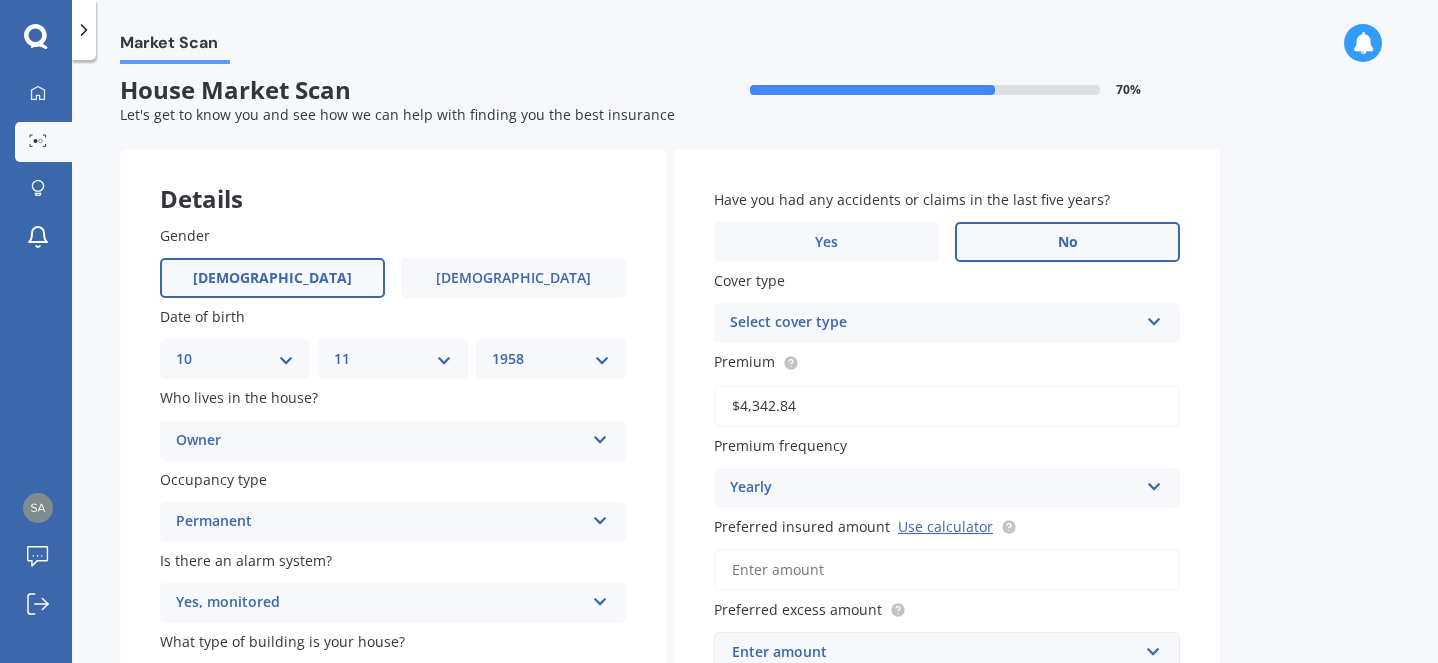 click on "No" at bounding box center [1067, 242] 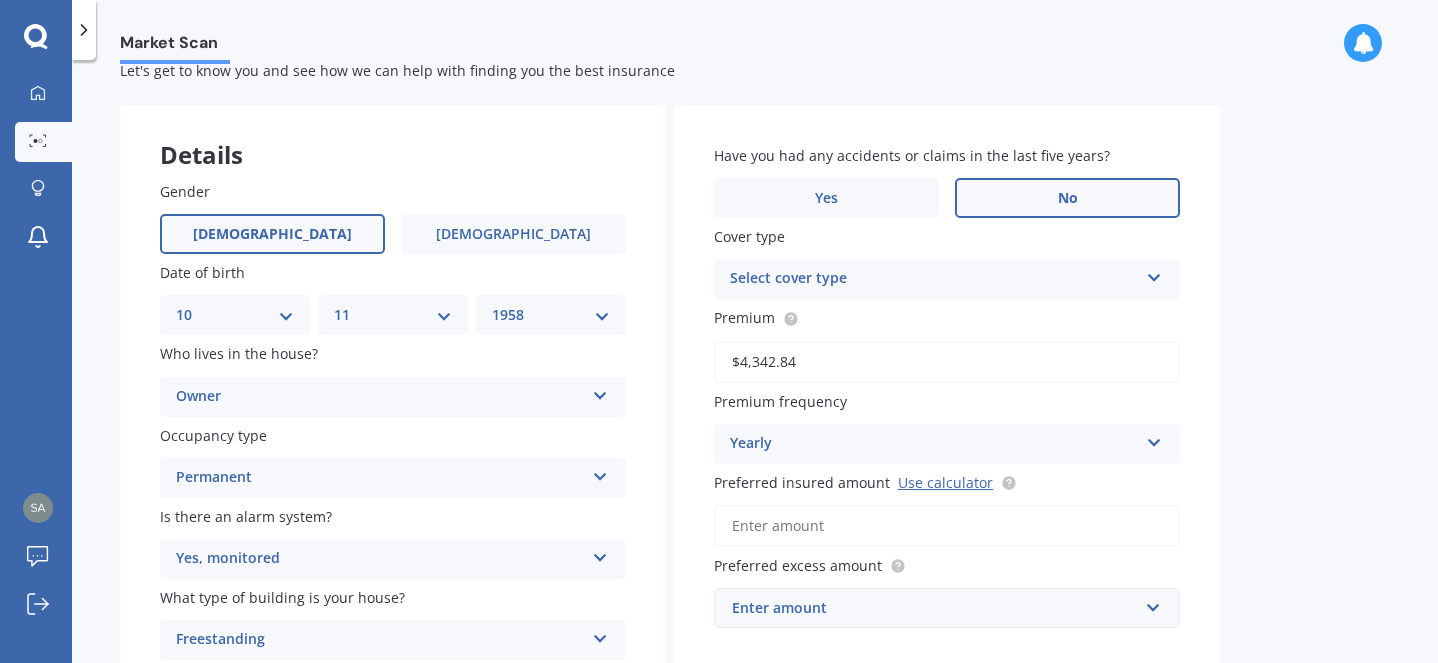 click on "Select cover type" at bounding box center (934, 279) 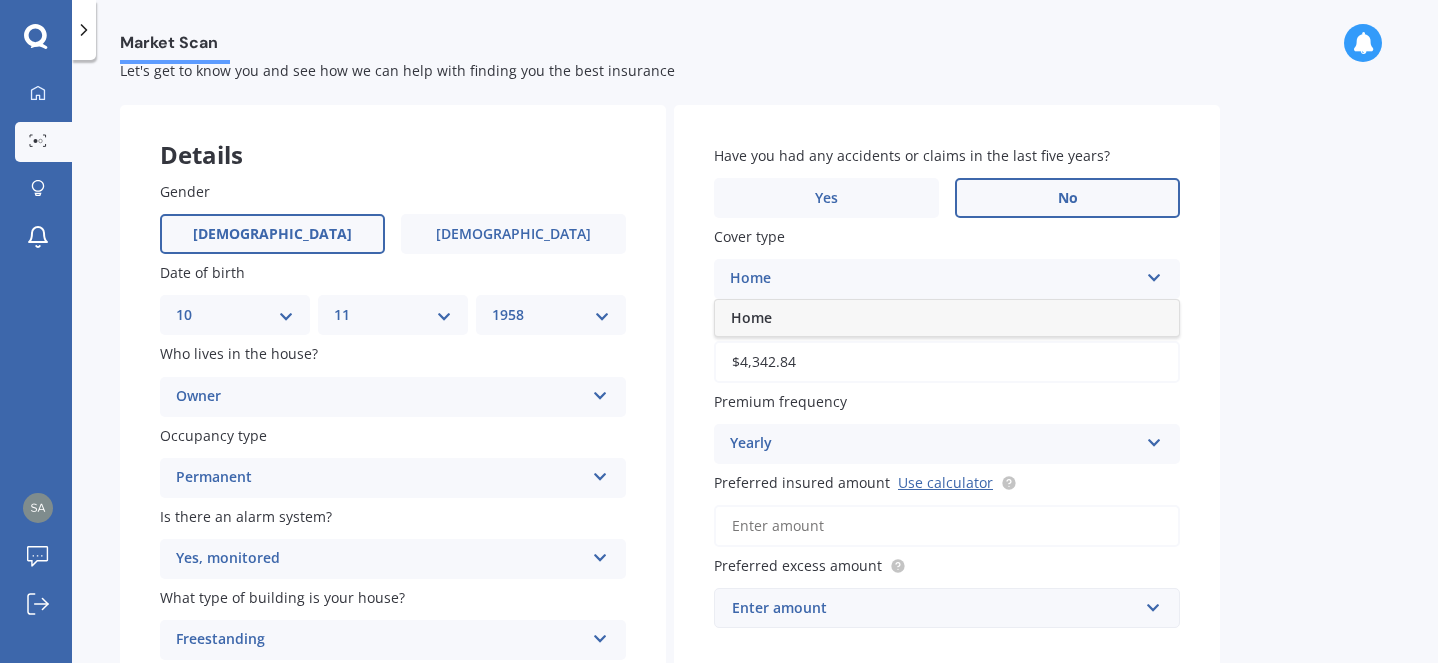 click on "Home" at bounding box center (947, 318) 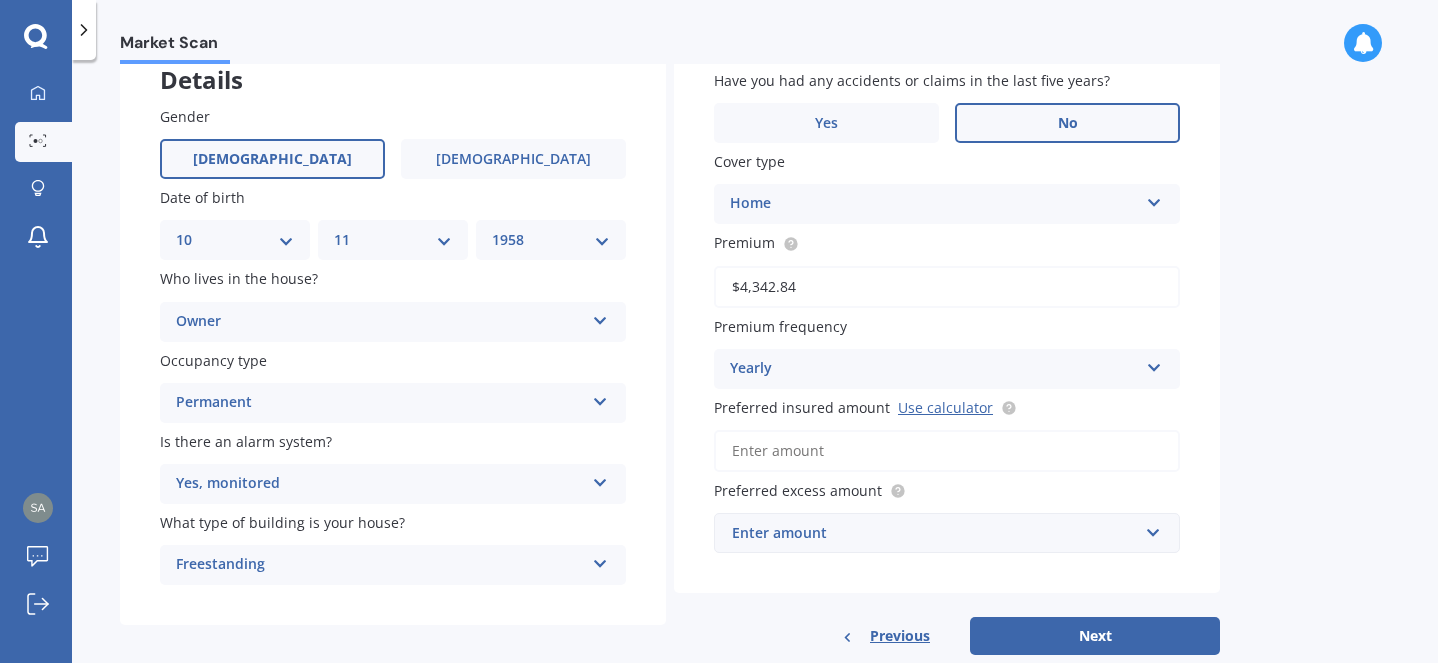 scroll, scrollTop: 178, scrollLeft: 0, axis: vertical 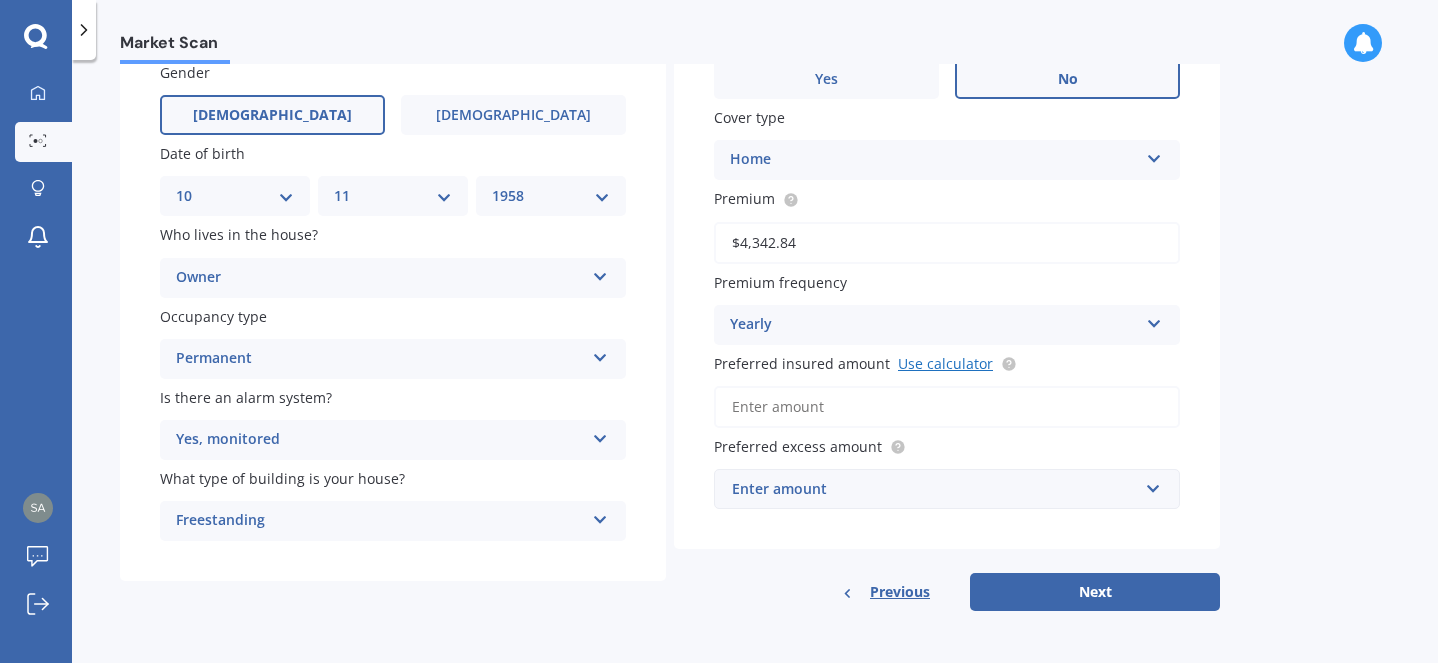 click on "Use calculator" at bounding box center (945, 363) 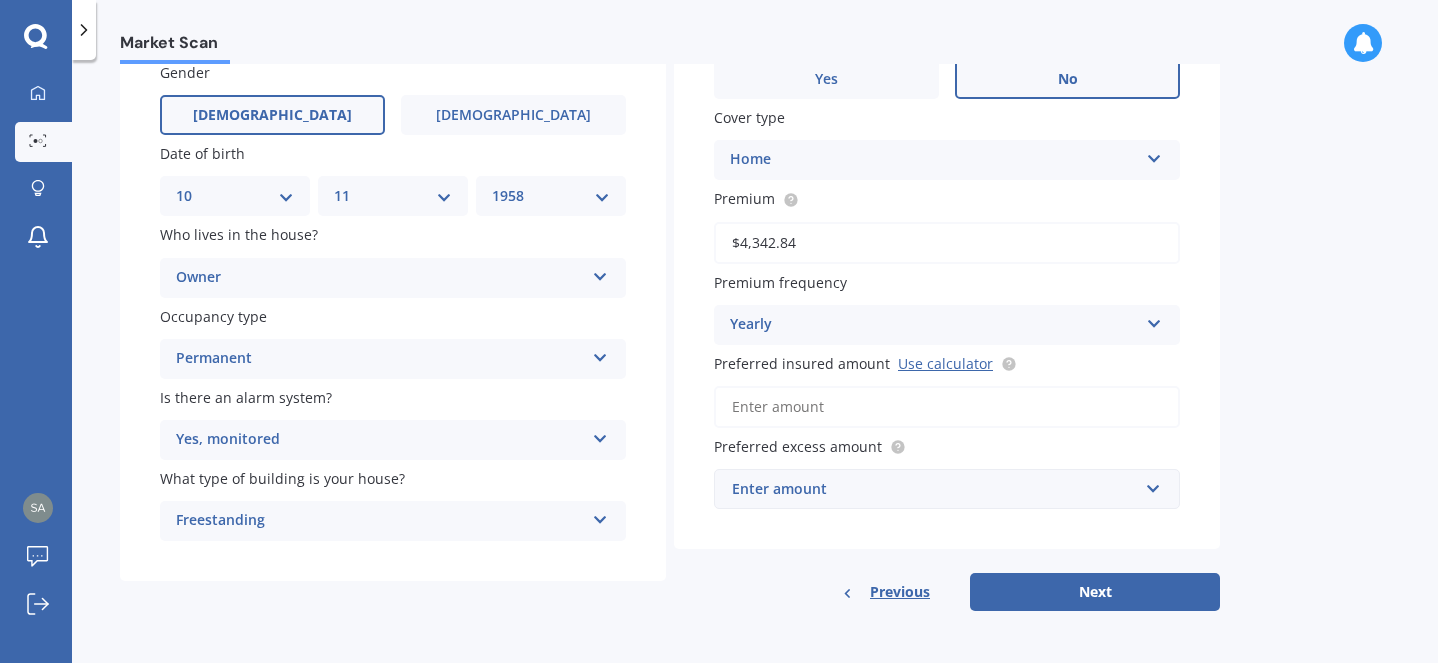 click on "Preferred insured amount Use calculator" at bounding box center (947, 407) 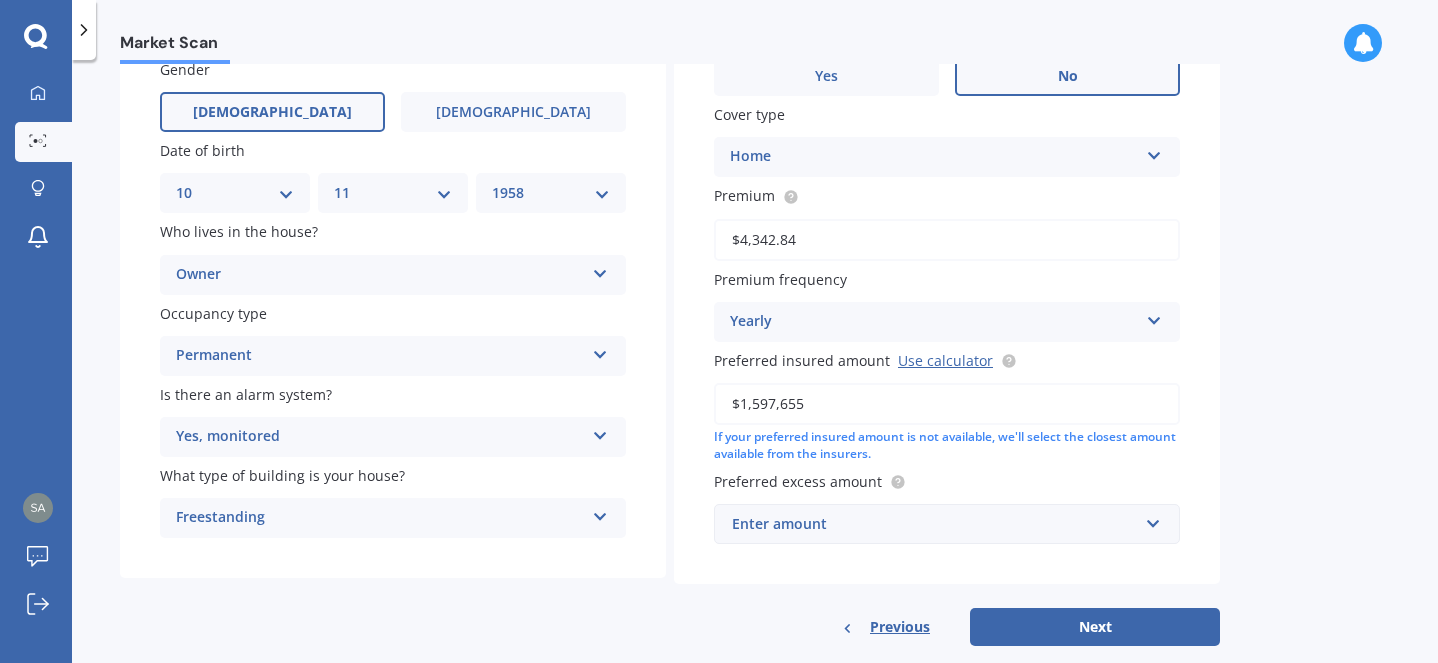 click on "$1,597,655" at bounding box center [947, 404] 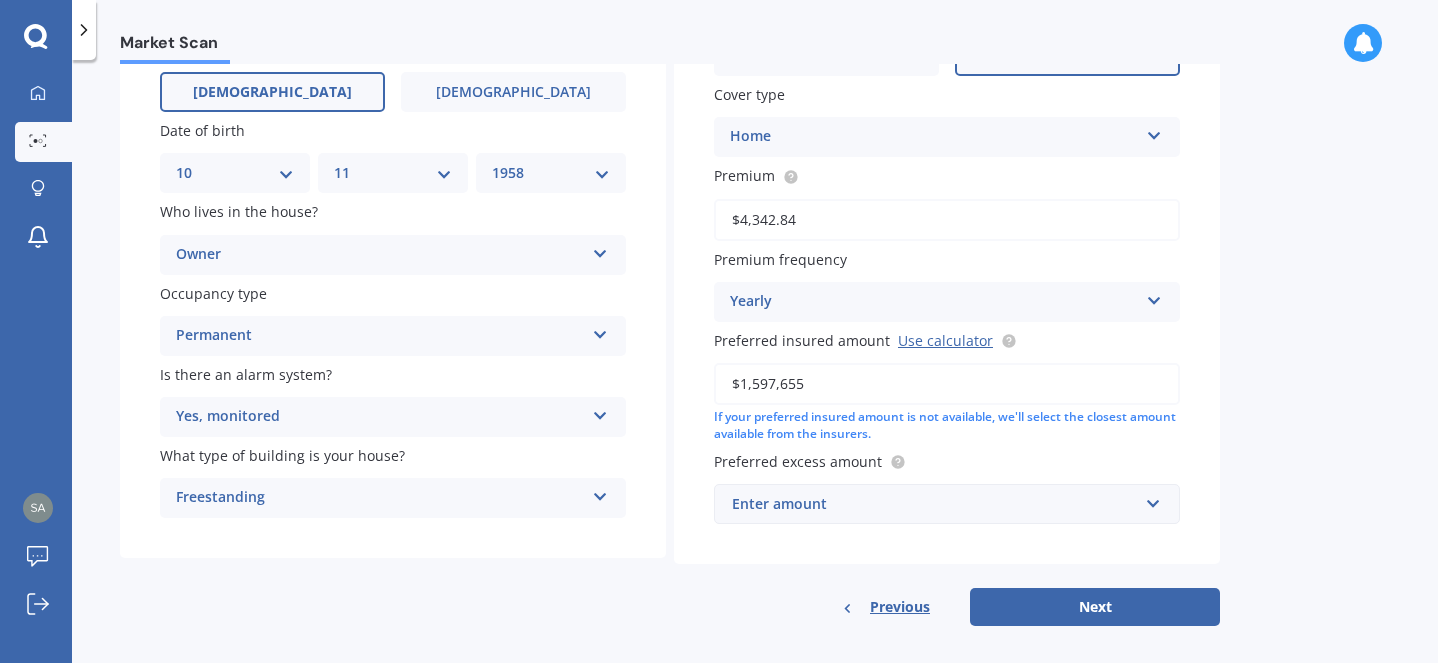 scroll, scrollTop: 216, scrollLeft: 0, axis: vertical 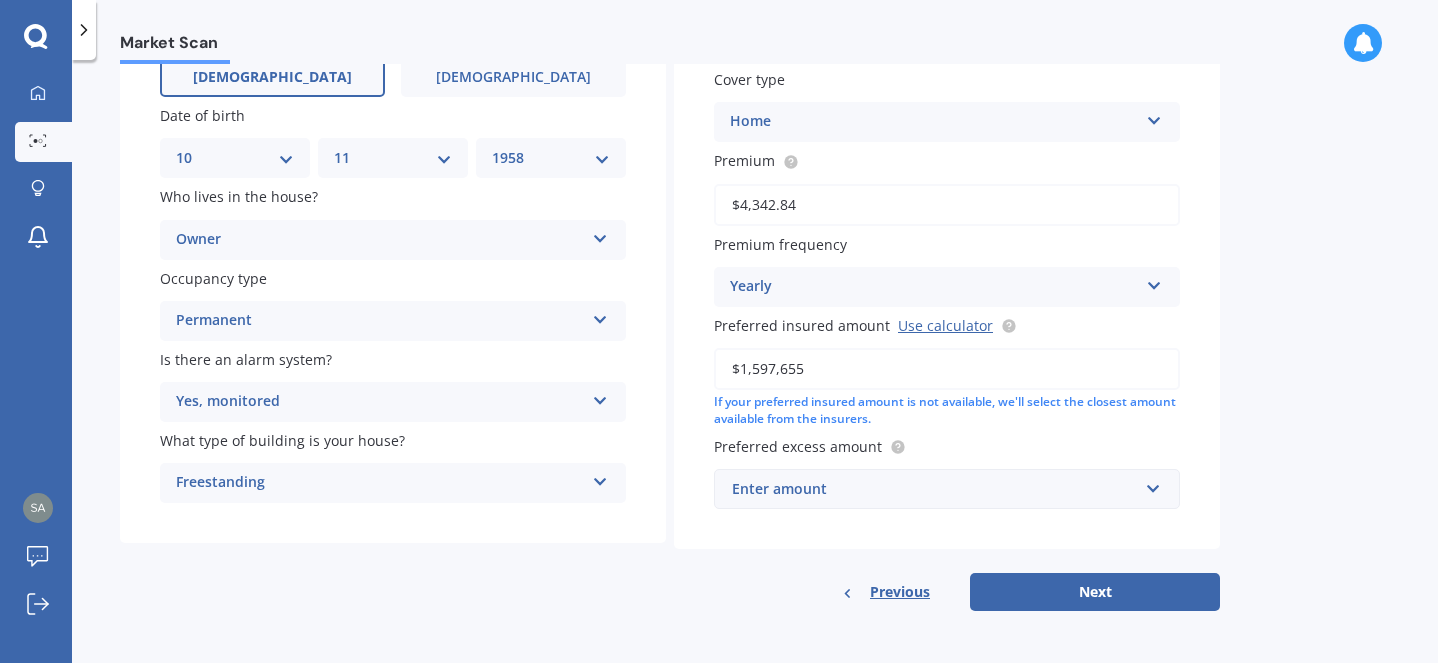 drag, startPoint x: 825, startPoint y: 370, endPoint x: 609, endPoint y: 332, distance: 219.31712 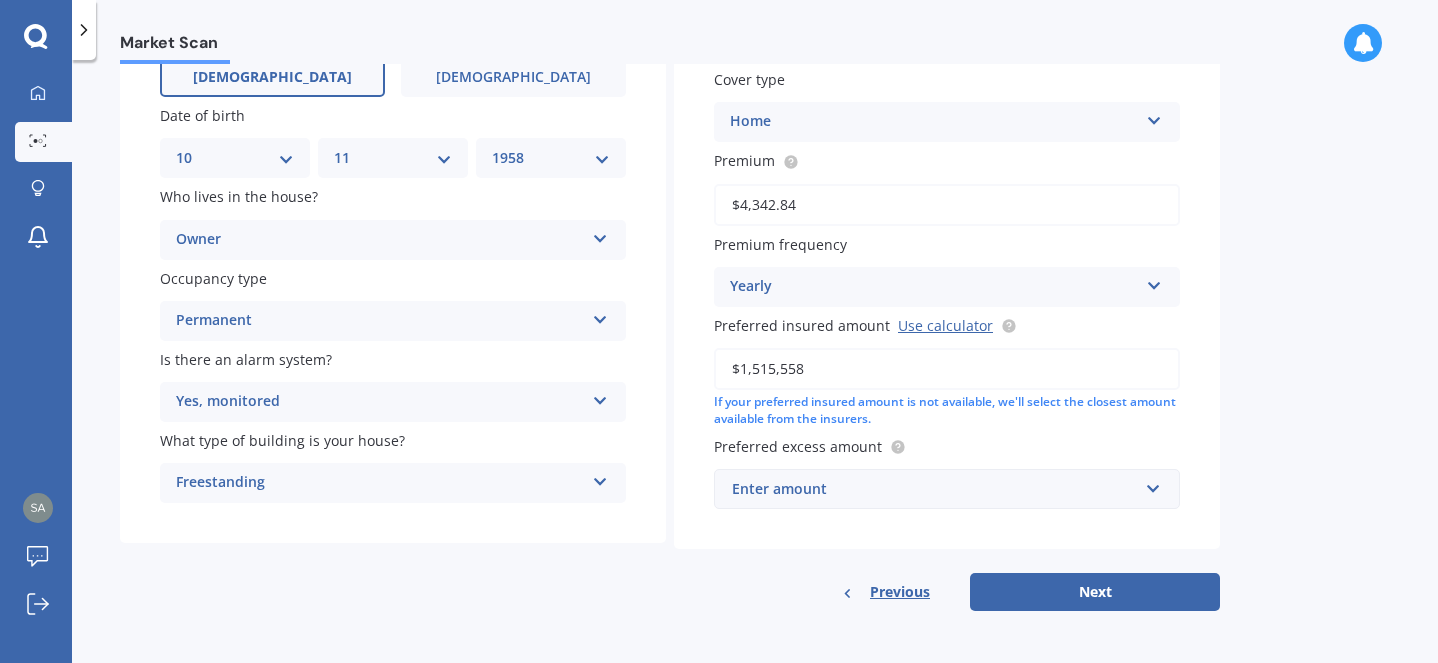 drag, startPoint x: 822, startPoint y: 360, endPoint x: 579, endPoint y: 349, distance: 243.24884 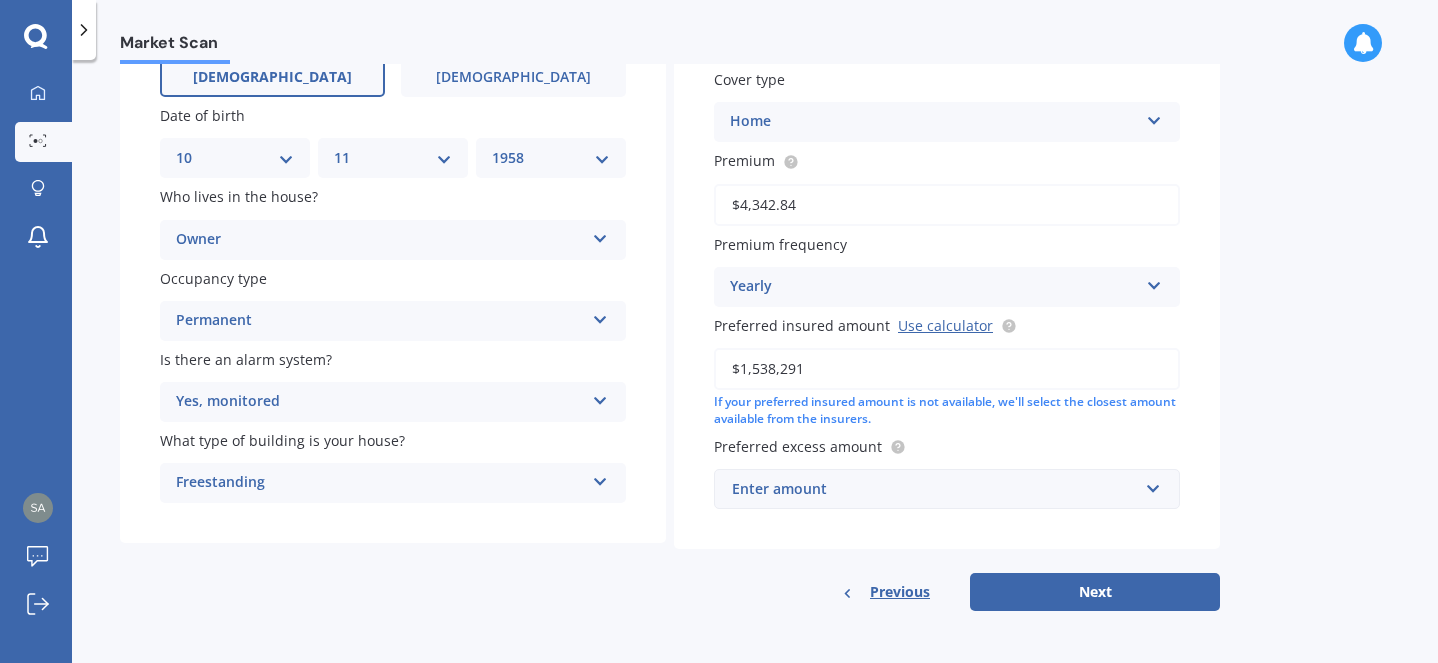 type on "$1,538,291" 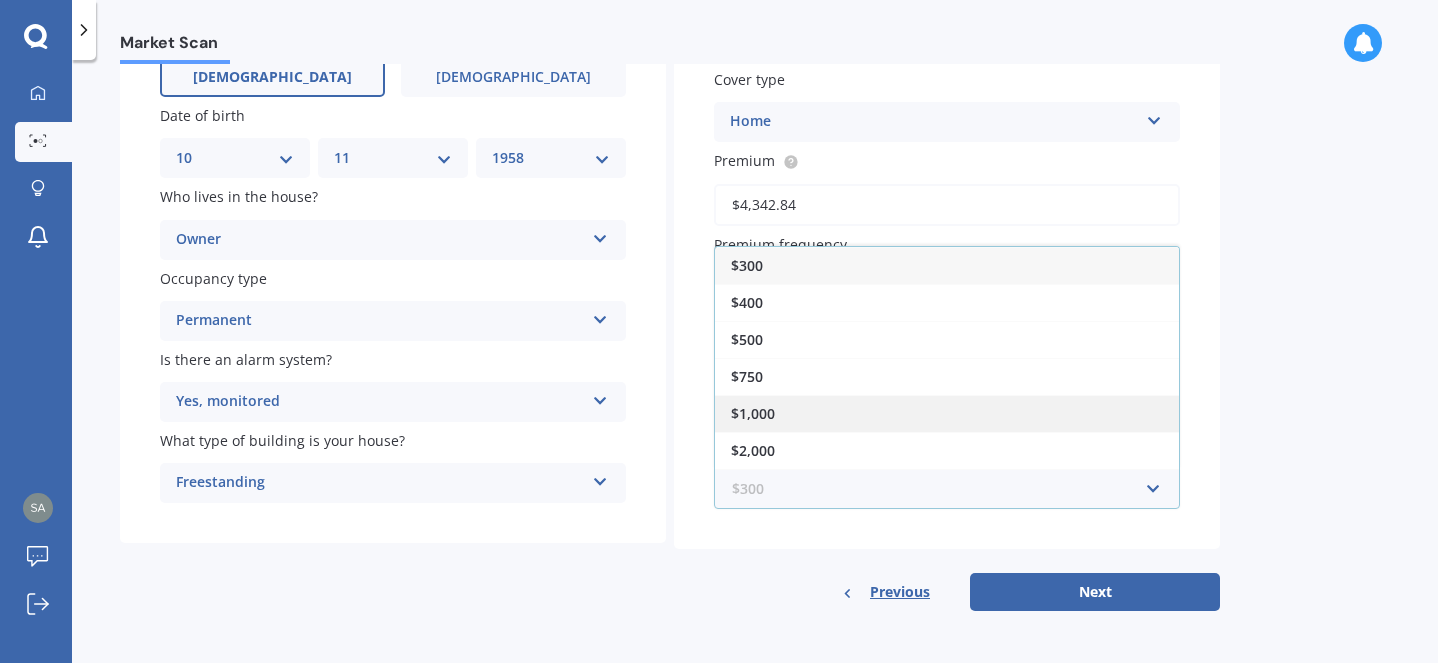 scroll, scrollTop: 35, scrollLeft: 0, axis: vertical 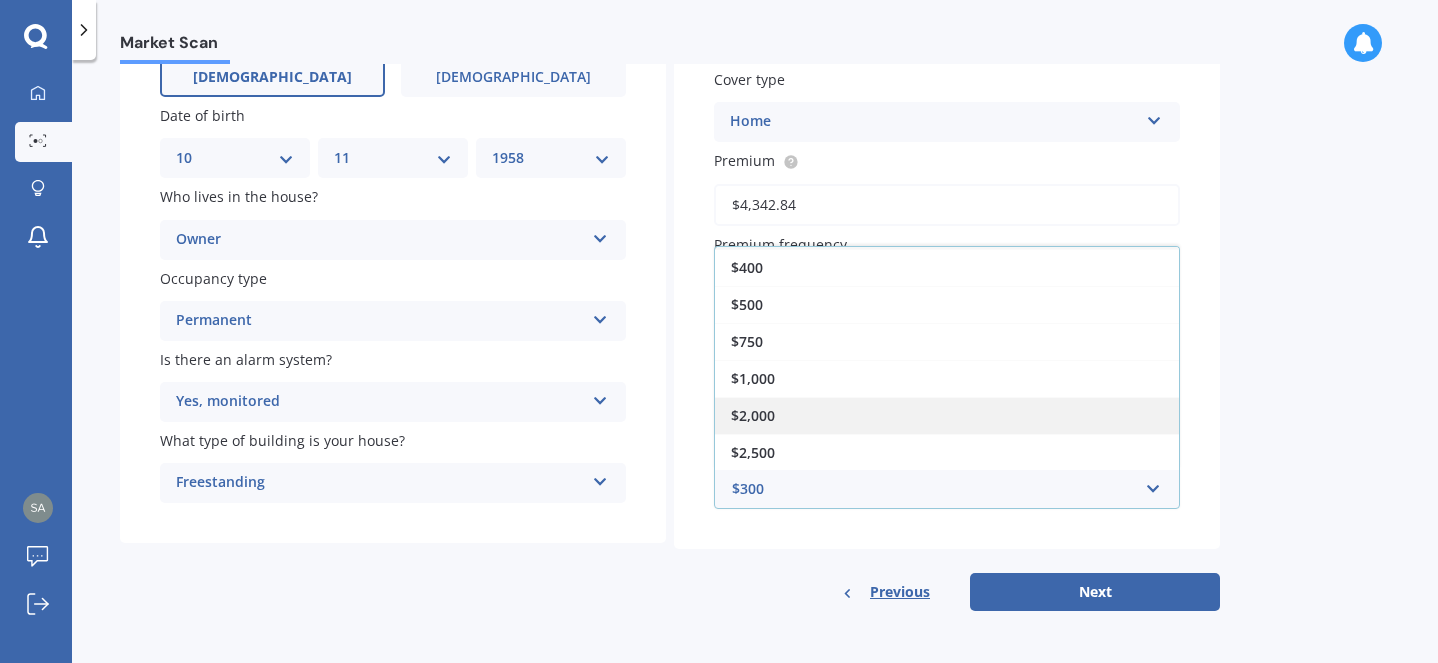 click on "$2,000" at bounding box center [947, 415] 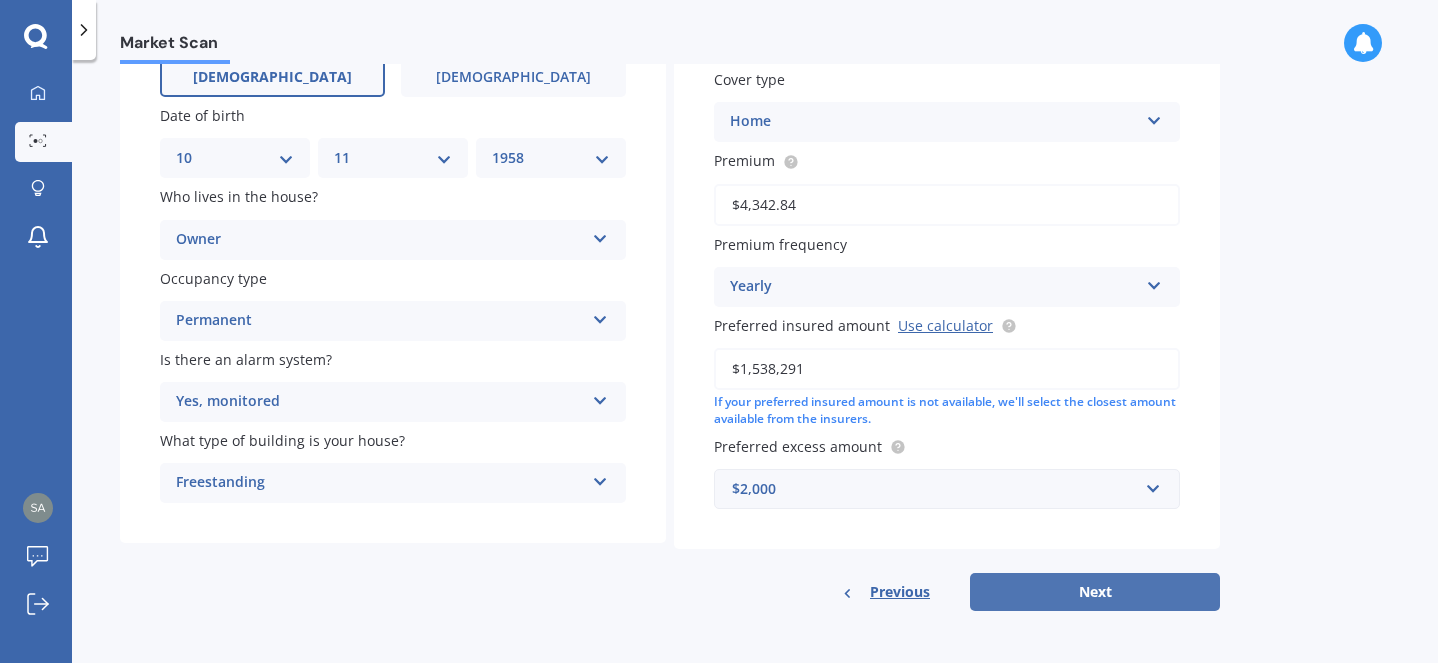 click on "Next" at bounding box center (1095, 592) 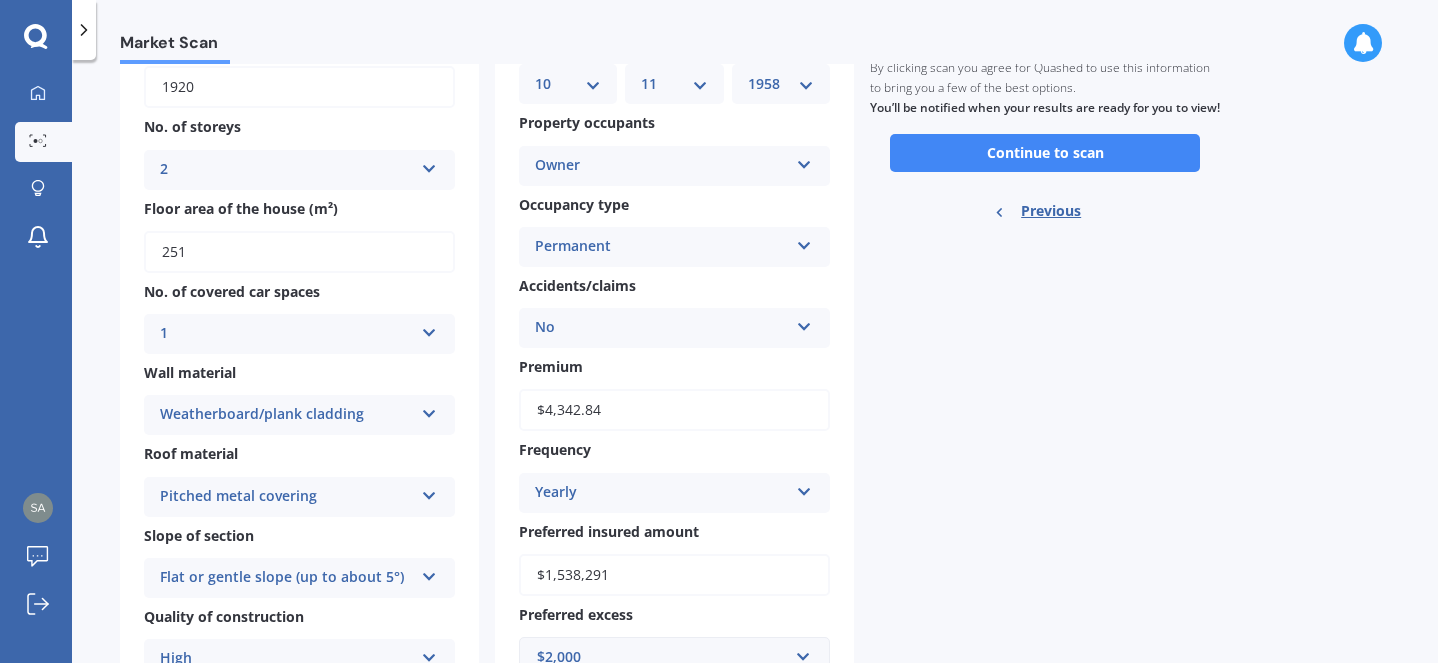 scroll, scrollTop: 40, scrollLeft: 0, axis: vertical 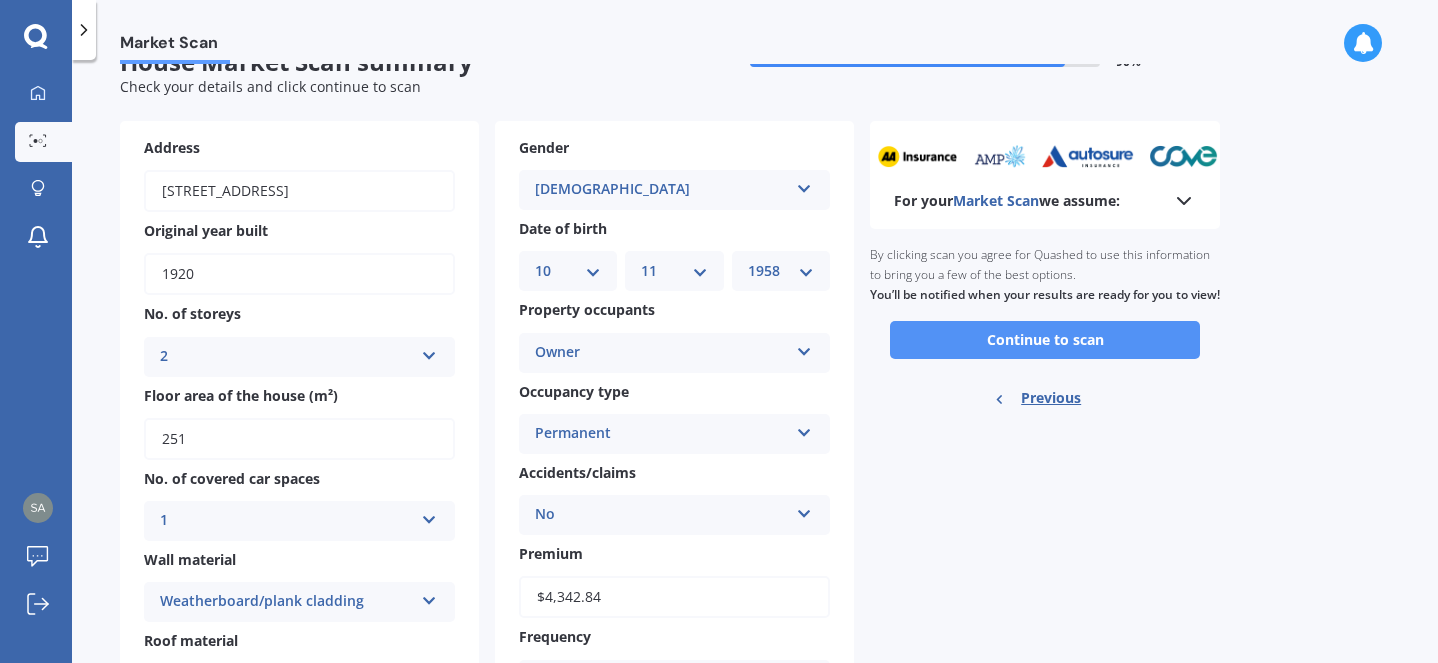 click on "Continue to scan" at bounding box center [1045, 340] 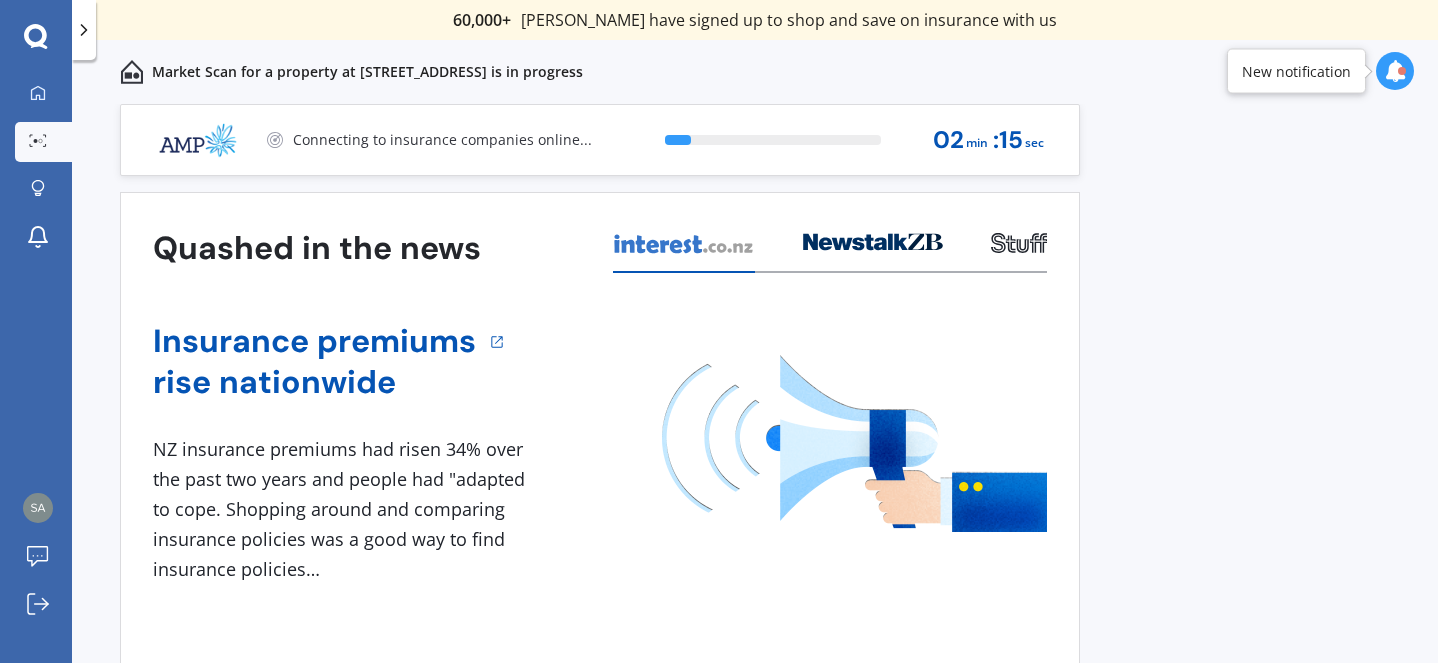 scroll, scrollTop: 61, scrollLeft: 0, axis: vertical 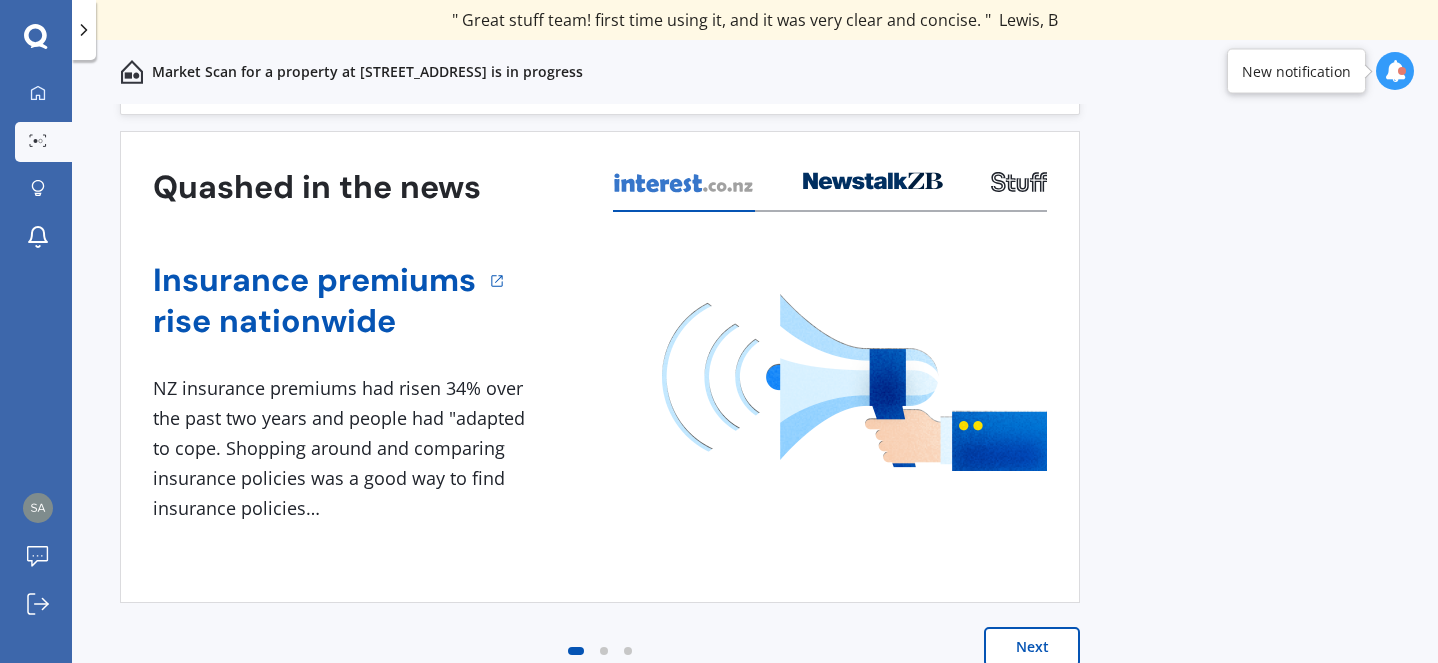 click on "Next" at bounding box center [1032, 647] 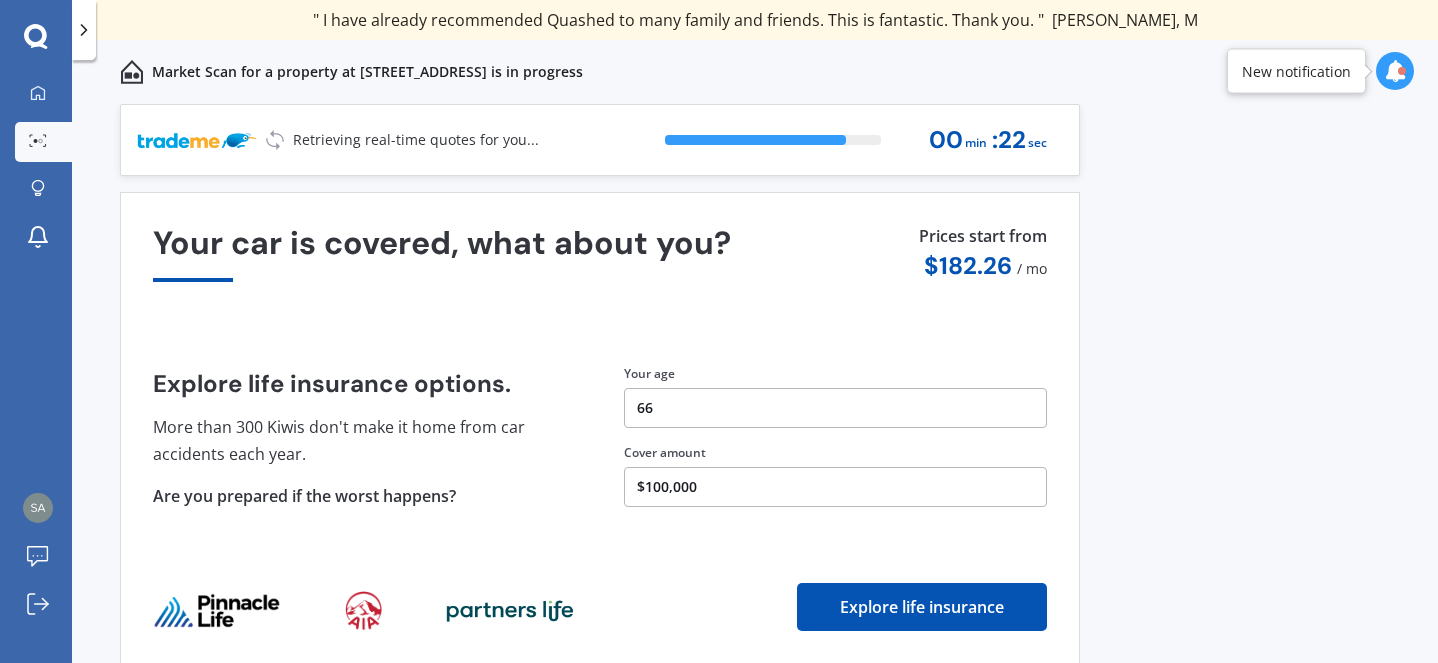 scroll, scrollTop: 61, scrollLeft: 0, axis: vertical 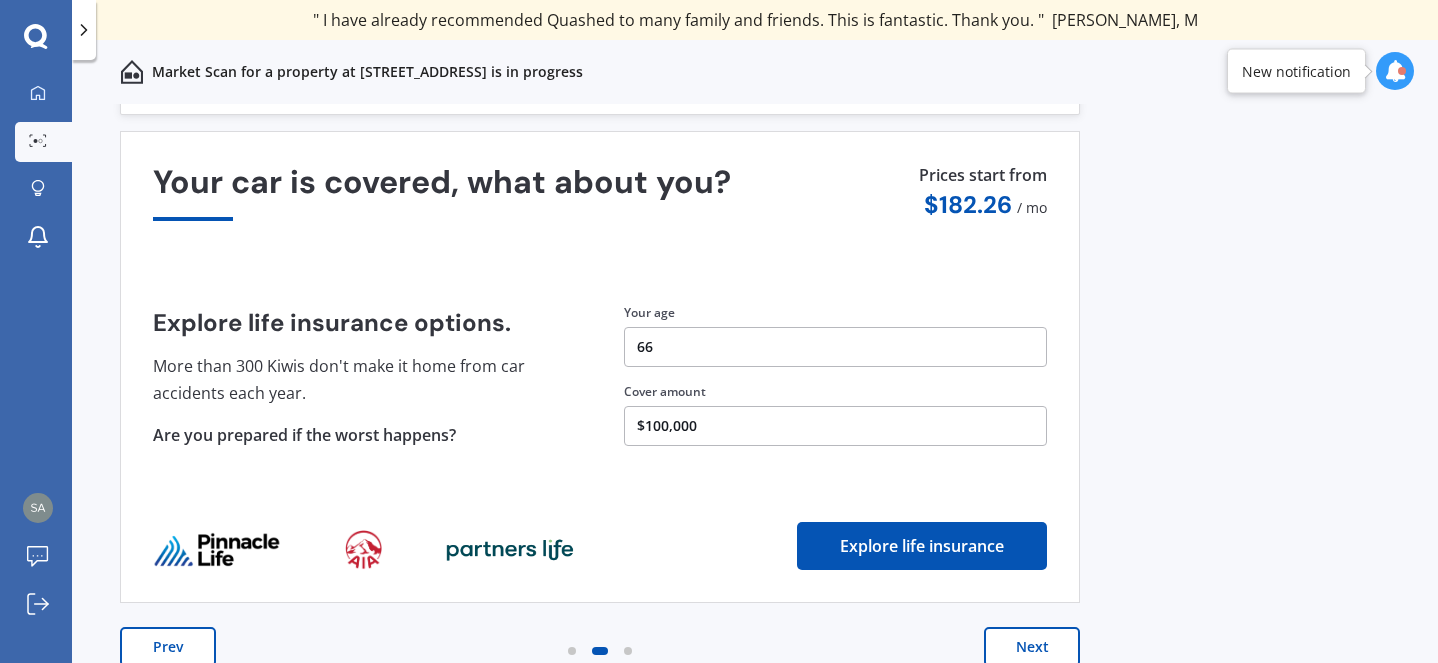 click on "Next" at bounding box center (1032, 647) 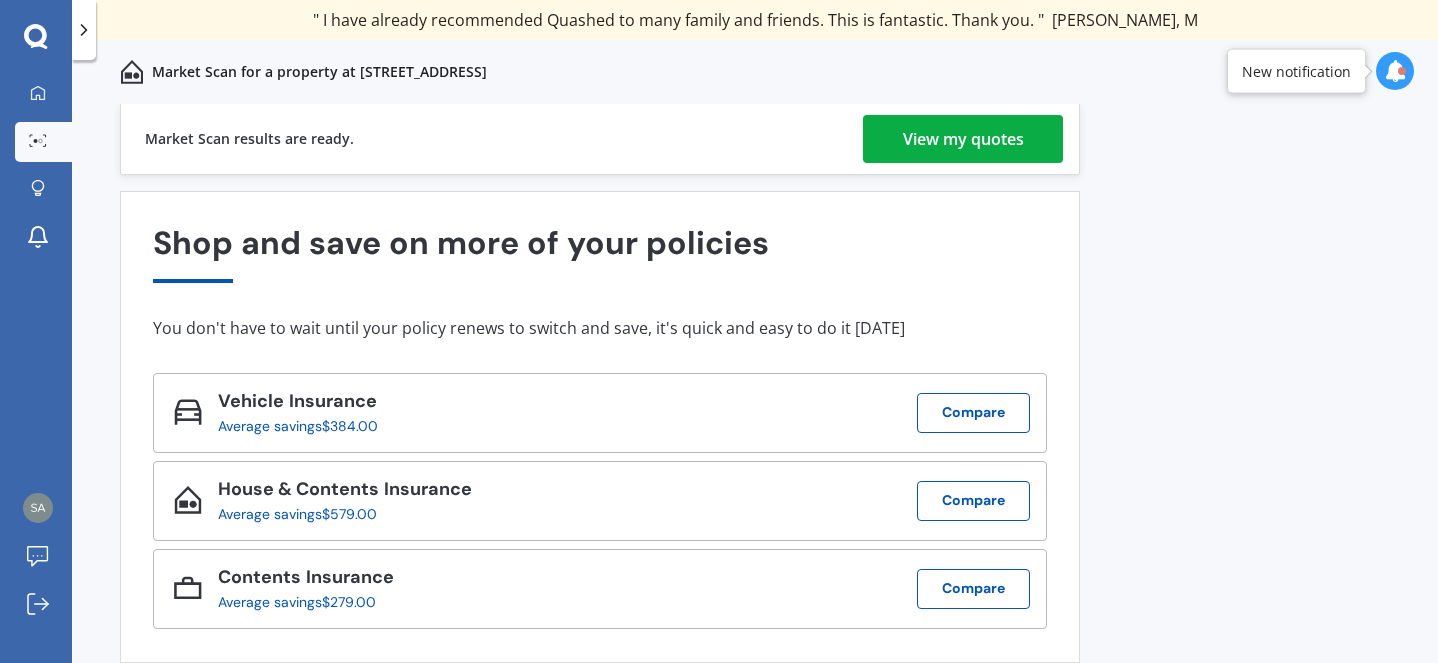 scroll, scrollTop: 0, scrollLeft: 0, axis: both 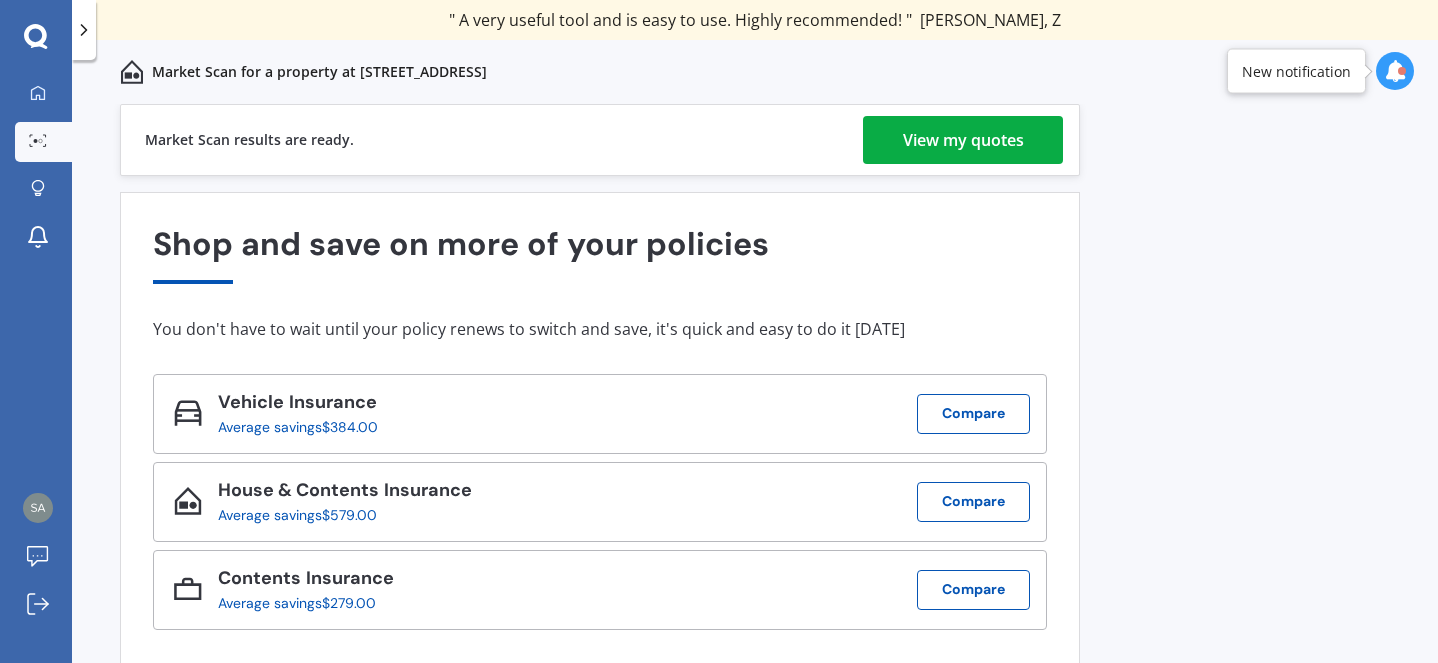 click on "View my quotes" at bounding box center (963, 140) 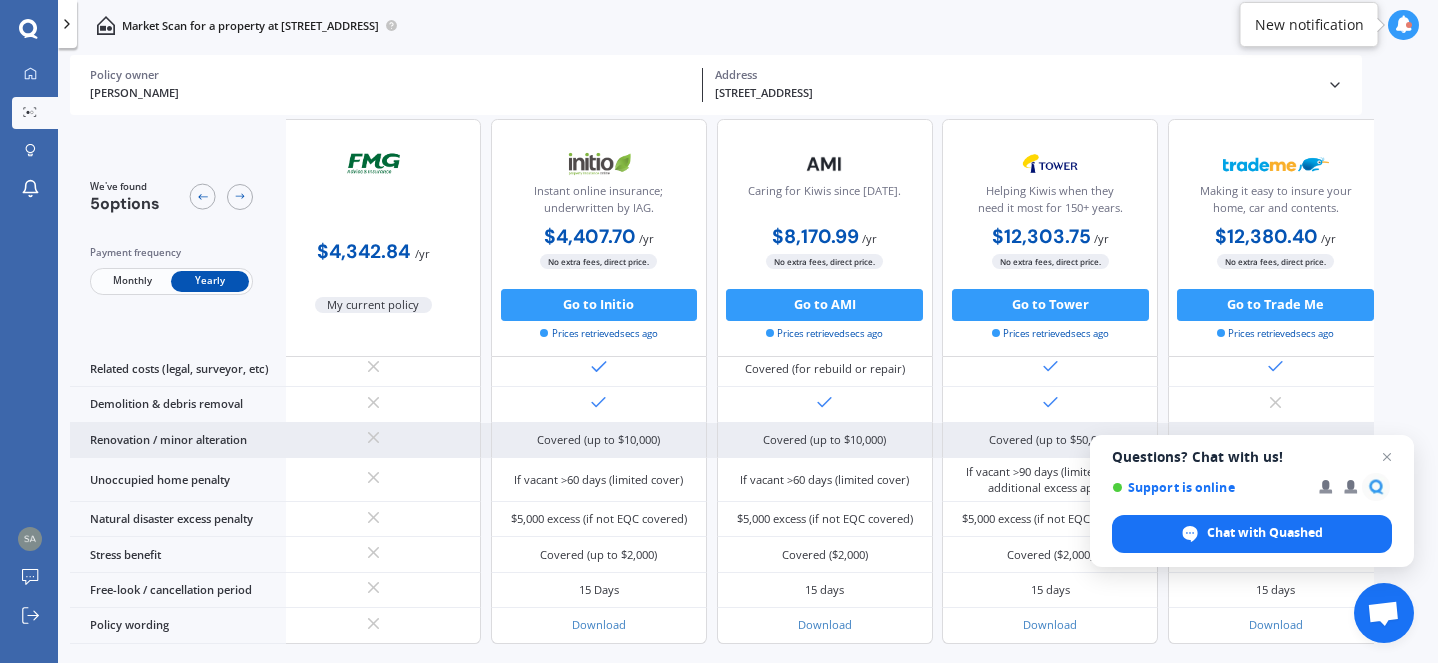 scroll, scrollTop: 838, scrollLeft: 48, axis: both 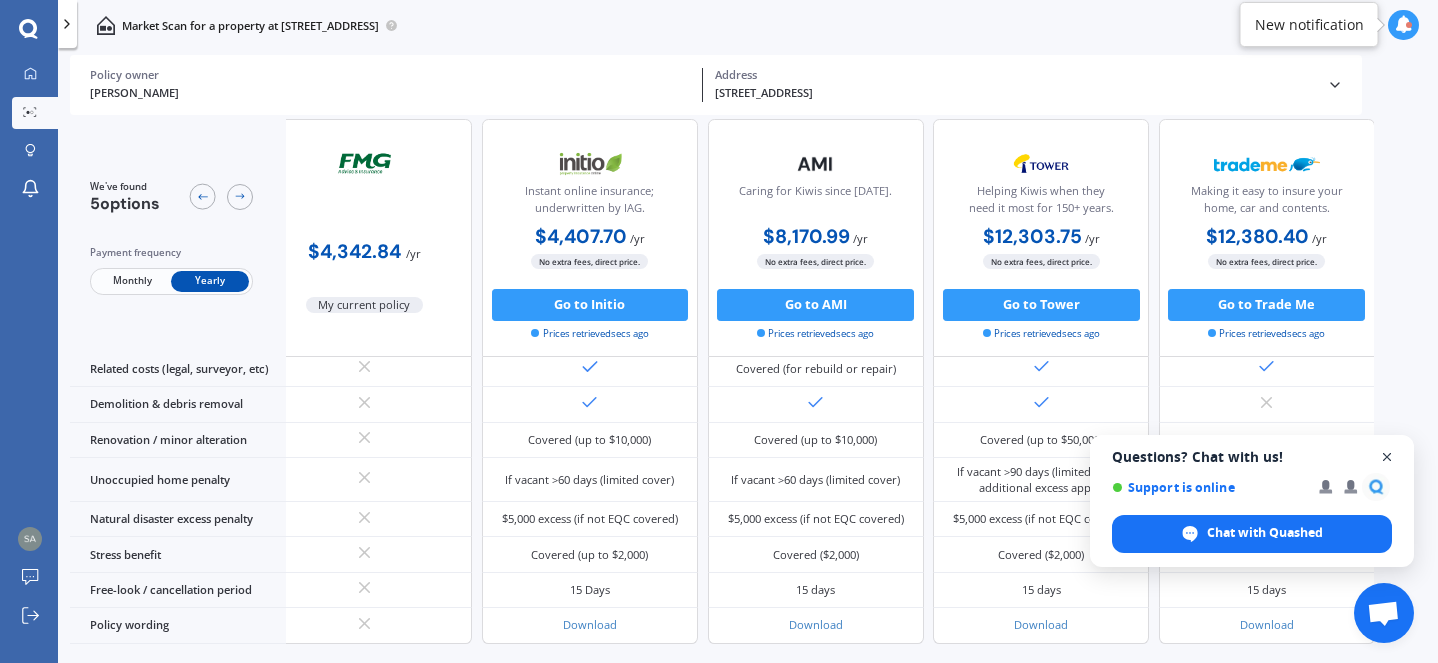 click at bounding box center (1387, 457) 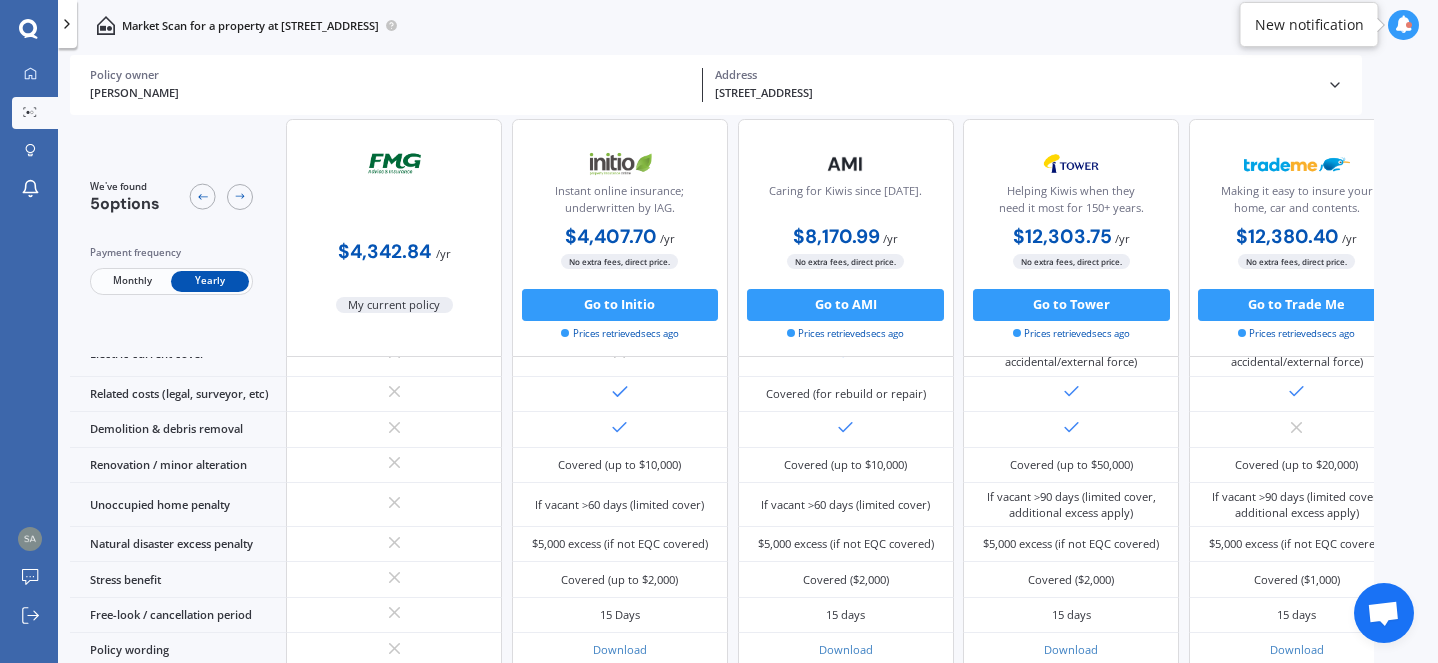 scroll, scrollTop: 909, scrollLeft: 0, axis: vertical 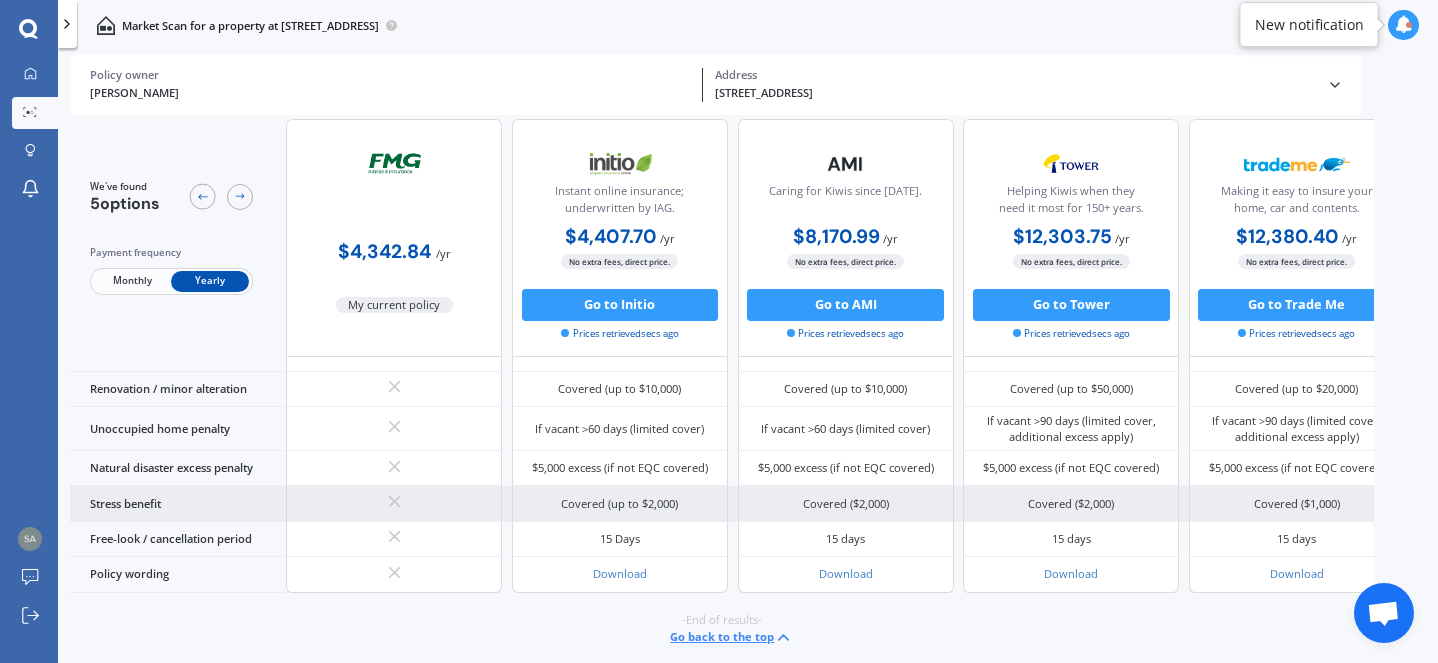 drag, startPoint x: 648, startPoint y: 523, endPoint x: 633, endPoint y: 486, distance: 39.92493 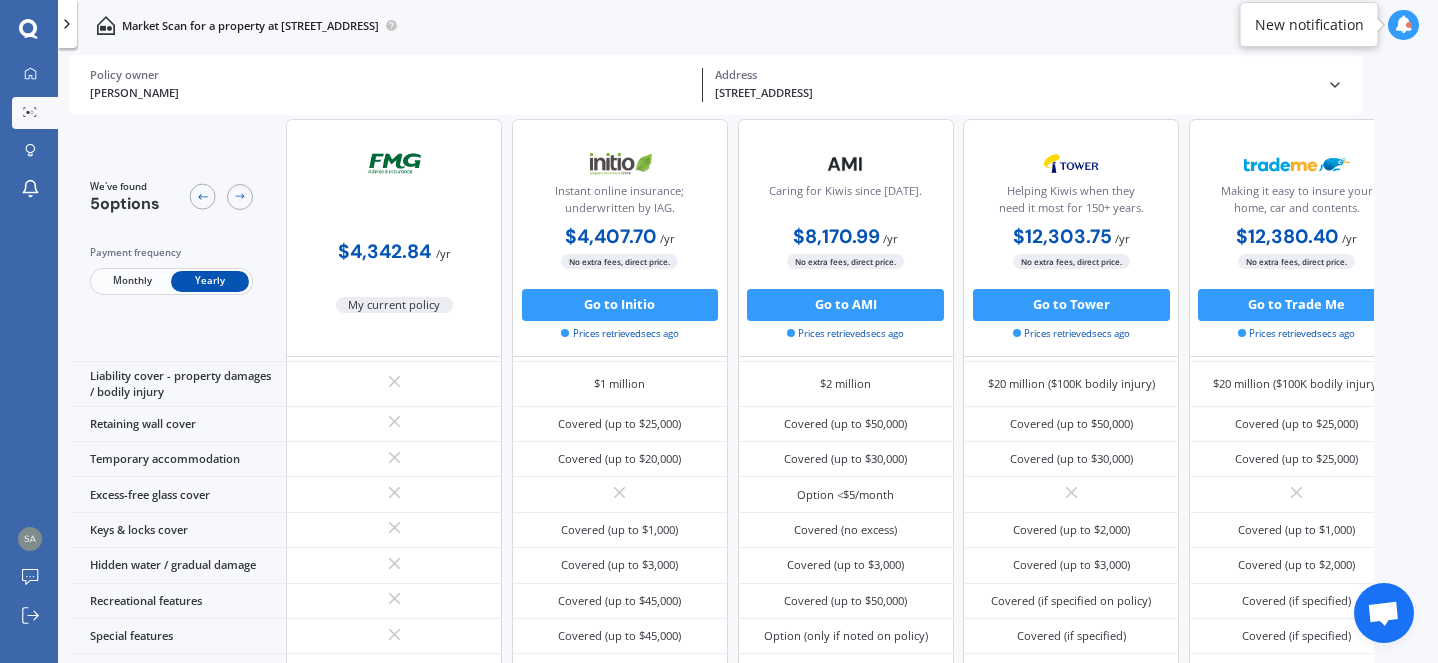 scroll, scrollTop: 0, scrollLeft: 0, axis: both 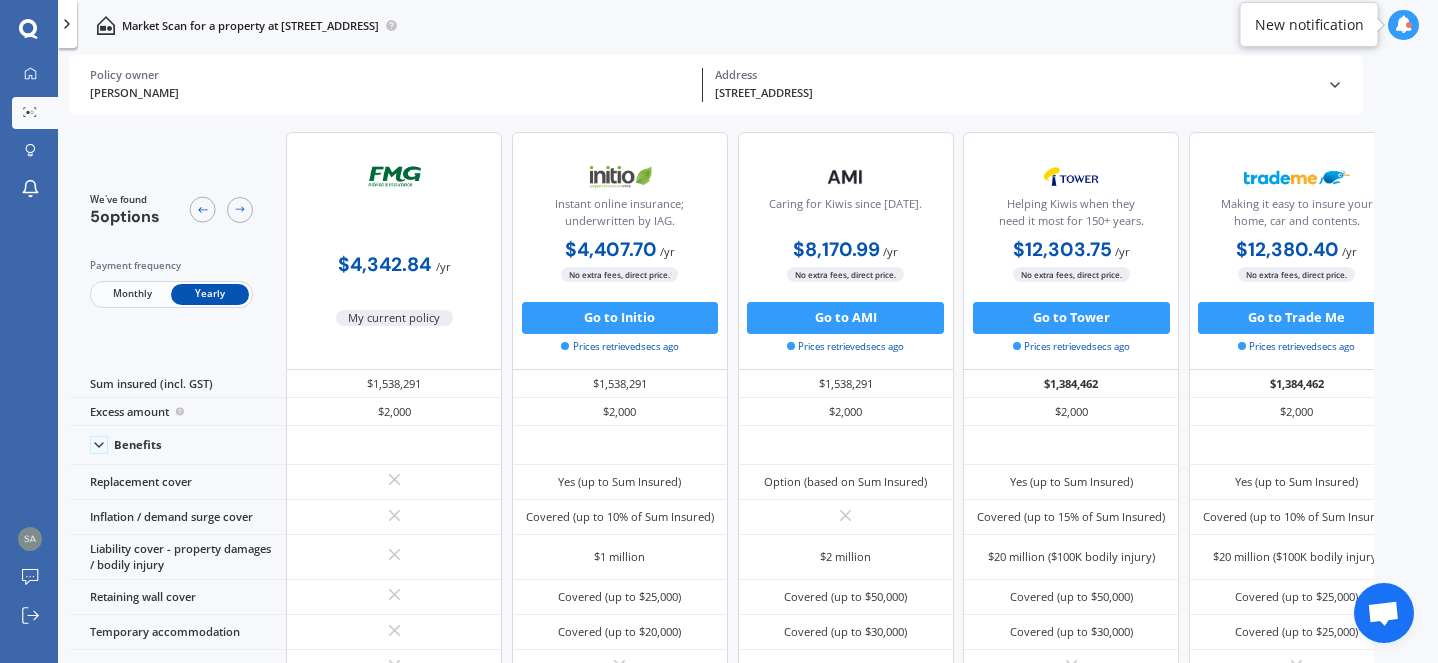 click 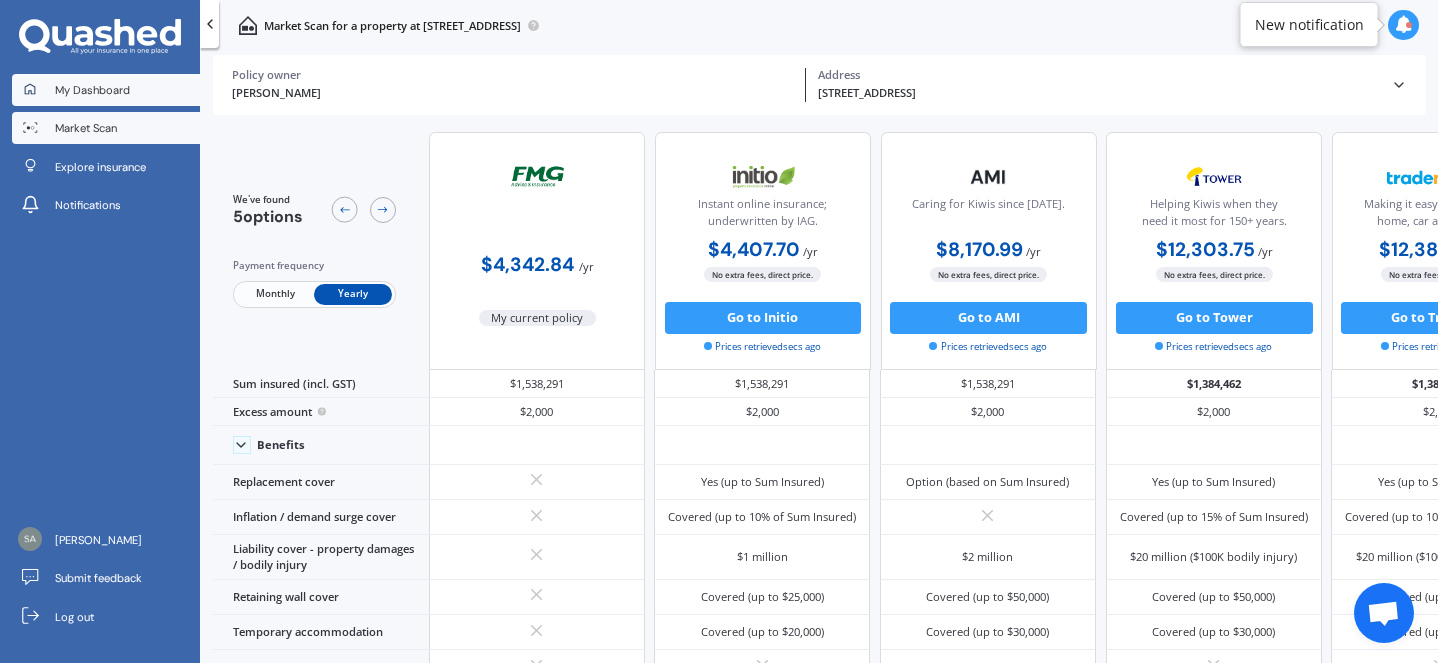 click on "My Dashboard" at bounding box center (92, 90) 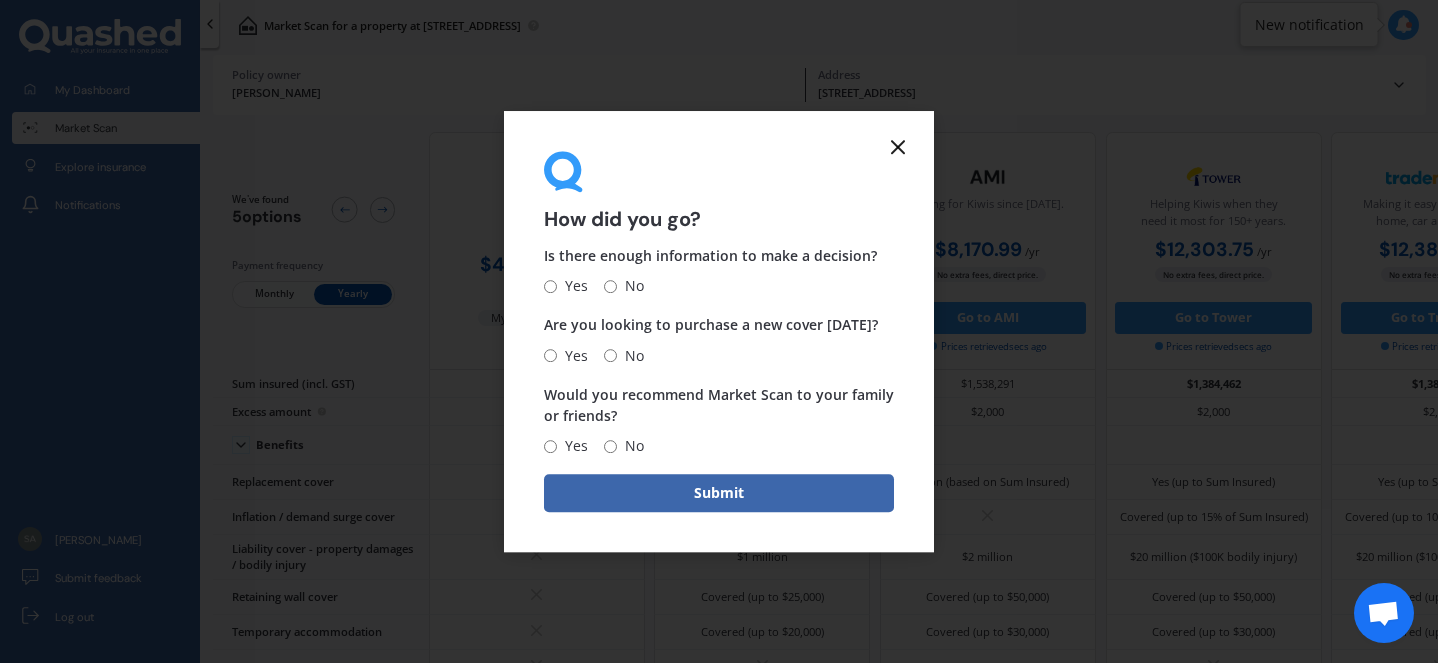 click 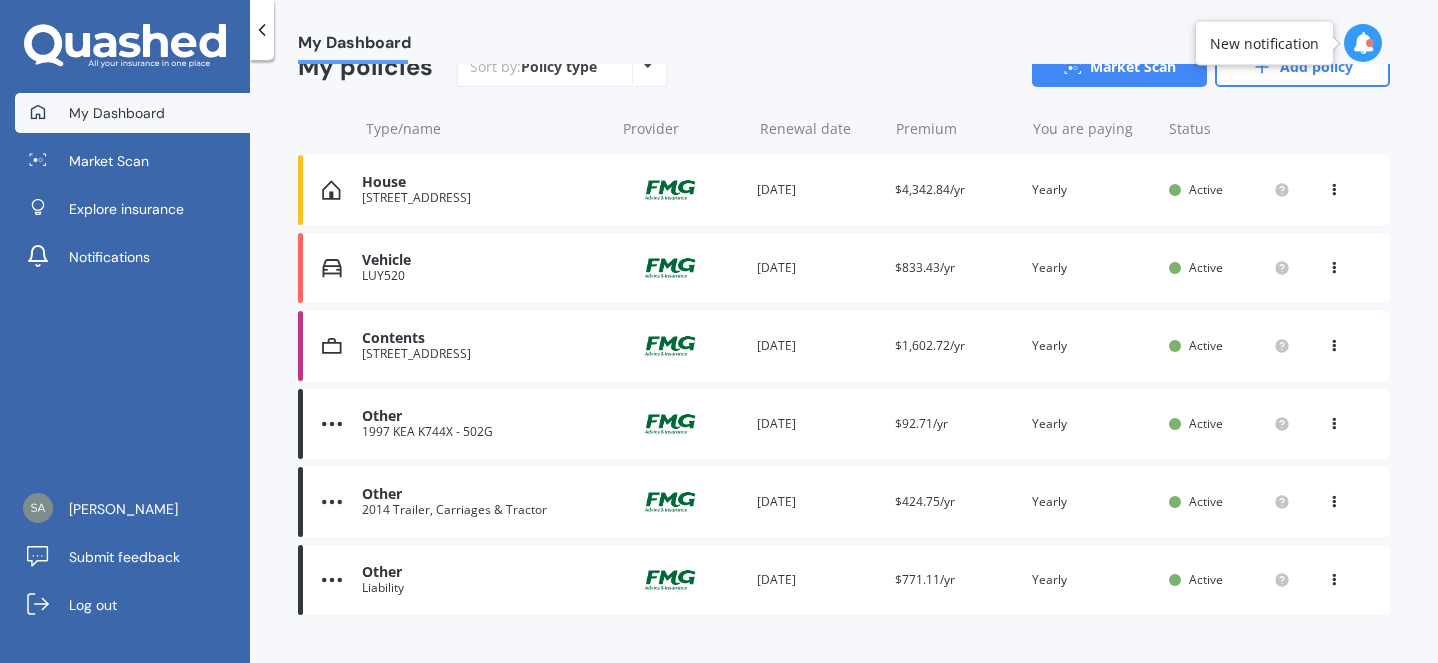 scroll, scrollTop: 205, scrollLeft: 0, axis: vertical 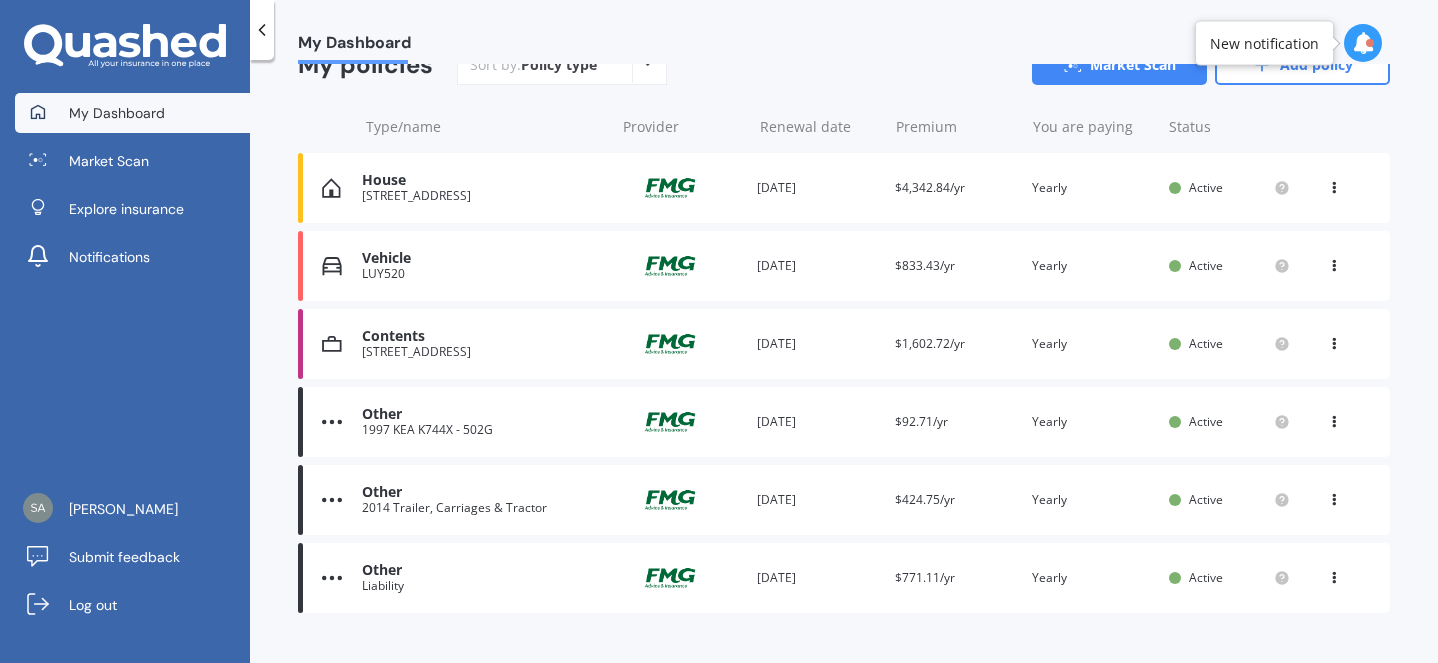click on "Vehicle LUY520 Provider Renewal date 28 Mar 2026 Premium $833.43/yr You are paying Yearly Status Active View option View policy Delete" at bounding box center (844, 266) 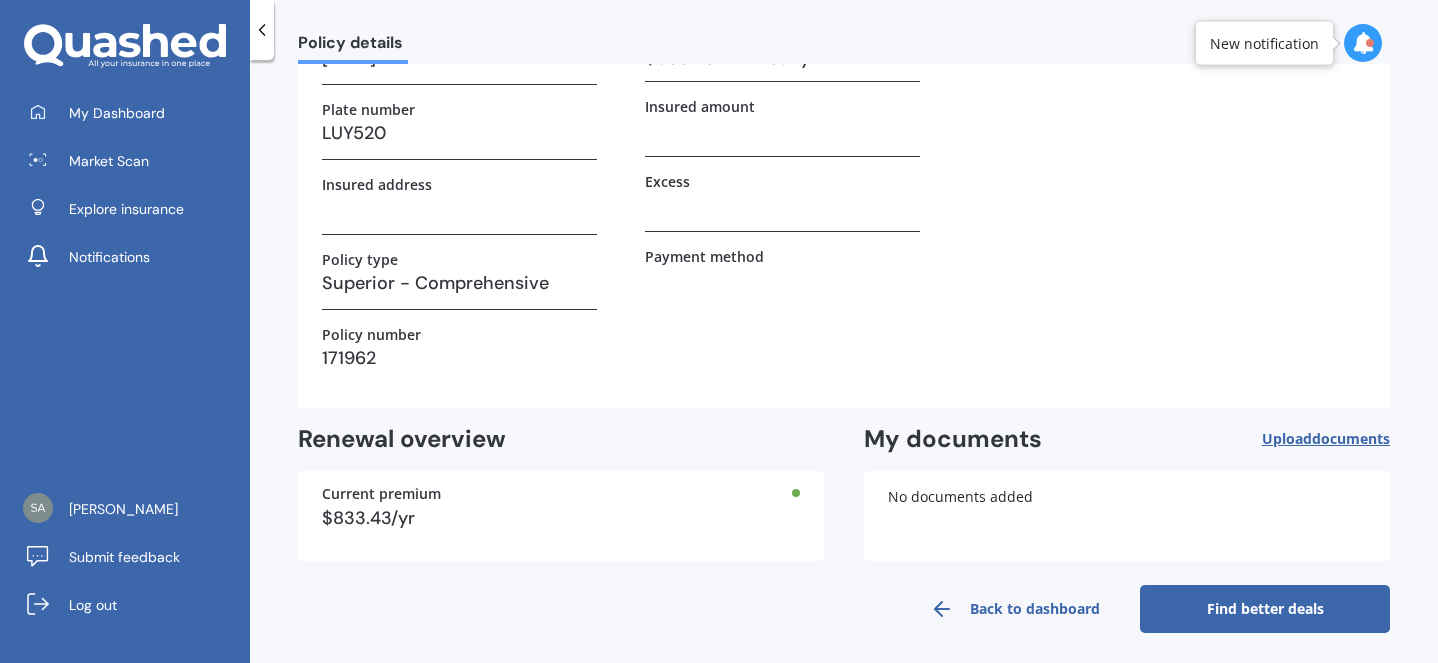 scroll, scrollTop: 179, scrollLeft: 0, axis: vertical 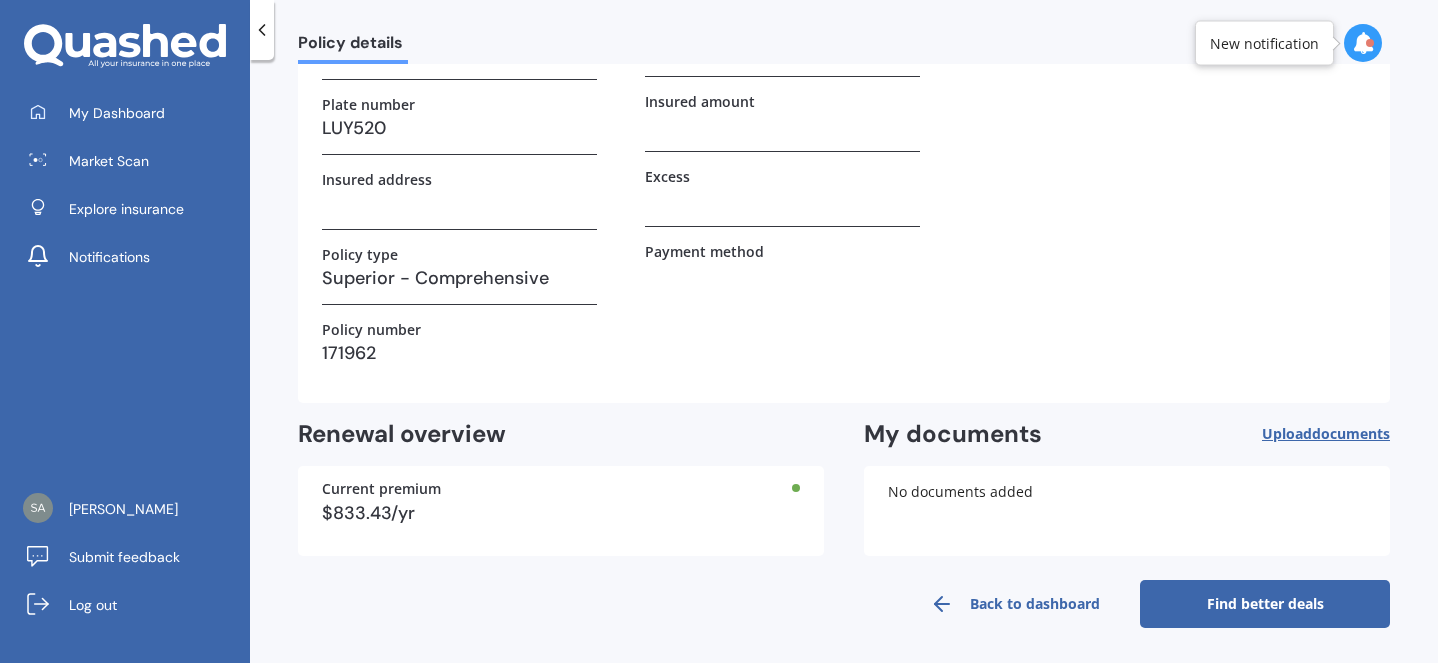 click on "Find better deals" at bounding box center [1265, 604] 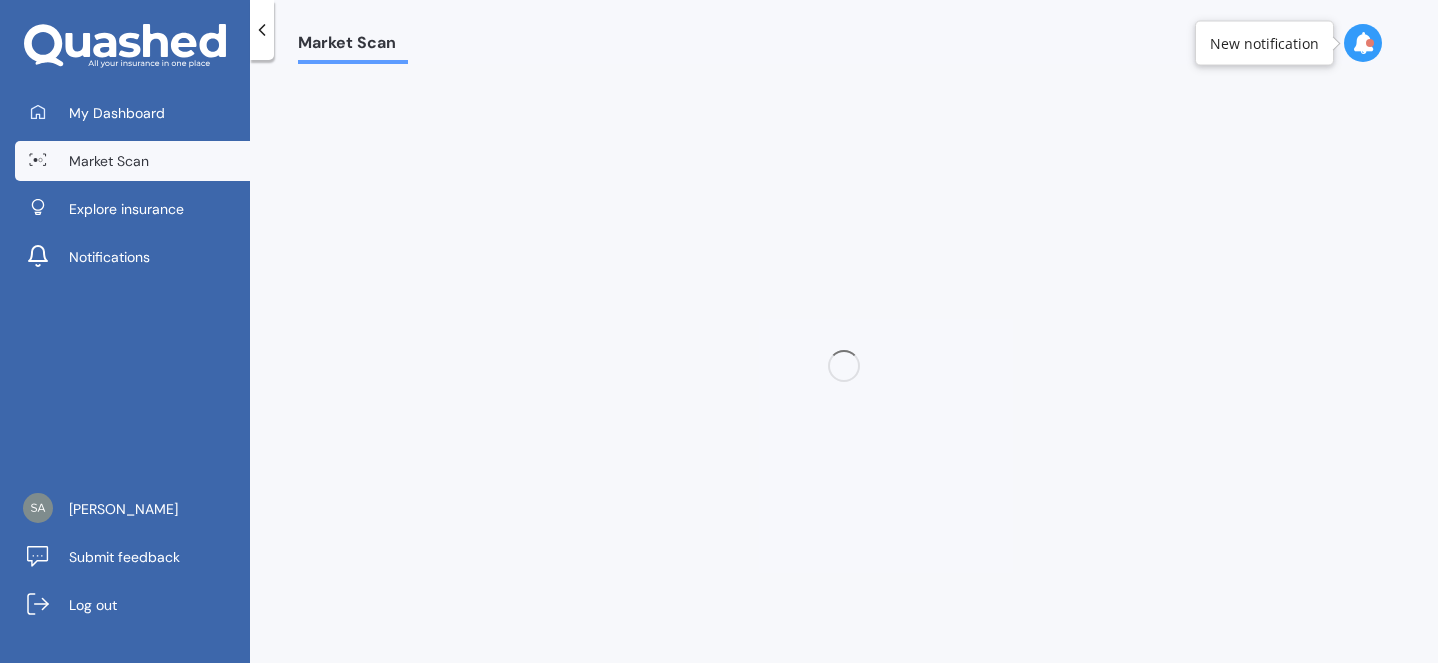 scroll, scrollTop: 0, scrollLeft: 0, axis: both 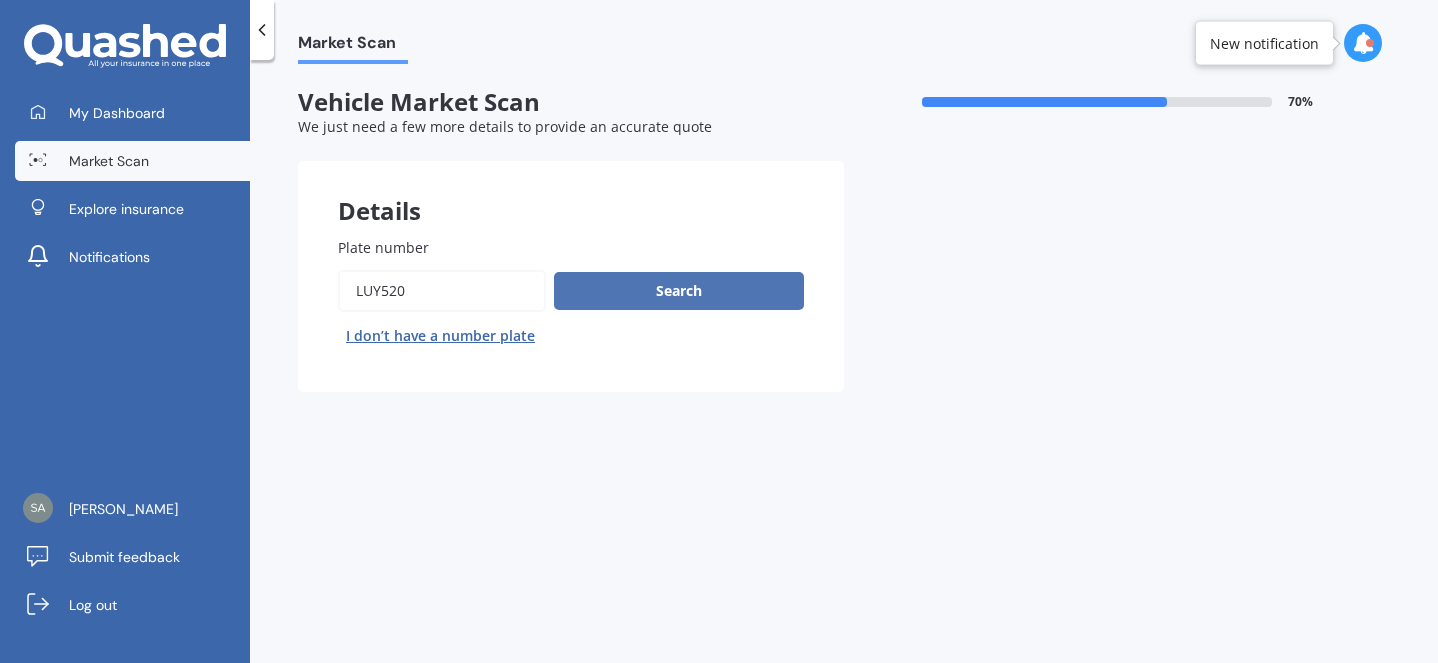 click on "Search" at bounding box center (679, 291) 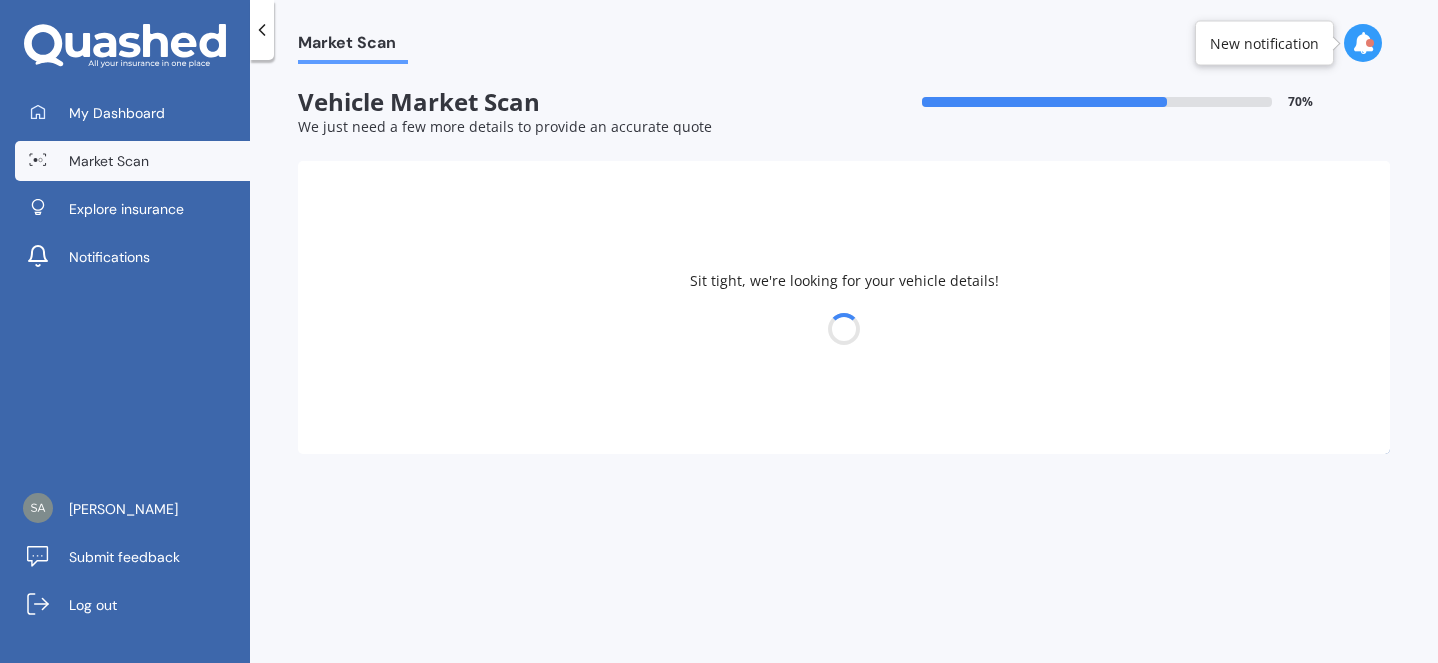select on "PEUGEOT" 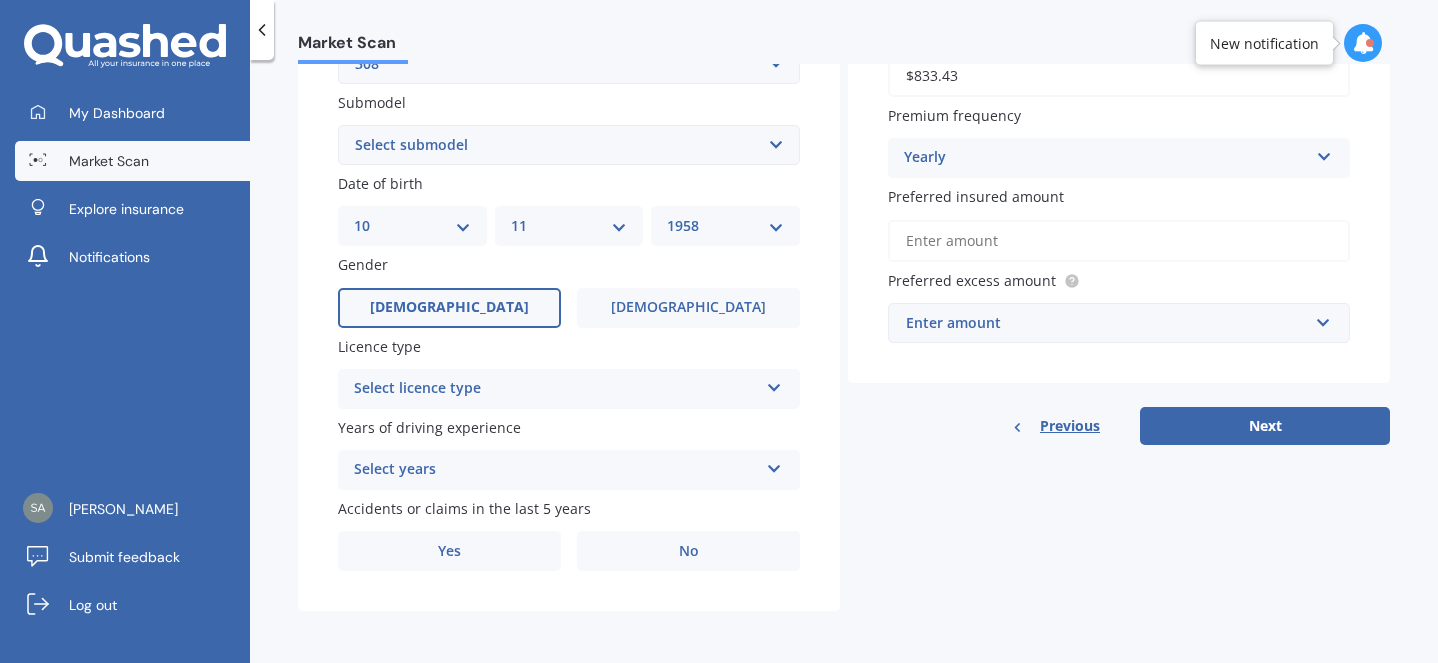 scroll, scrollTop: 519, scrollLeft: 0, axis: vertical 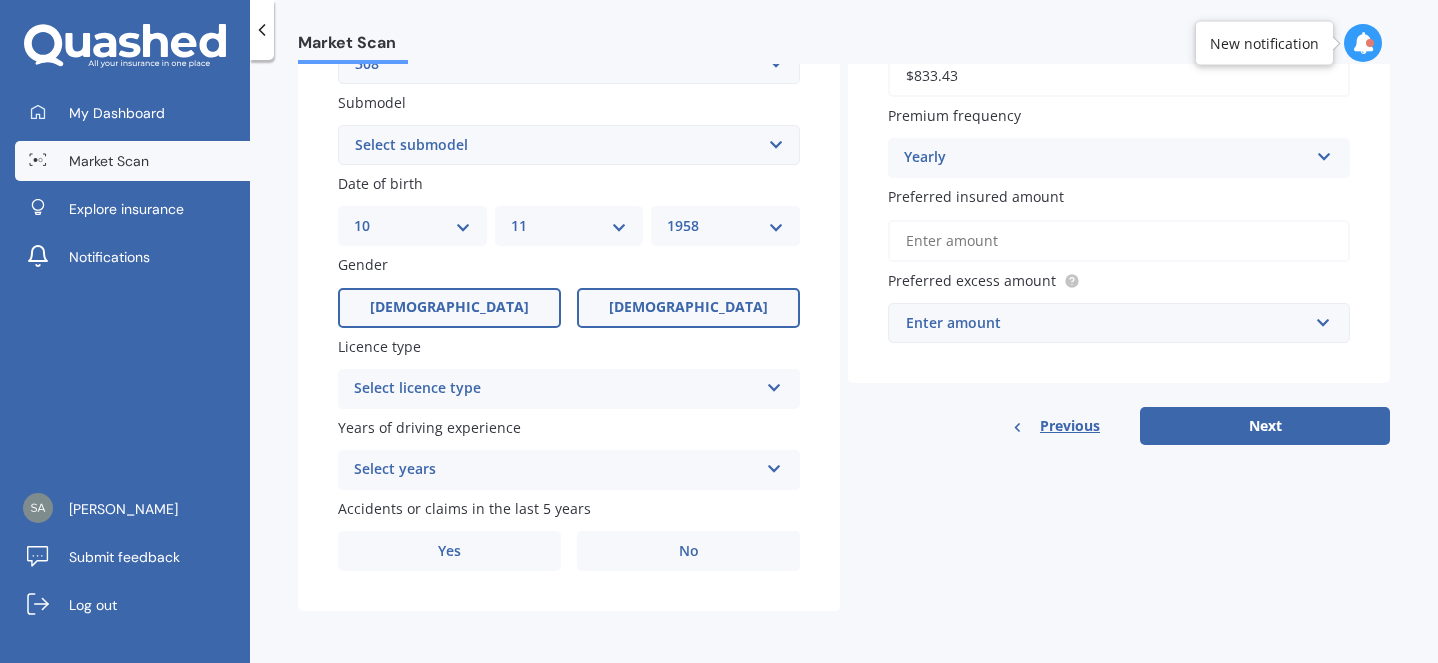 click on "[DEMOGRAPHIC_DATA]" at bounding box center (688, 308) 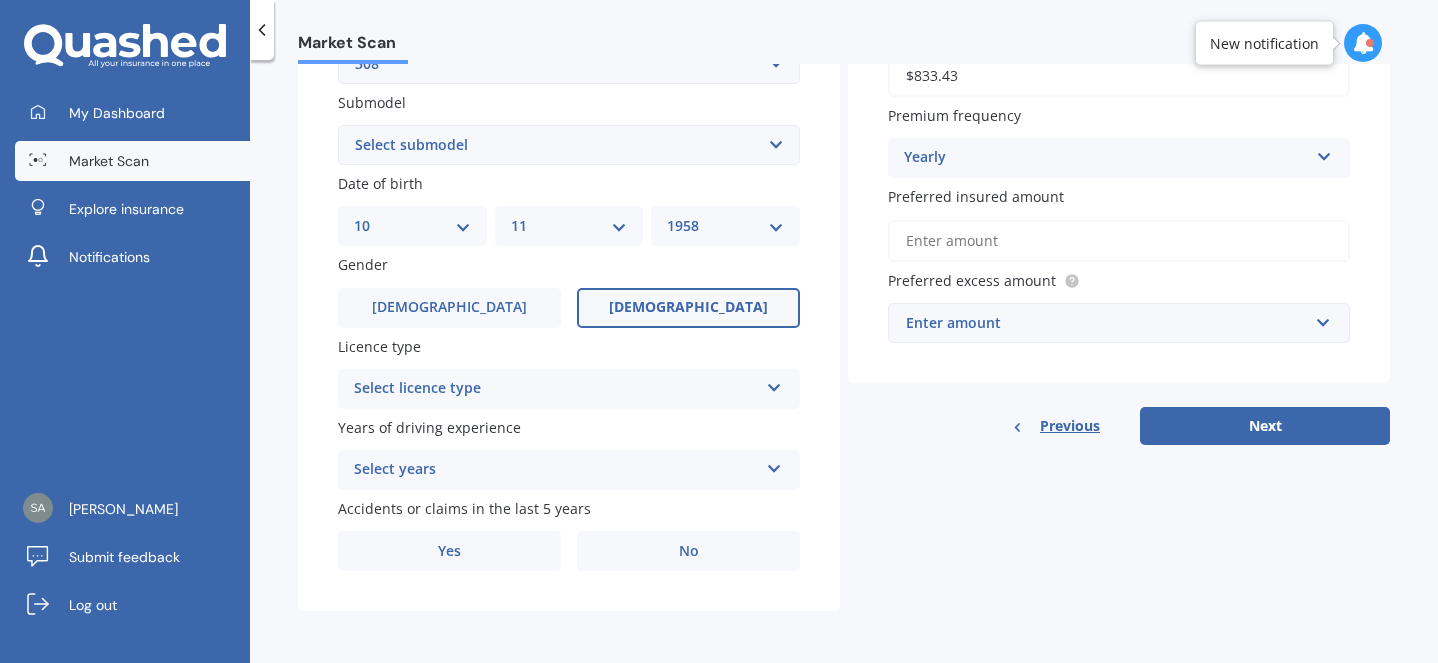 click on "Select licence type" at bounding box center (556, 389) 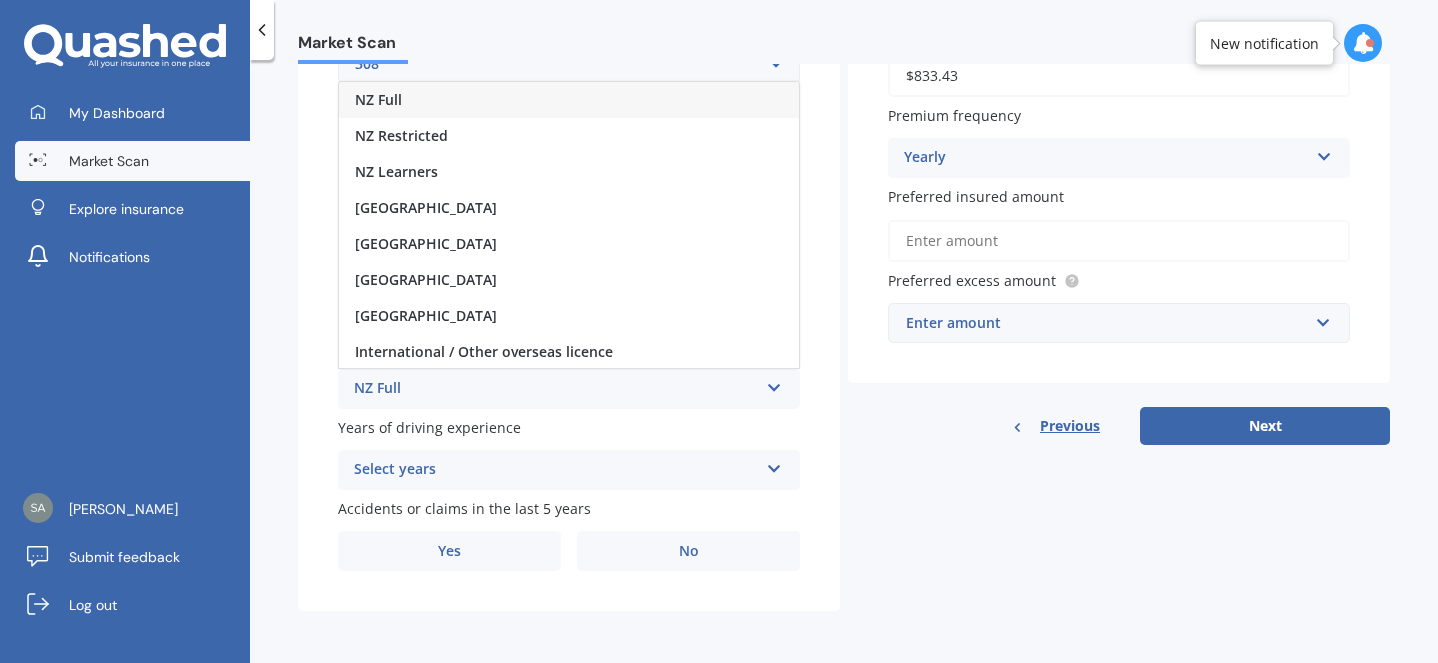 click on "NZ Full" at bounding box center [569, 100] 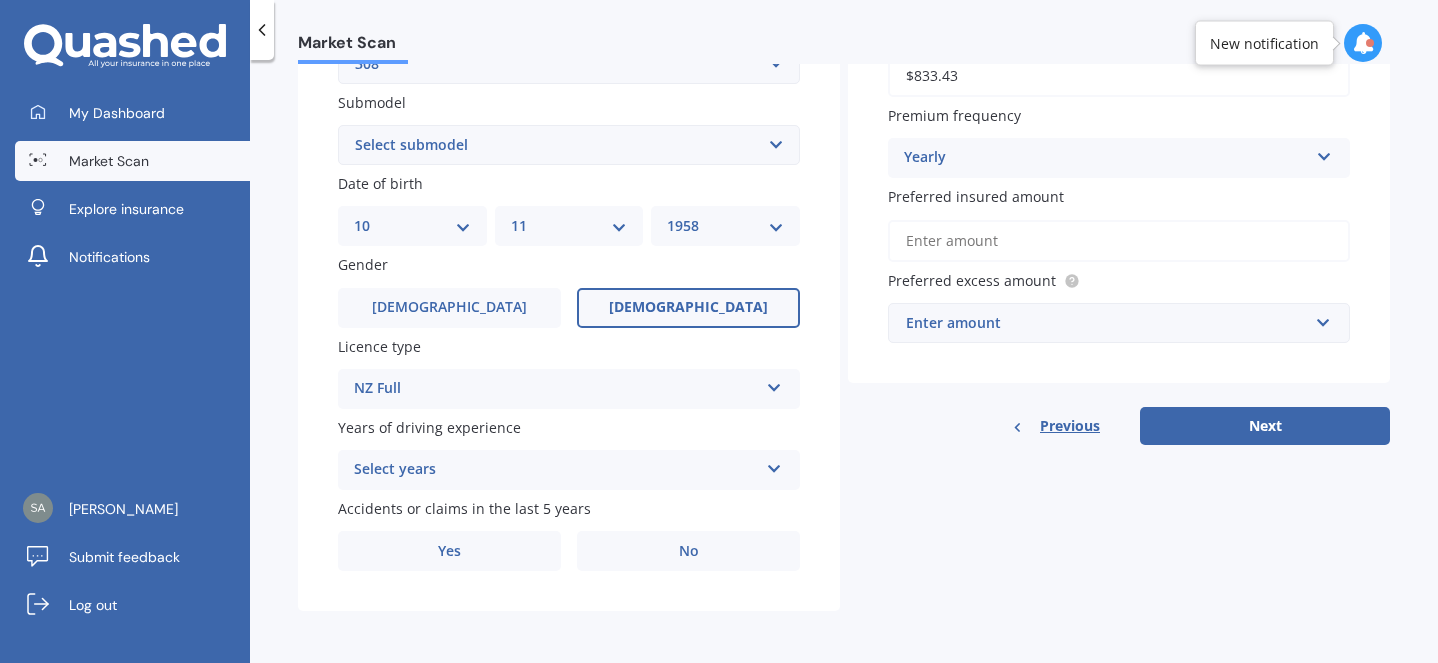 click on "Select years" at bounding box center (556, 470) 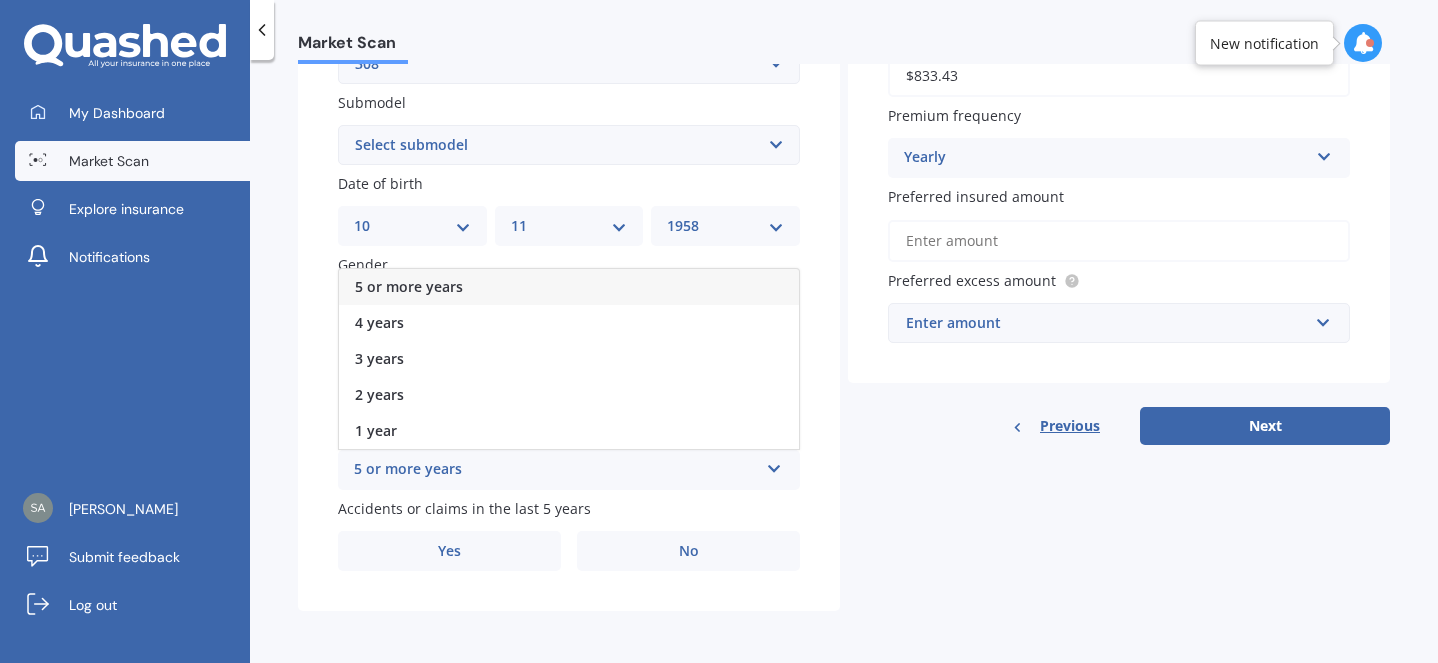 click on "5 or more years" at bounding box center [409, 286] 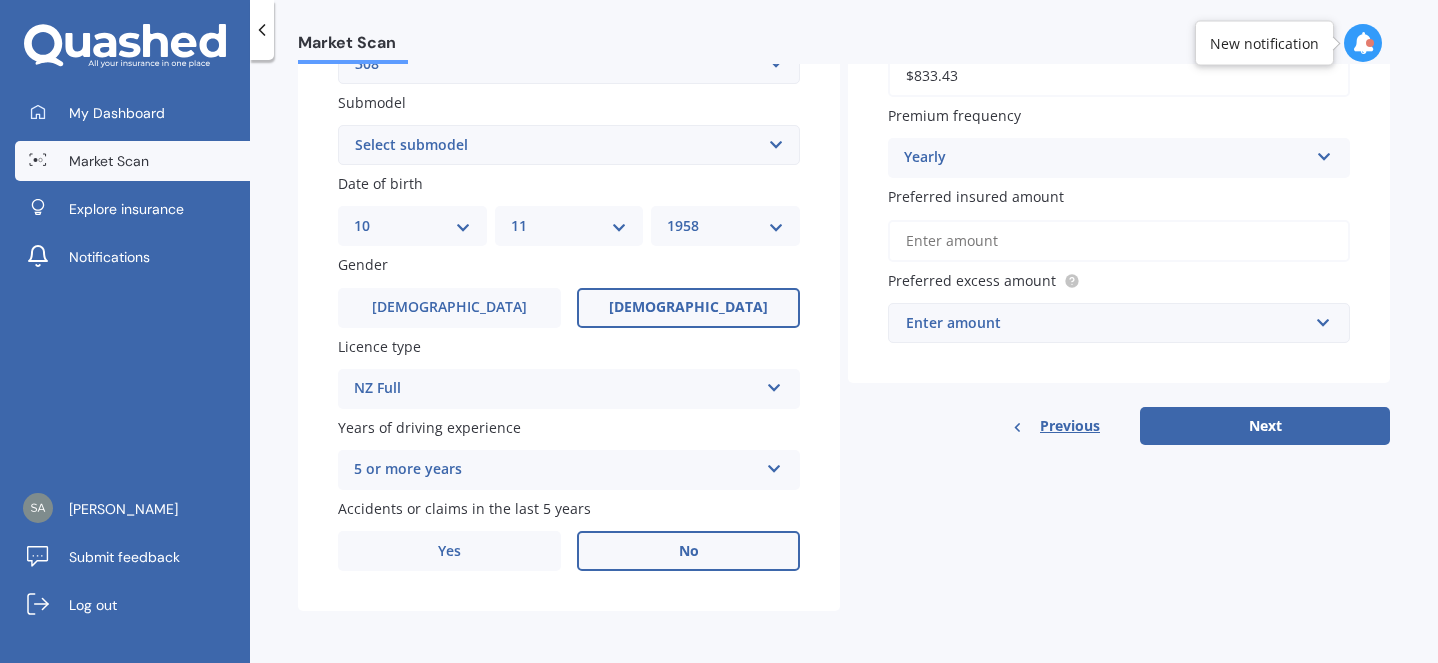 click on "No" at bounding box center (688, 551) 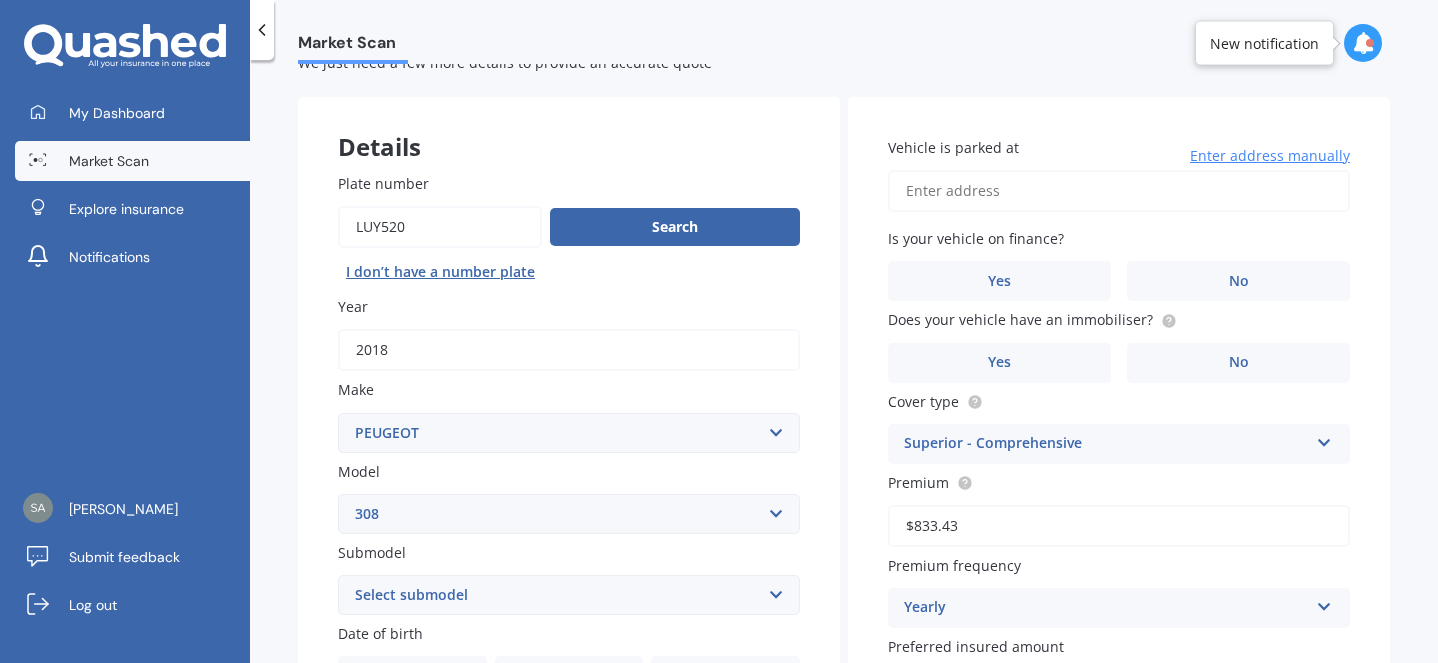 scroll, scrollTop: 63, scrollLeft: 0, axis: vertical 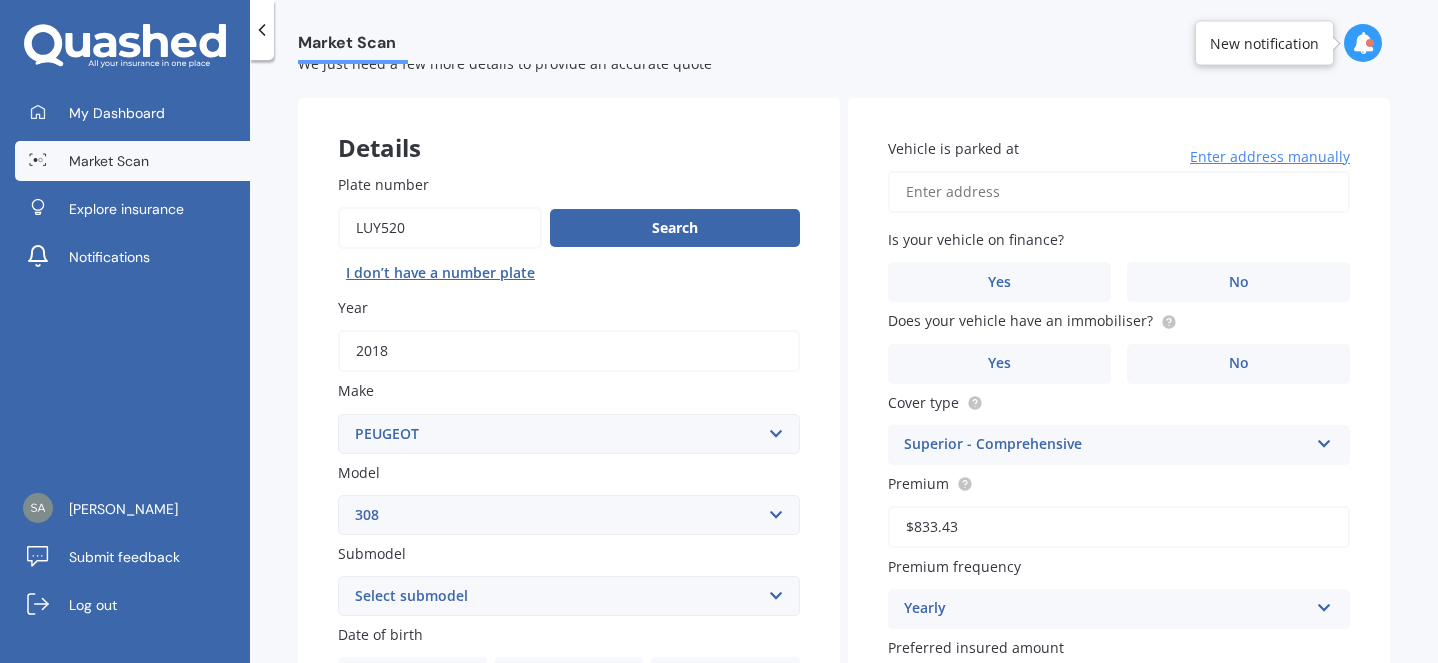 click on "Vehicle is parked at" at bounding box center [1119, 192] 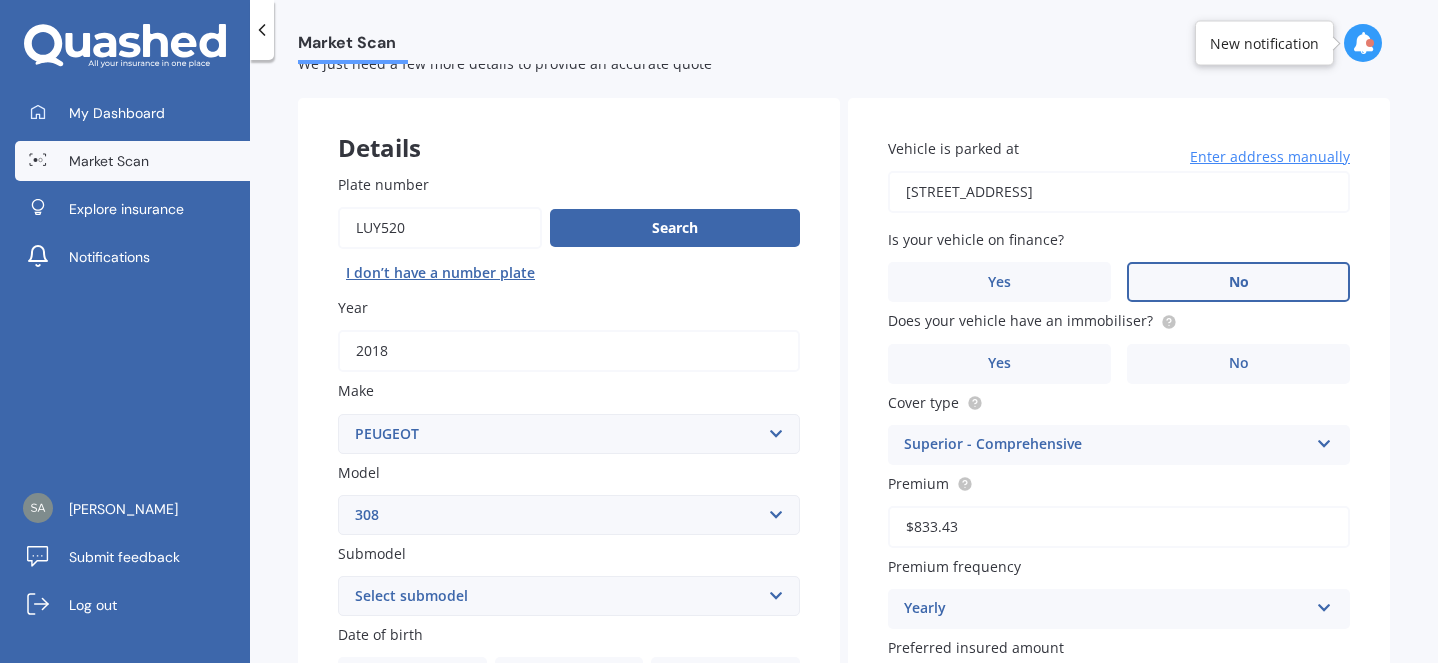 click on "No" at bounding box center [1238, 282] 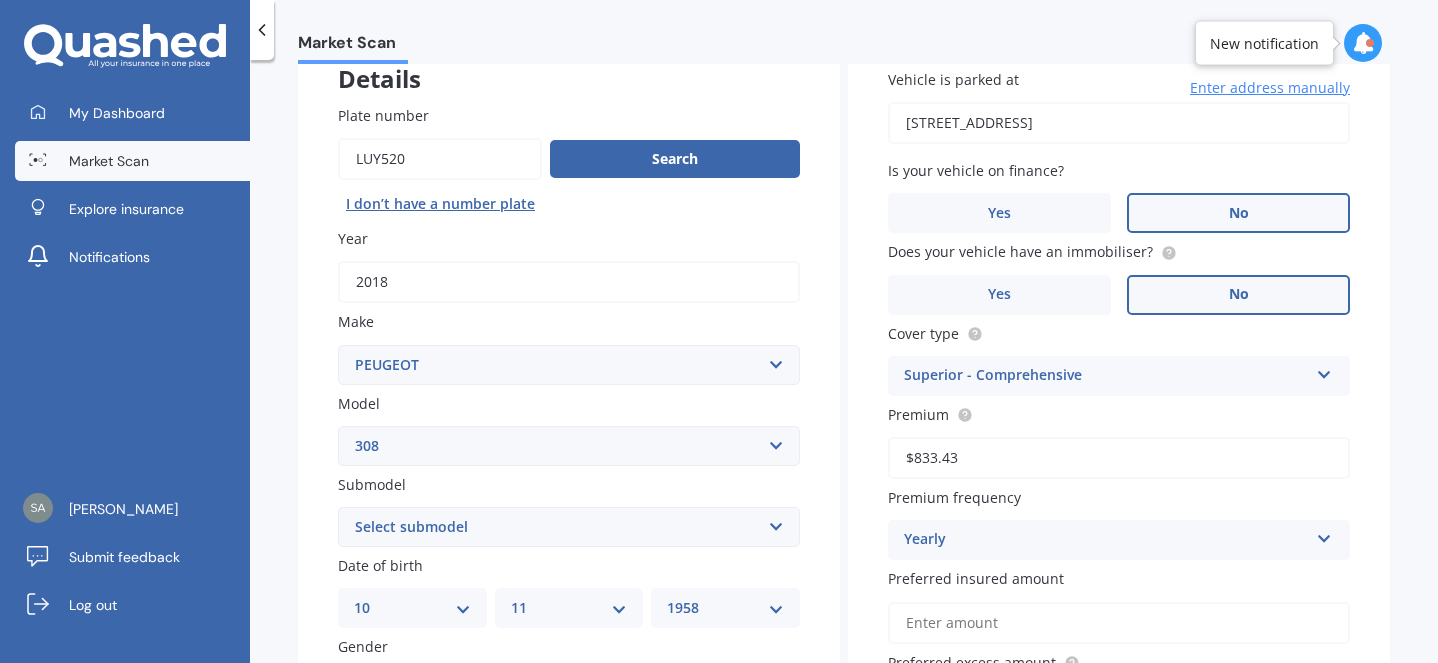 click on "No" at bounding box center (1238, 295) 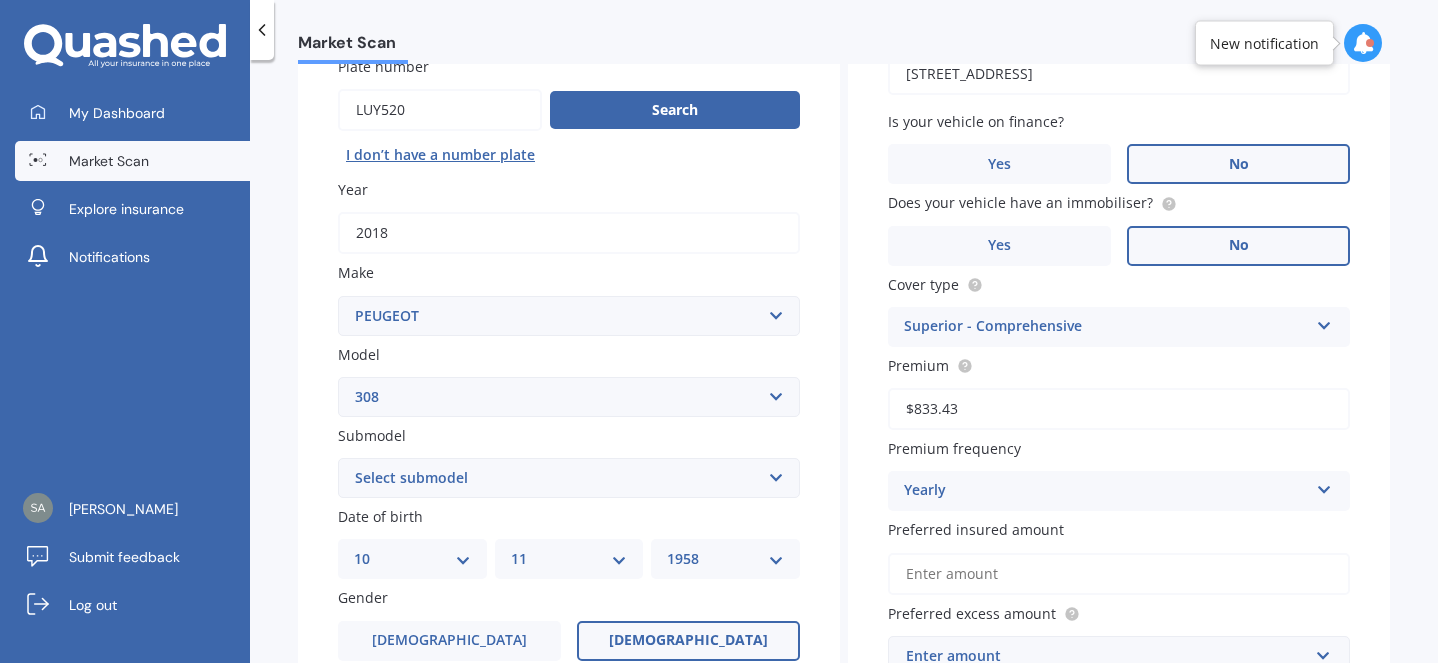 scroll, scrollTop: 180, scrollLeft: 0, axis: vertical 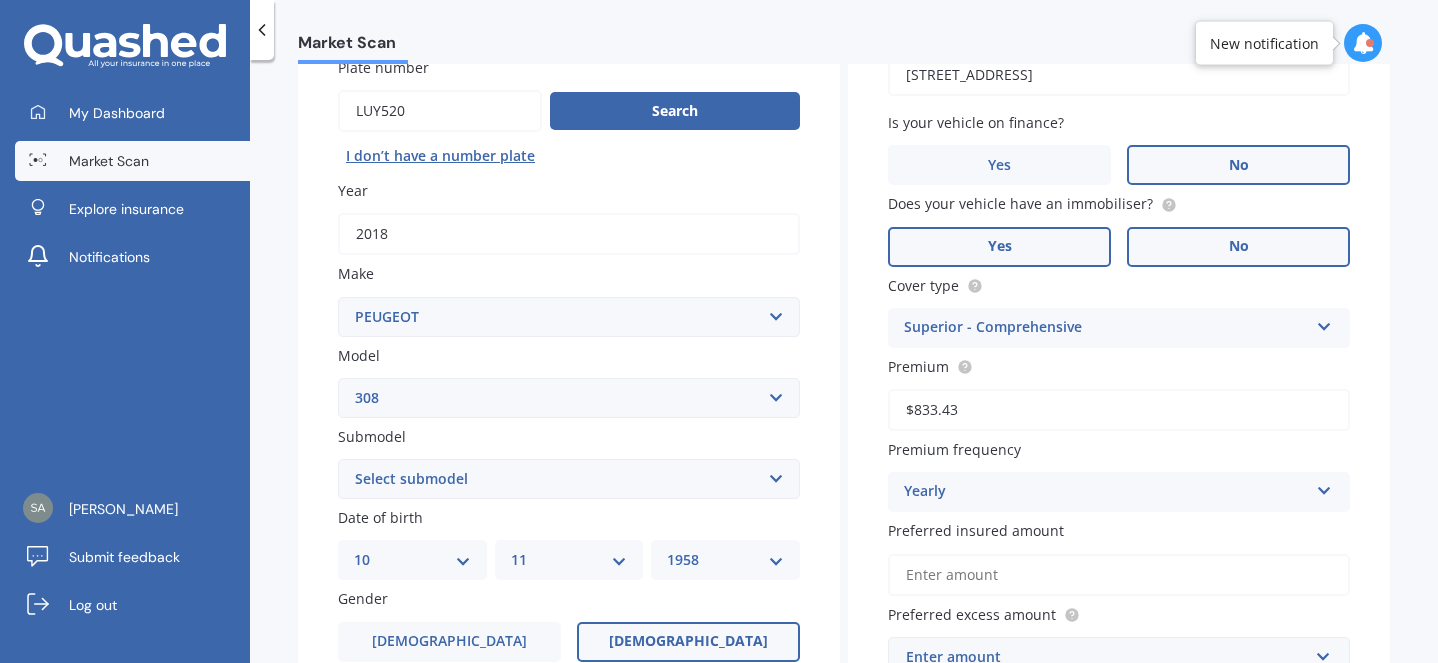 click on "Yes" at bounding box center [999, 247] 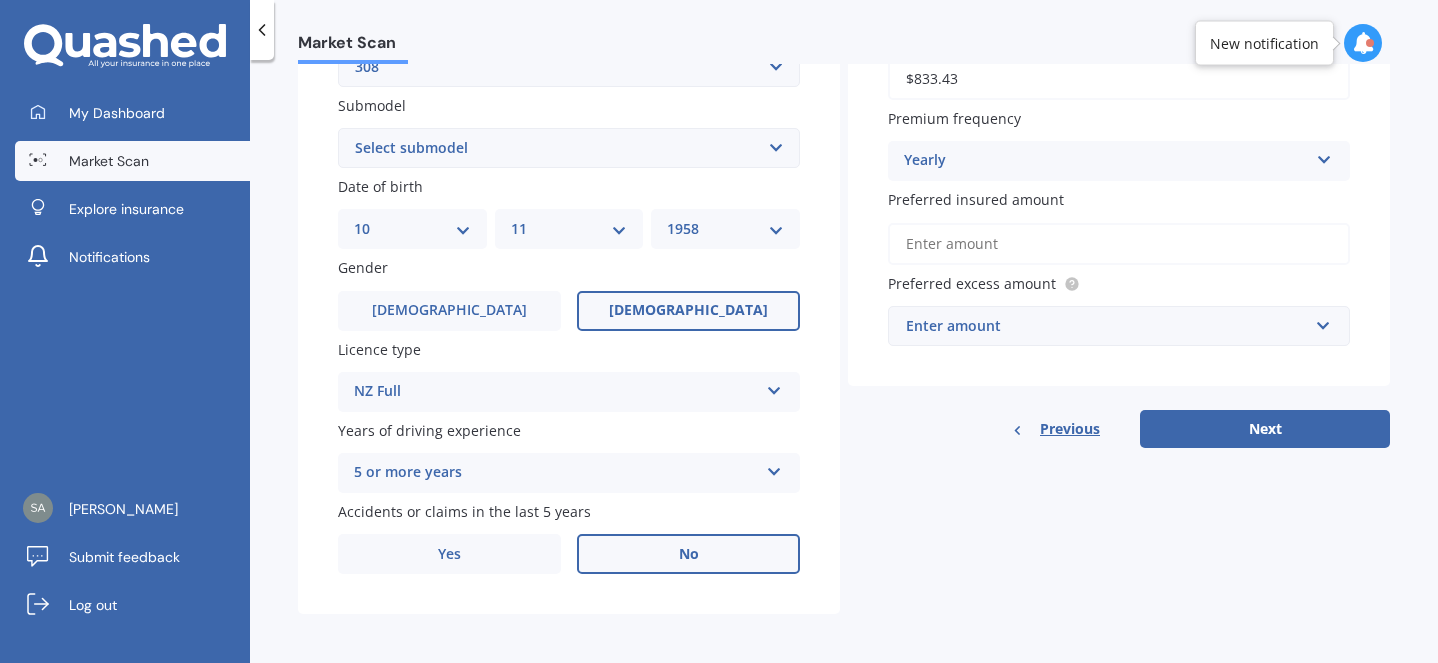 scroll, scrollTop: 512, scrollLeft: 0, axis: vertical 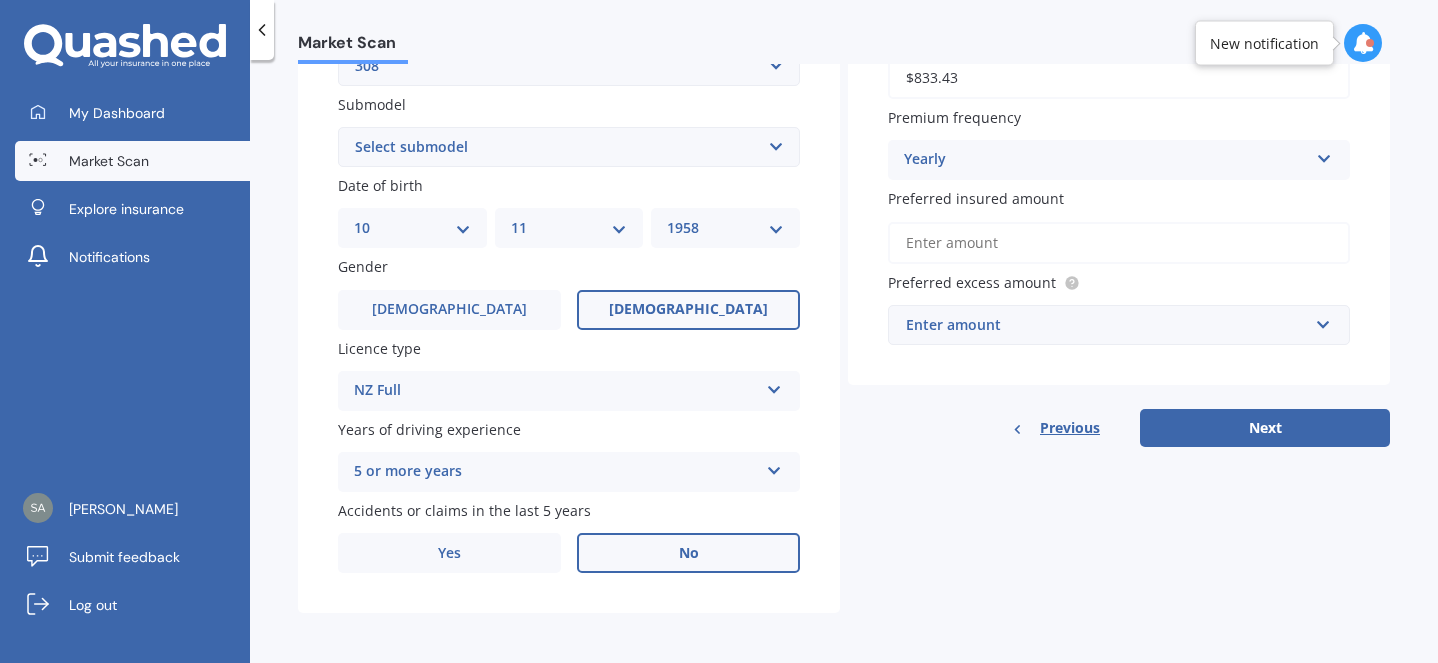 click on "Preferred insured amount" at bounding box center [1119, 243] 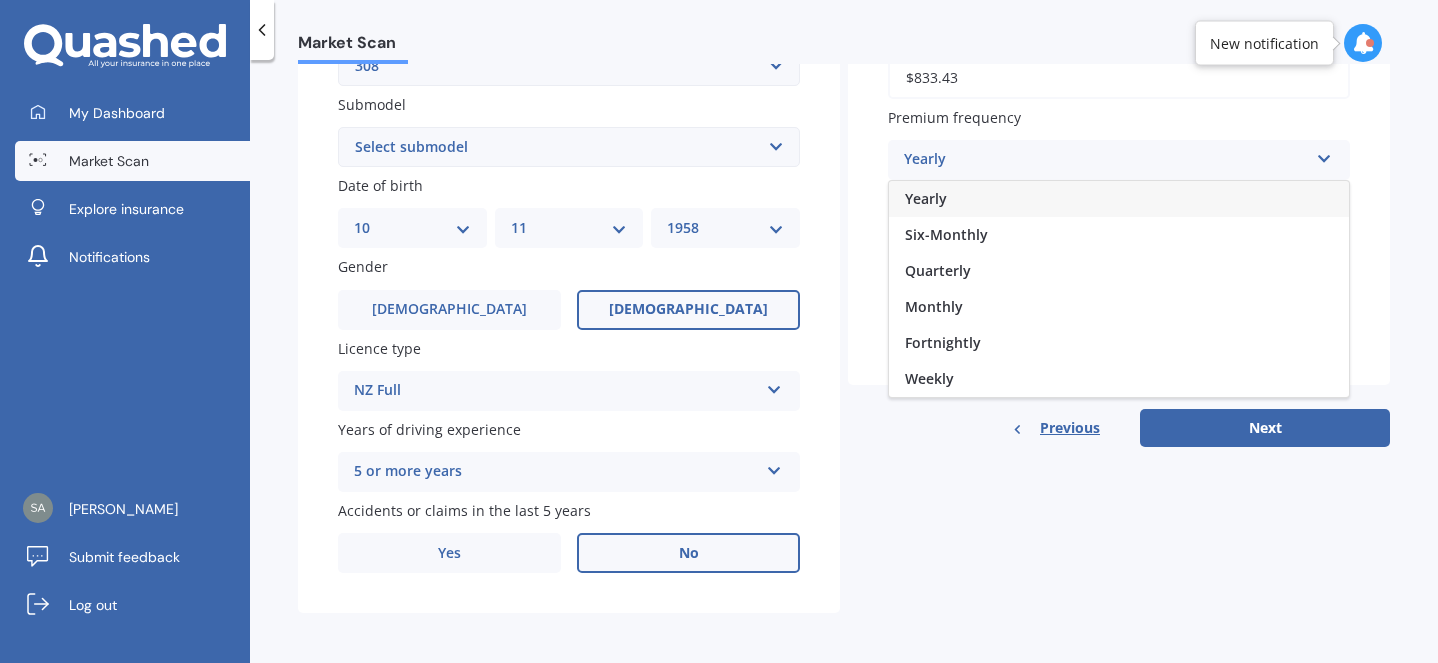 click on "Details Plate number Search I don’t have a number plate Year 2018 Make Select make AC ALFA ROMEO ASTON MARTIN AUDI AUSTIN BEDFORD Bentley BMW BYD CADILLAC CAN-AM CHERY CHEVROLET CHRYSLER Citroen CRUISEAIR CUPRA DAEWOO DAIHATSU DAIMLER DAMON DIAHATSU DODGE EXOCET FACTORY FIVE FERRARI FIAT Fiord FLEETWOOD FORD FOTON FRASER GEELY GENESIS GEORGIE BOY GMC GREAT WALL GWM HAVAL HILLMAN HINO HOLDEN HOLIDAY RAMBLER HONDA HUMMER HYUNDAI INFINITI ISUZU IVECO JAC JAECOO JAGUAR JEEP KGM KIA LADA LAMBORGHINI LANCIA LANDROVER LDV LEXUS LINCOLN LOTUS LUNAR M.G M.G. MAHINDRA MASERATI MAZDA MCLAREN MERCEDES AMG Mercedes Benz MERCEDES-AMG MERCURY MINI MITSUBISHI MORGAN MORRIS NEWMAR NISSAN OMODA OPEL OXFORD PEUGEOT Plymouth Polestar PONTIAC PORSCHE PROTON RAM Range Rover Rayne RENAULT ROLLS ROYCE ROVER SAAB SATURN SEAT SHELBY SKODA SMART SSANGYONG SUBARU SUZUKI TATA TESLA TIFFIN Toyota TRIUMPH TVR Vauxhall VOLKSWAGEN VOLVO WESTFIELD WINNEBAGO ZX Model Select model 106 2008 203 205 206 207 208 3008 306 307 308 309 4007 4008 CC" at bounding box center (844, 131) 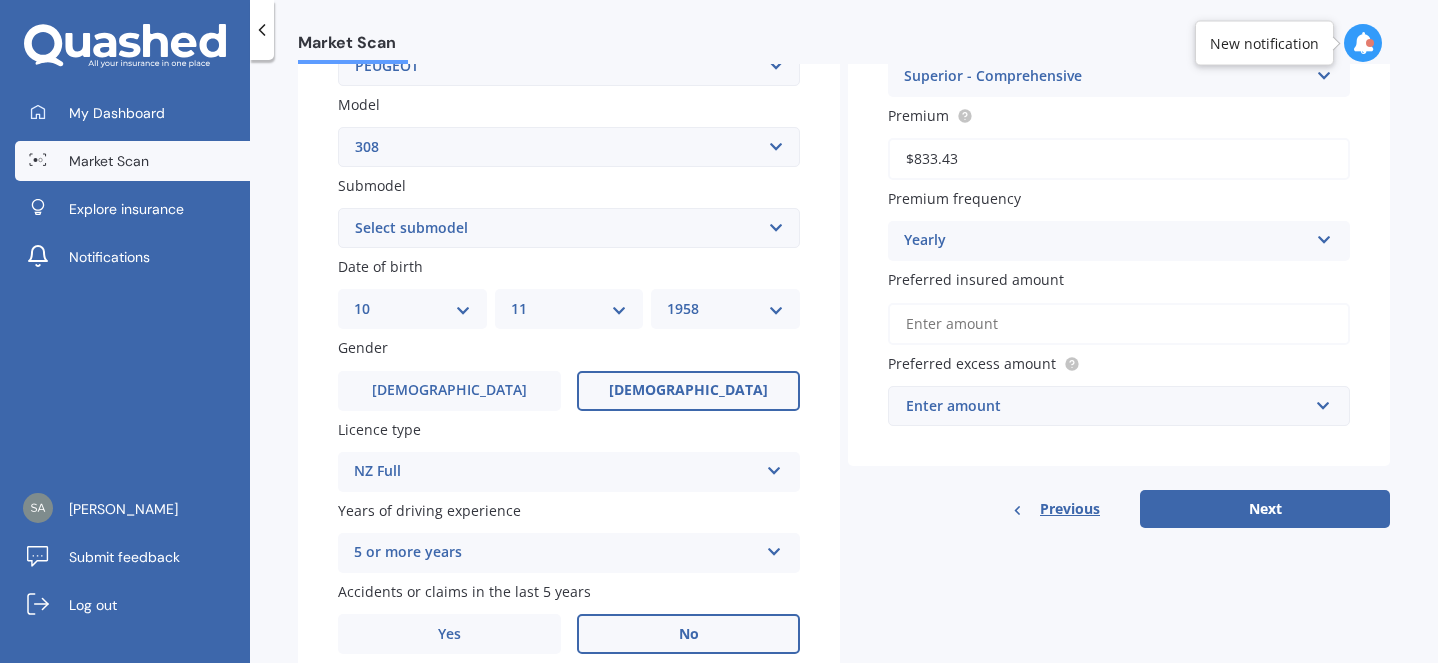 scroll, scrollTop: 427, scrollLeft: 0, axis: vertical 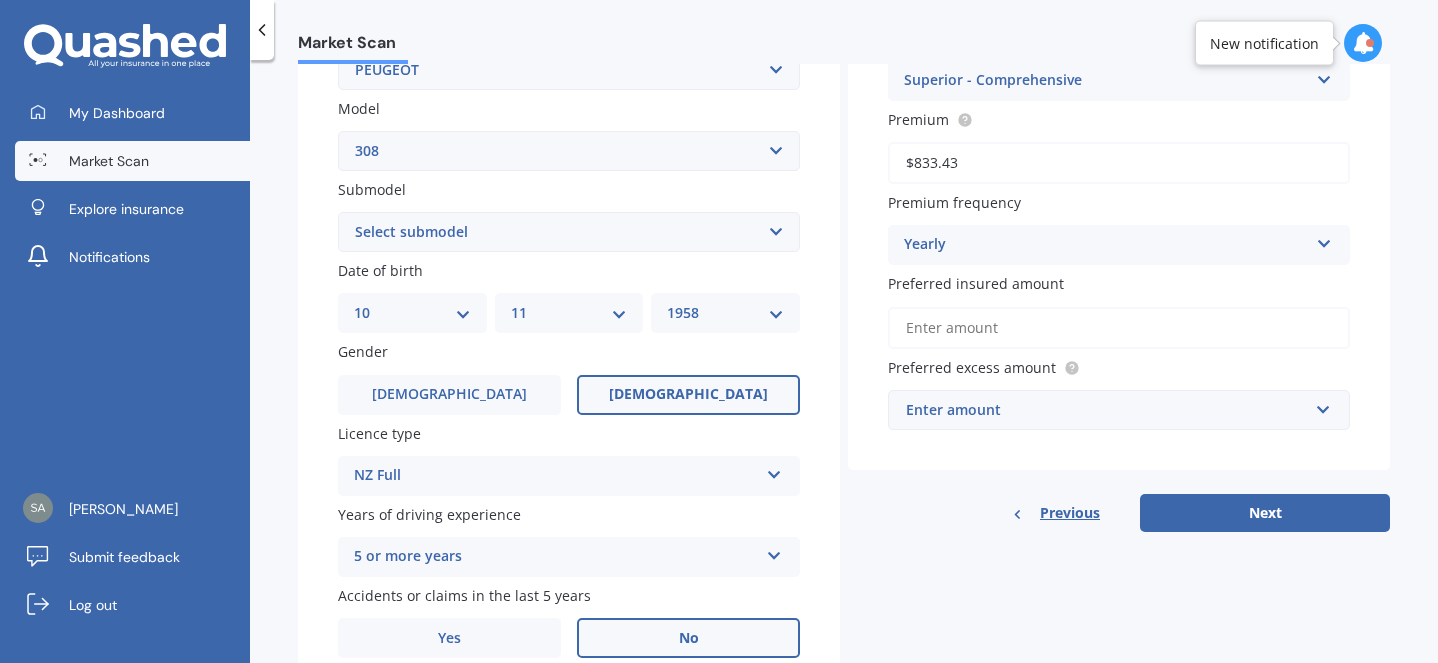 click on "Select submodel 5 Door Active Hatchback 2.0 DT CC GT GTI SW" at bounding box center [569, 232] 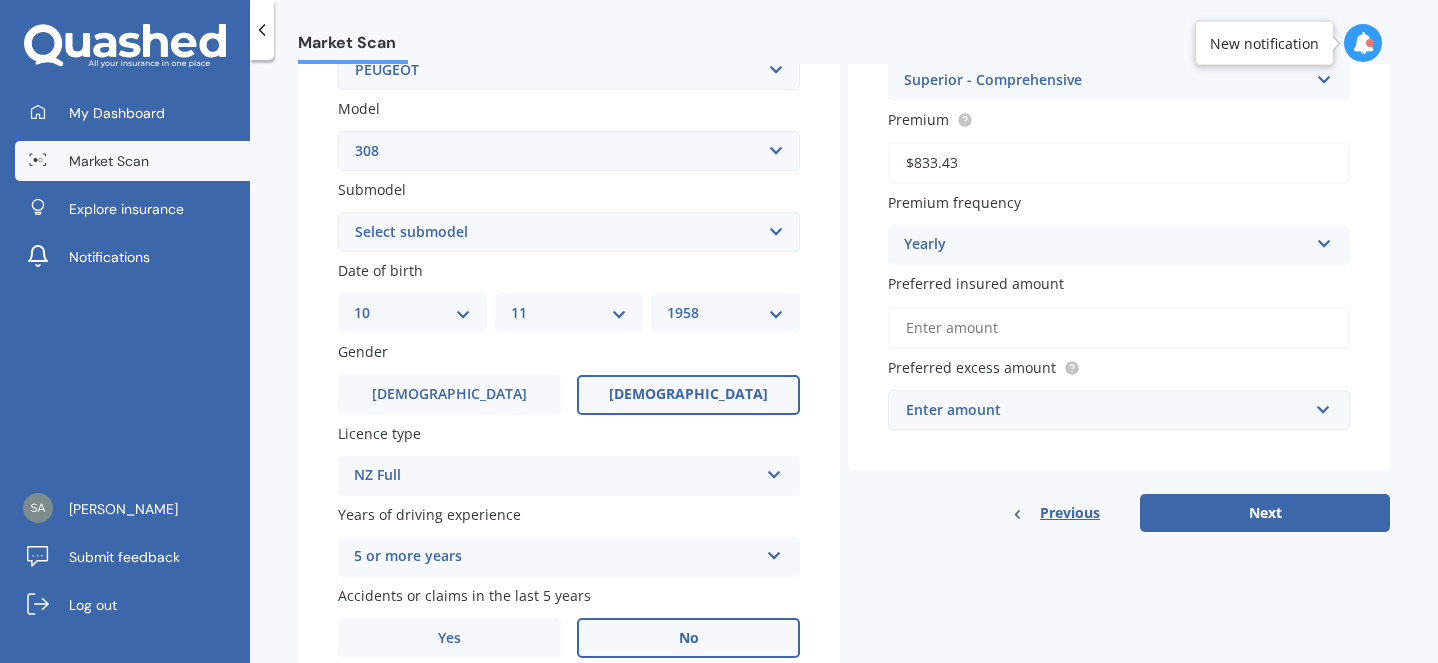 select on "GTI" 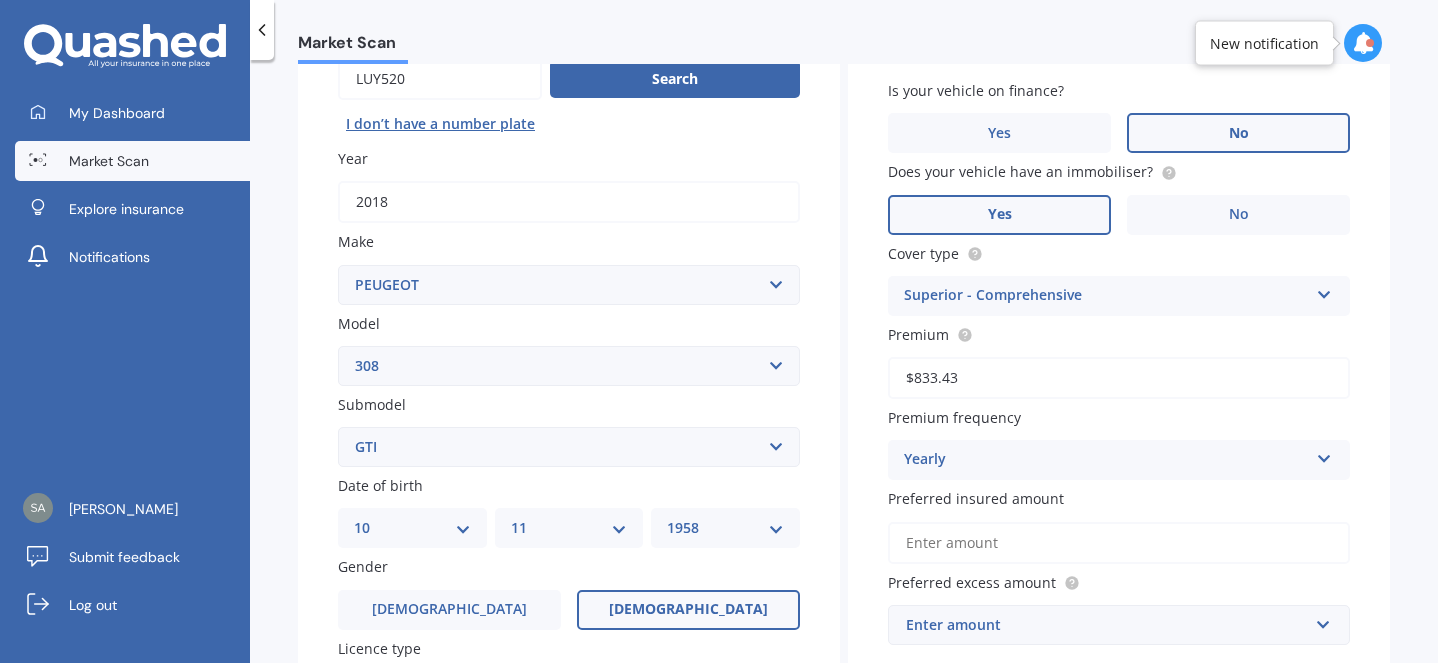 scroll, scrollTop: 210, scrollLeft: 0, axis: vertical 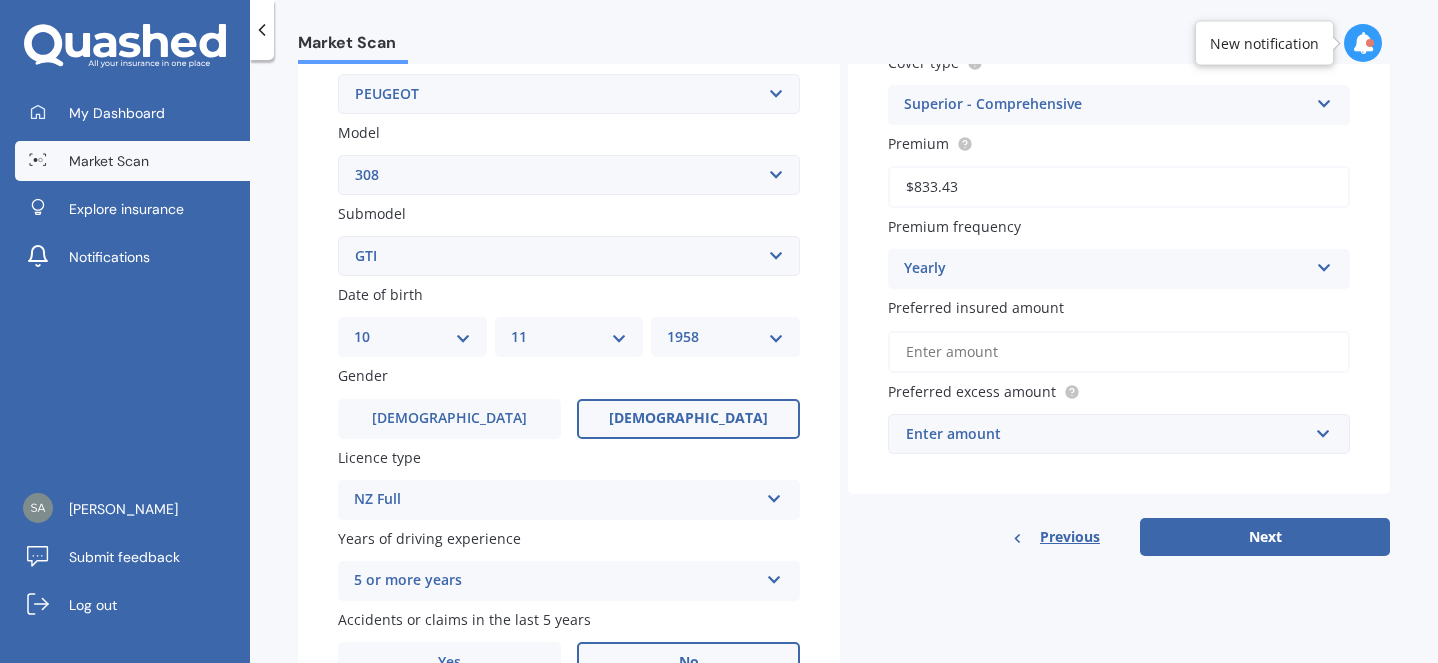 click on "Preferred insured amount" at bounding box center (1119, 352) 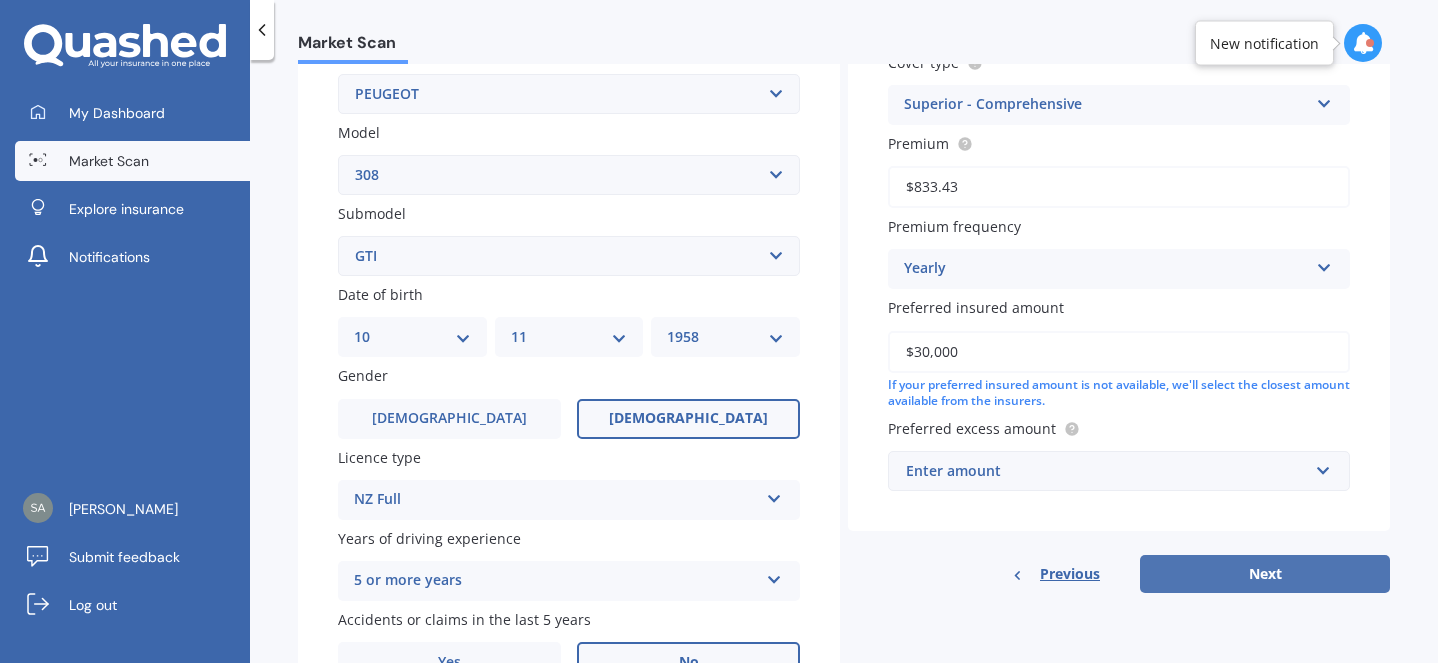 type on "$30,000" 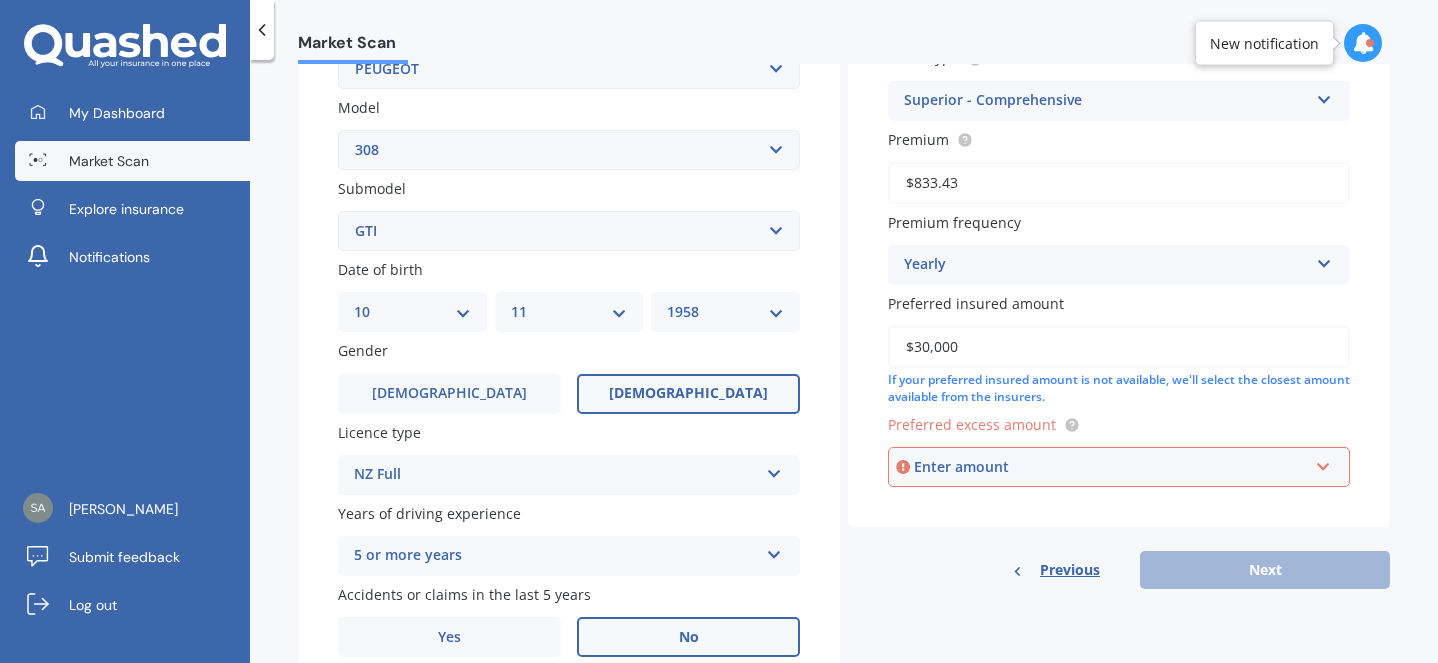scroll, scrollTop: 476, scrollLeft: 0, axis: vertical 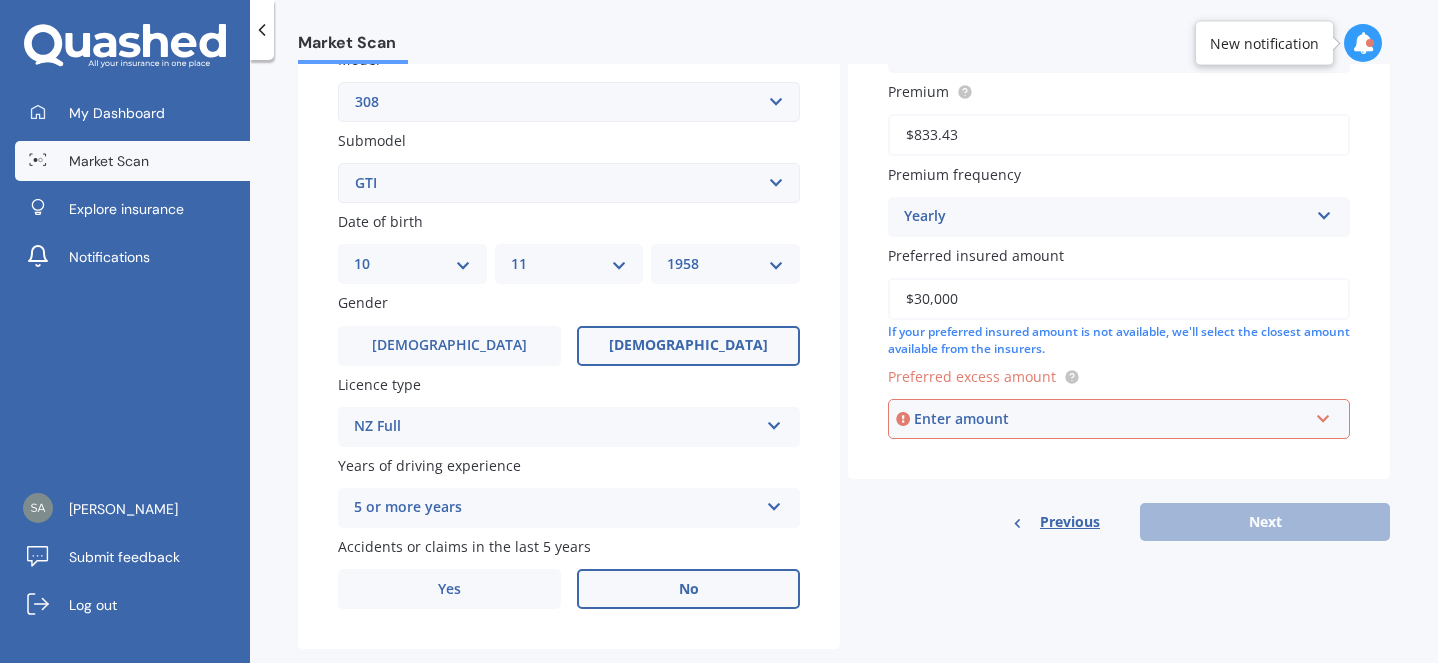 click on "Enter amount" at bounding box center [1111, 419] 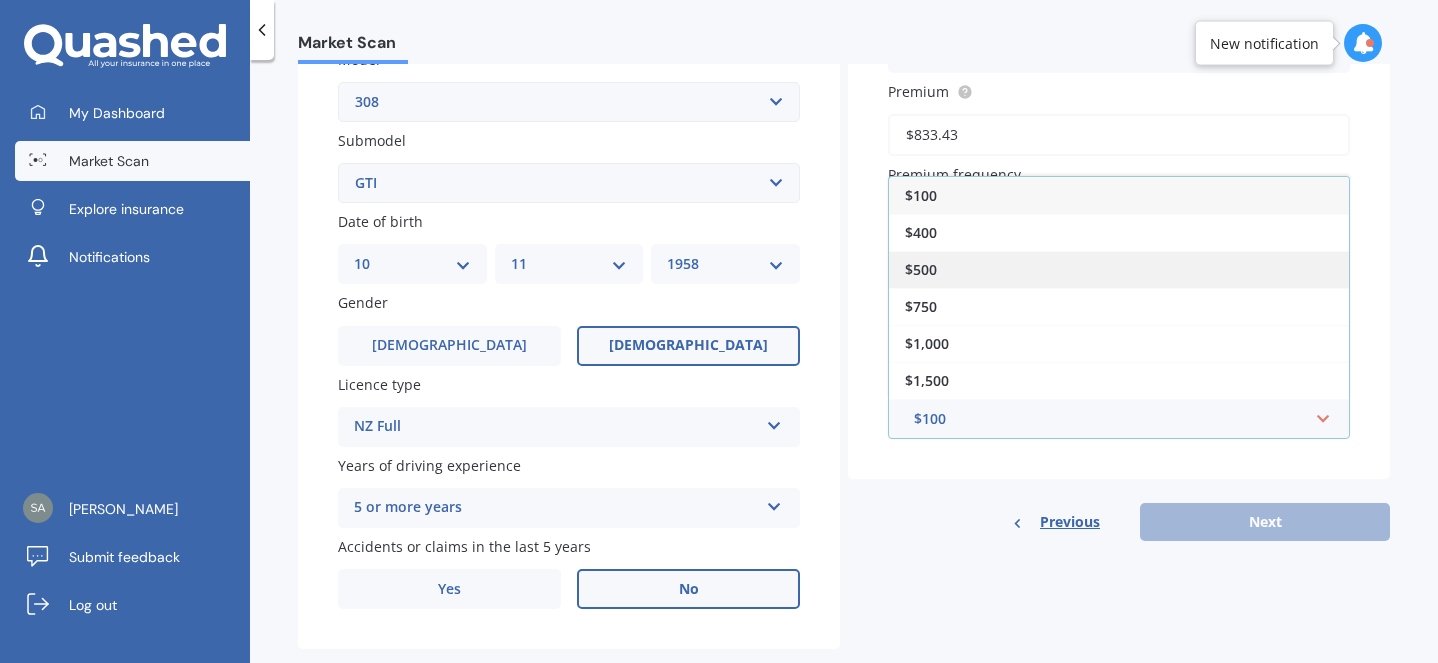 click on "$500" at bounding box center (1119, 269) 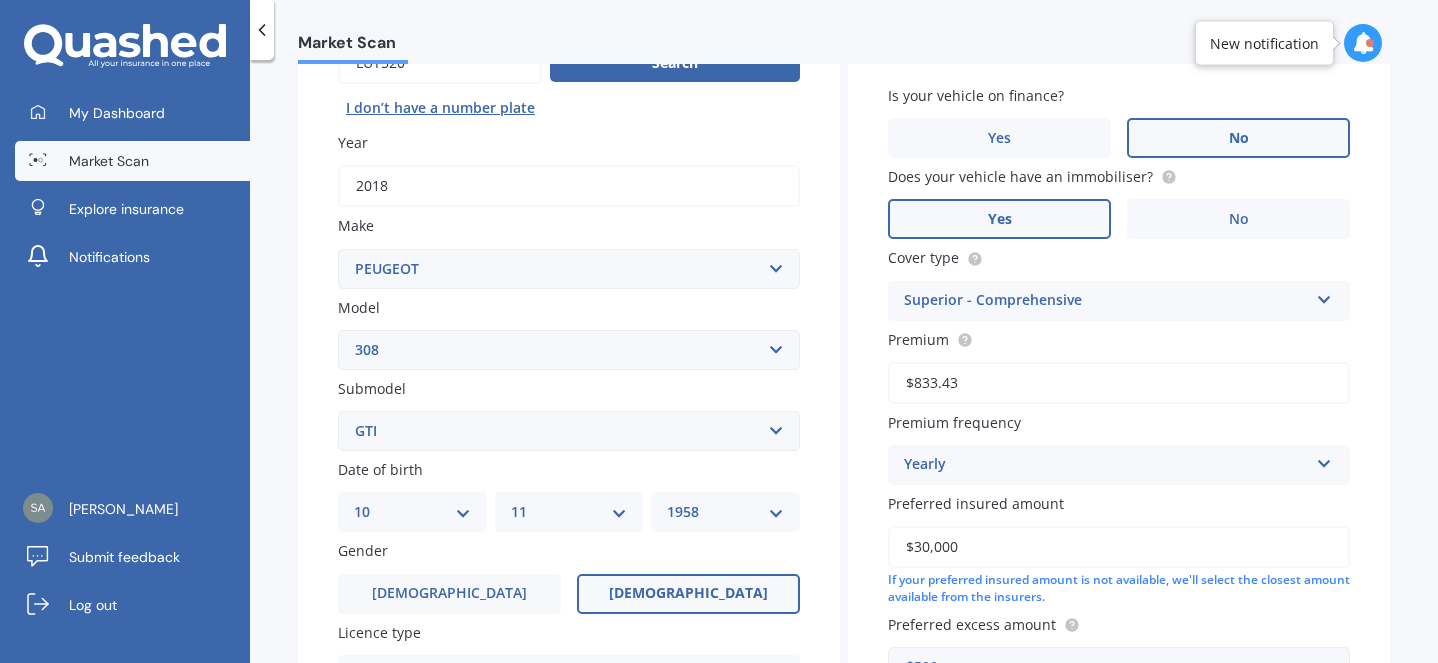 scroll, scrollTop: 0, scrollLeft: 0, axis: both 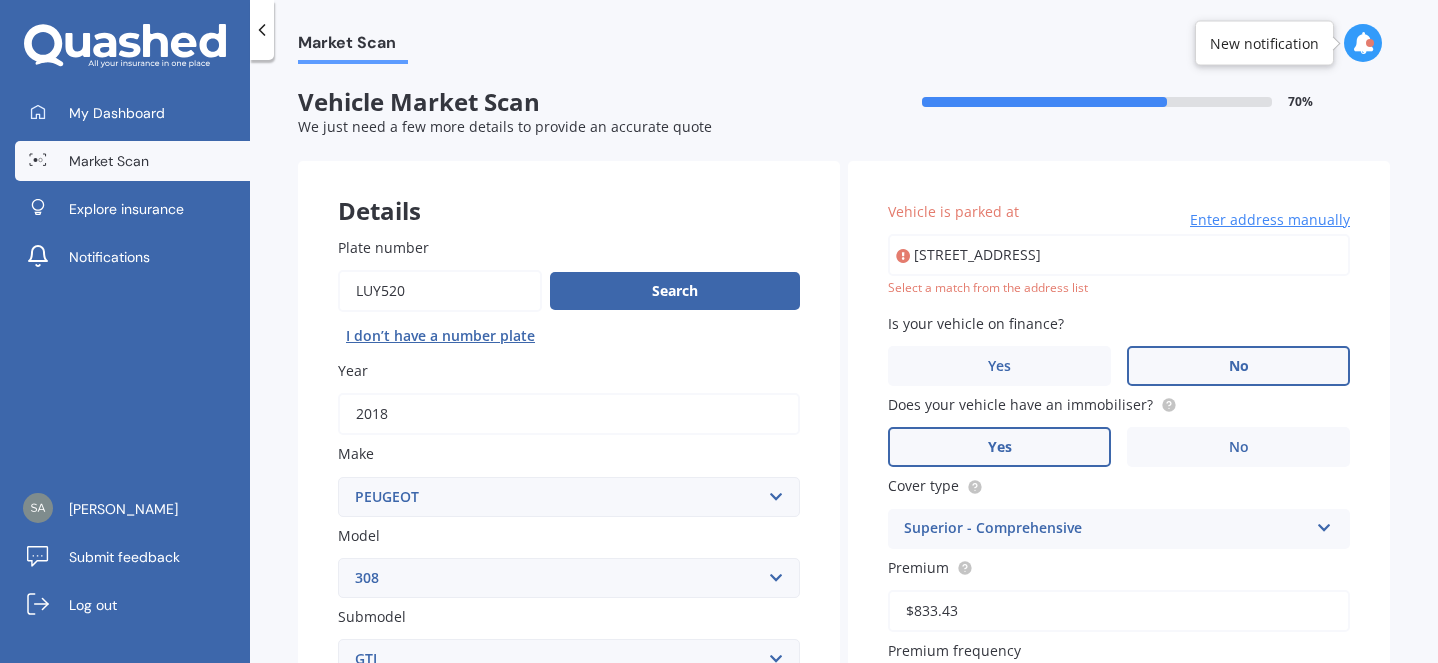 click on "503 King Street SouthHastings Hastings Central 4122" at bounding box center [1119, 255] 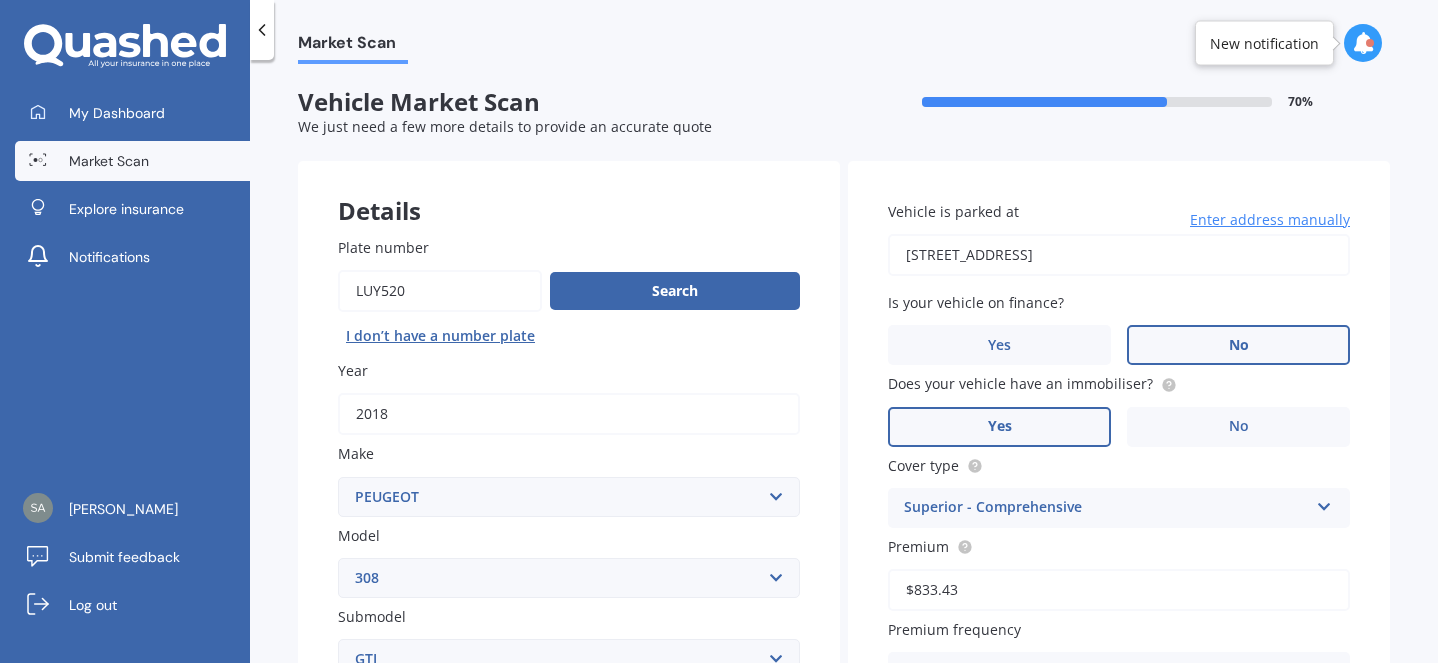scroll, scrollTop: 519, scrollLeft: 0, axis: vertical 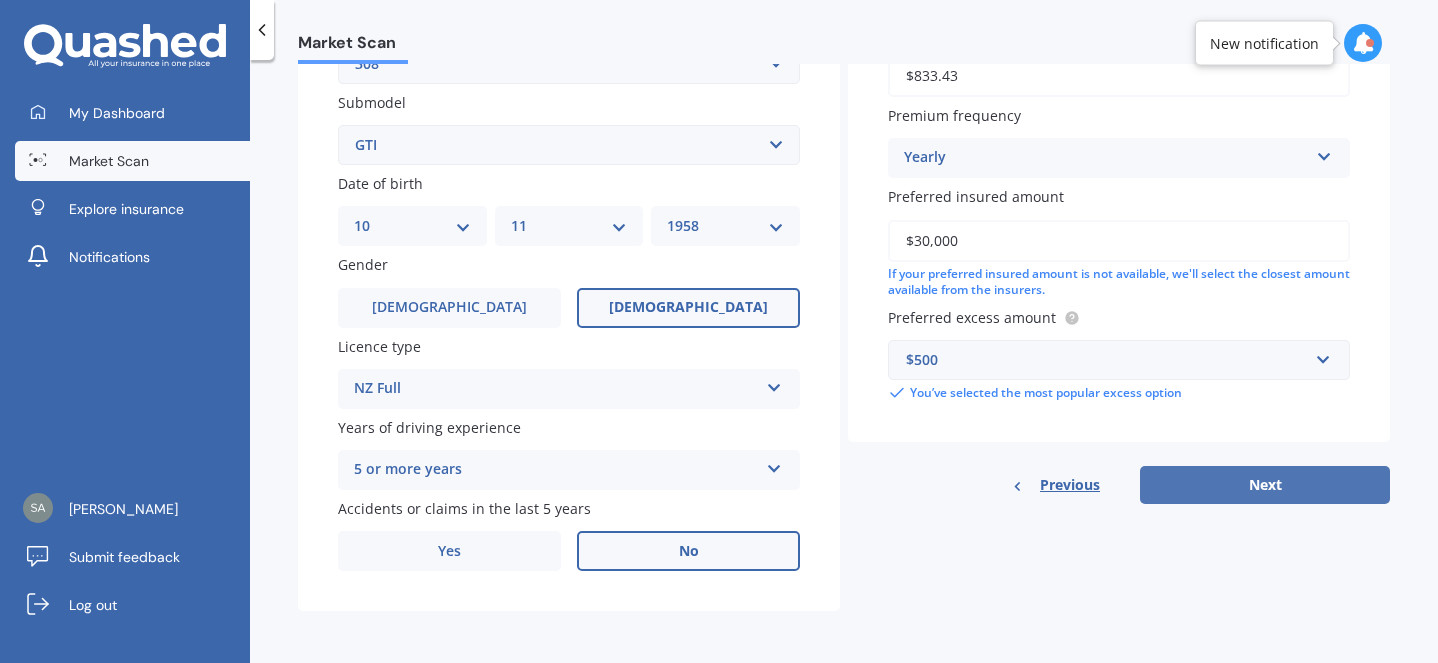 click on "Next" at bounding box center [1265, 485] 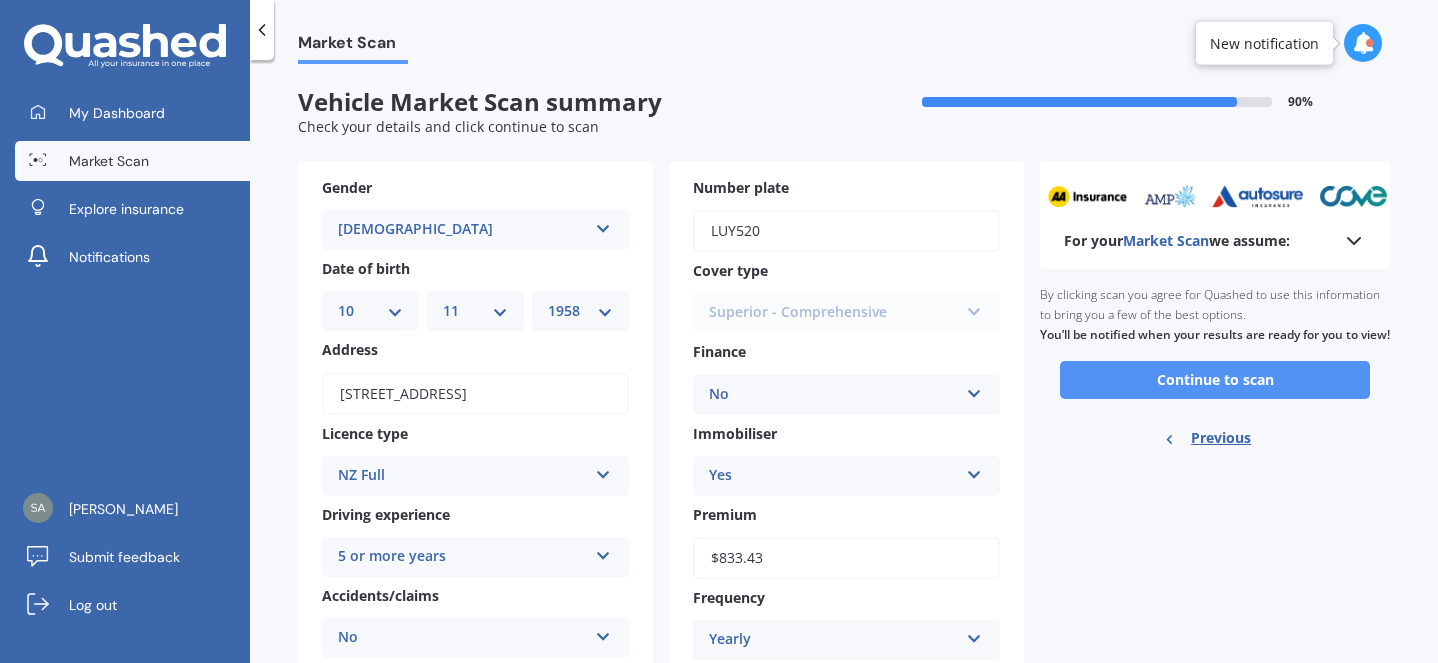 scroll, scrollTop: 0, scrollLeft: 0, axis: both 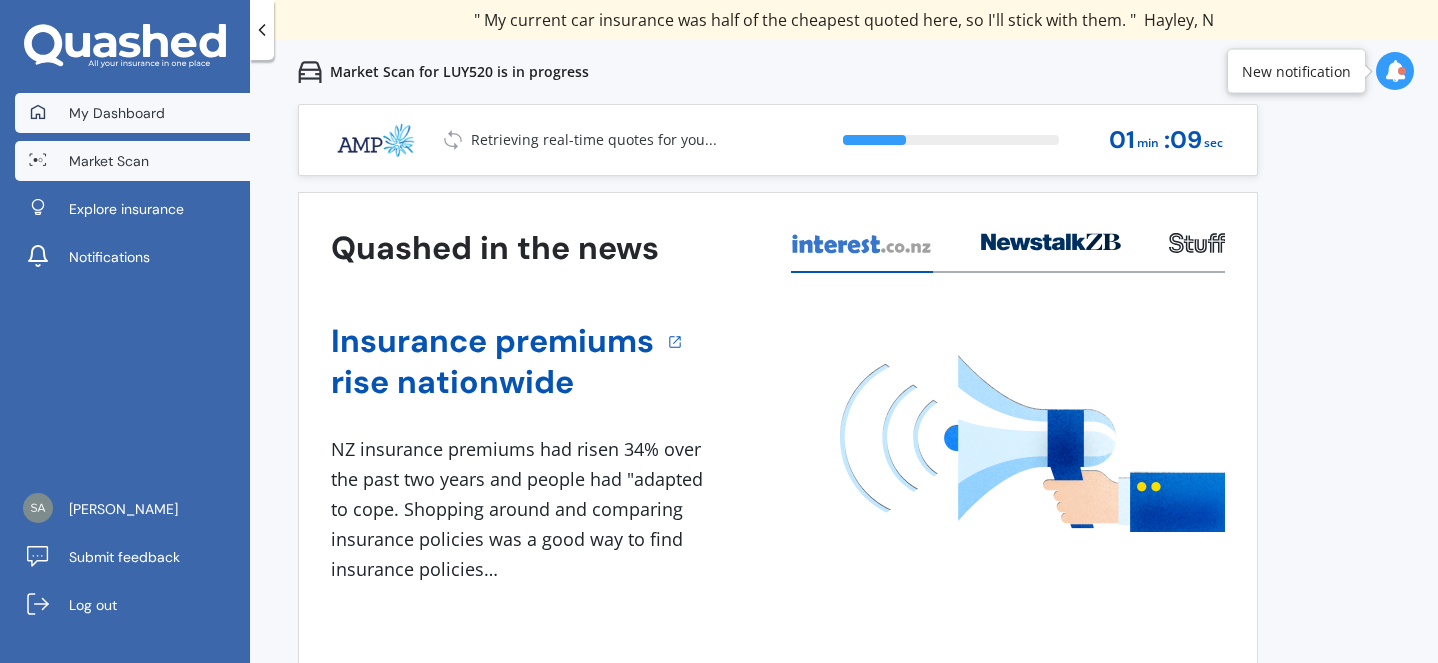 click on "My Dashboard" at bounding box center (117, 113) 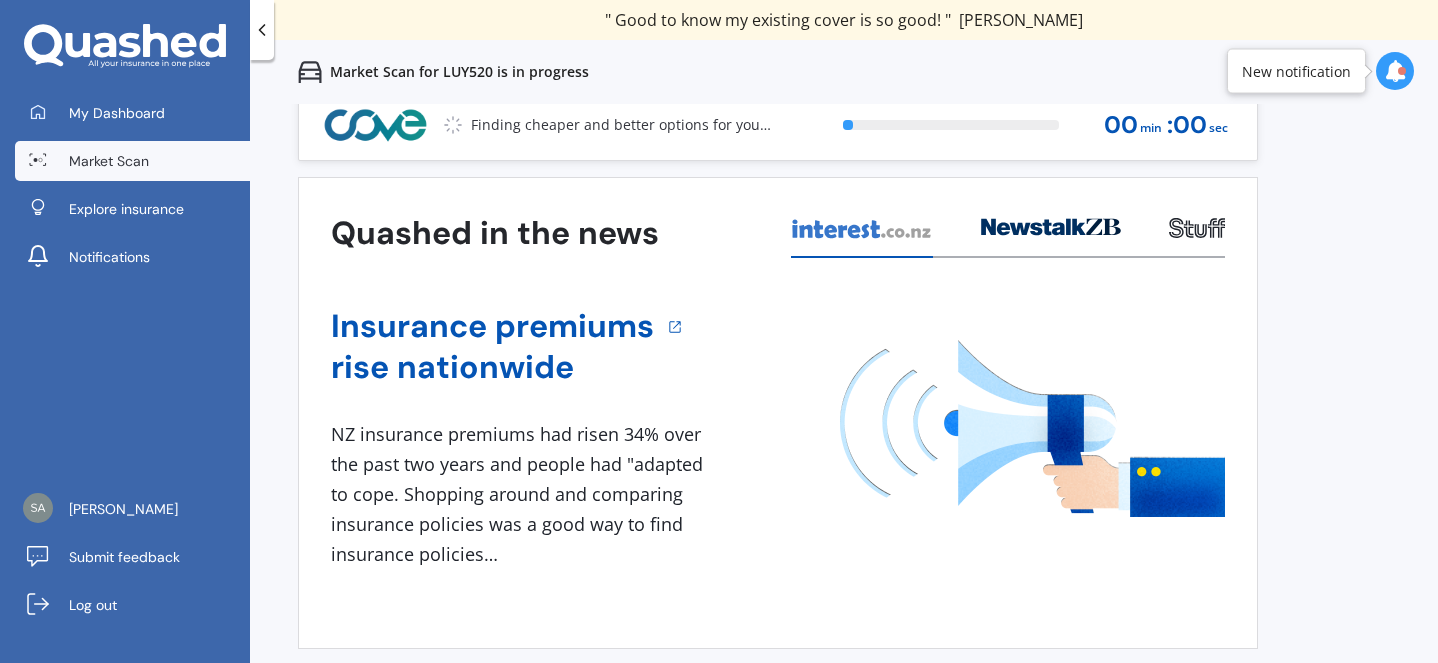 scroll, scrollTop: 61, scrollLeft: 0, axis: vertical 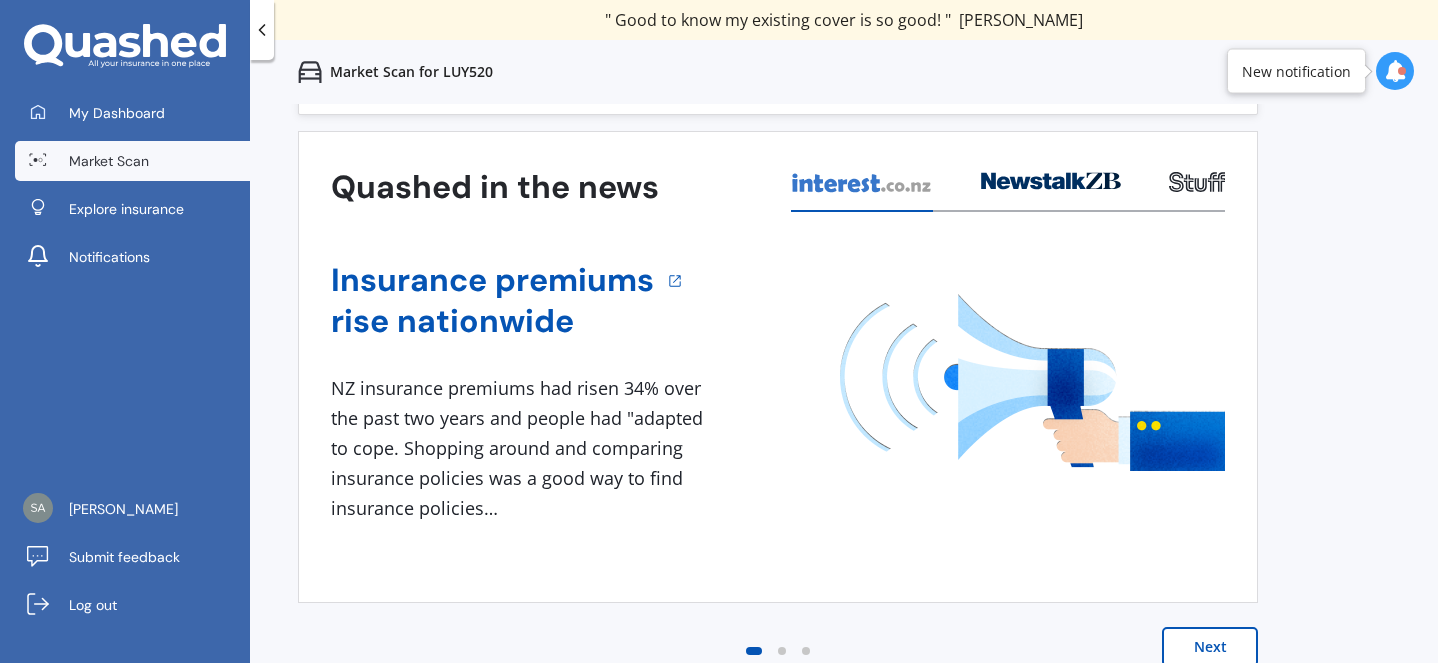click on "Next" at bounding box center [1210, 647] 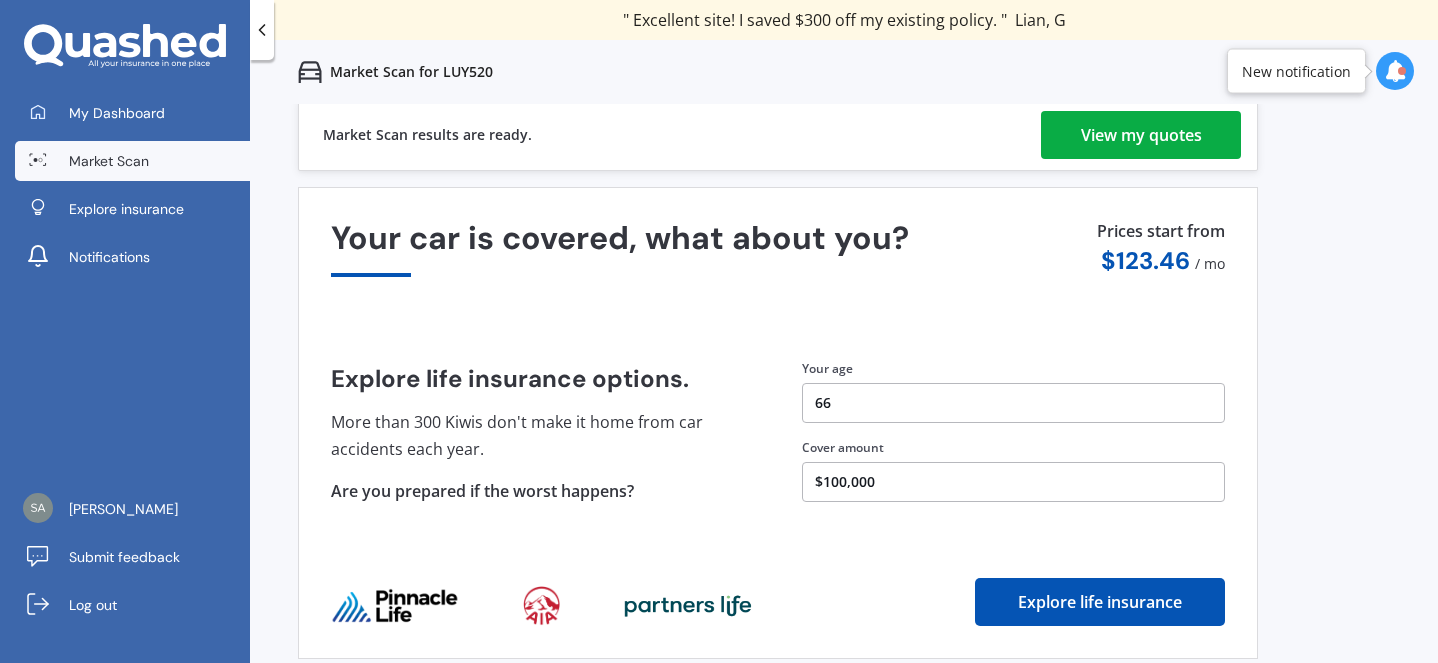 scroll, scrollTop: 0, scrollLeft: 0, axis: both 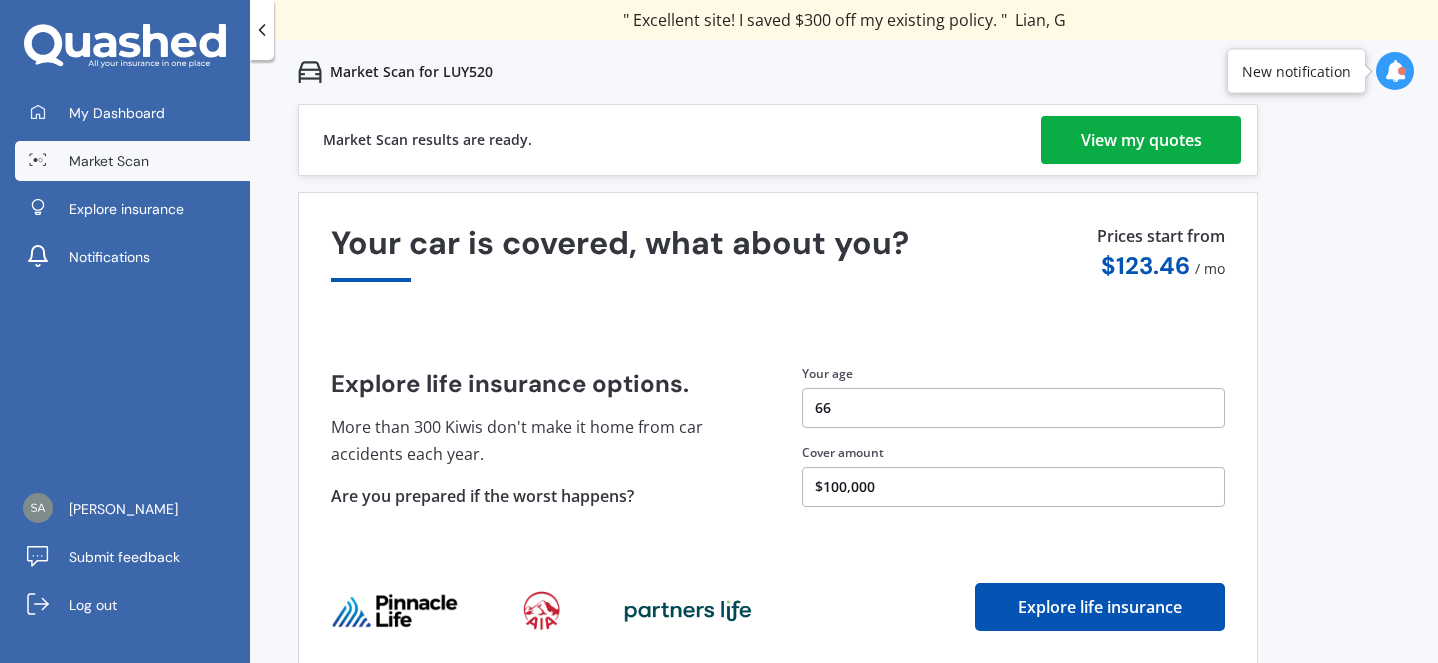click on "View my quotes" at bounding box center [1141, 140] 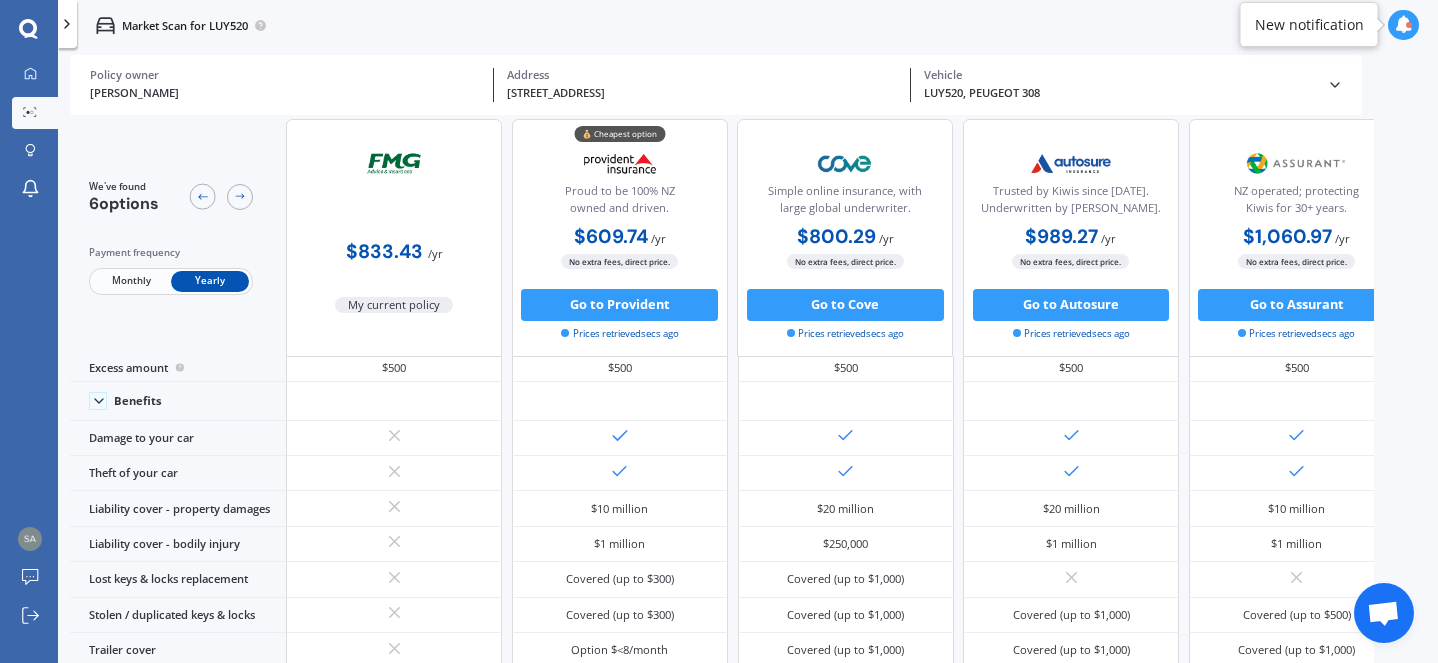 scroll, scrollTop: 0, scrollLeft: 0, axis: both 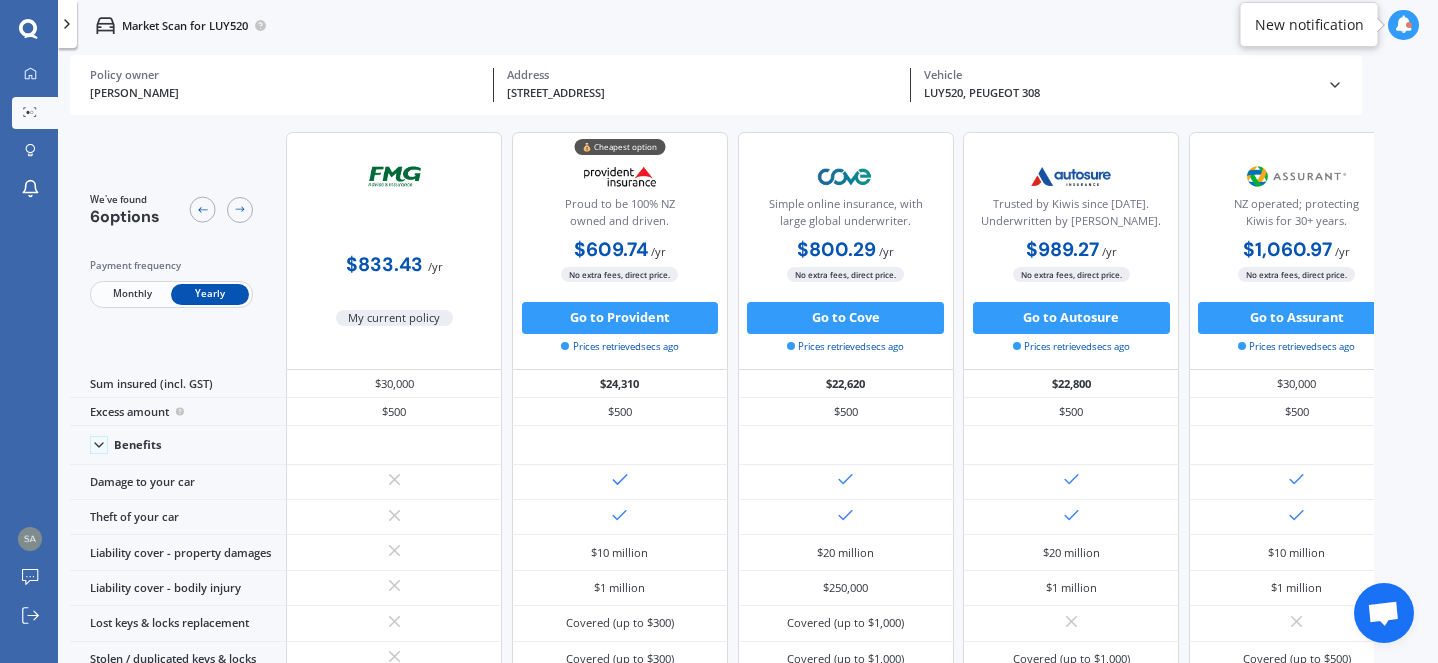 click on "Monthly" at bounding box center [132, 294] 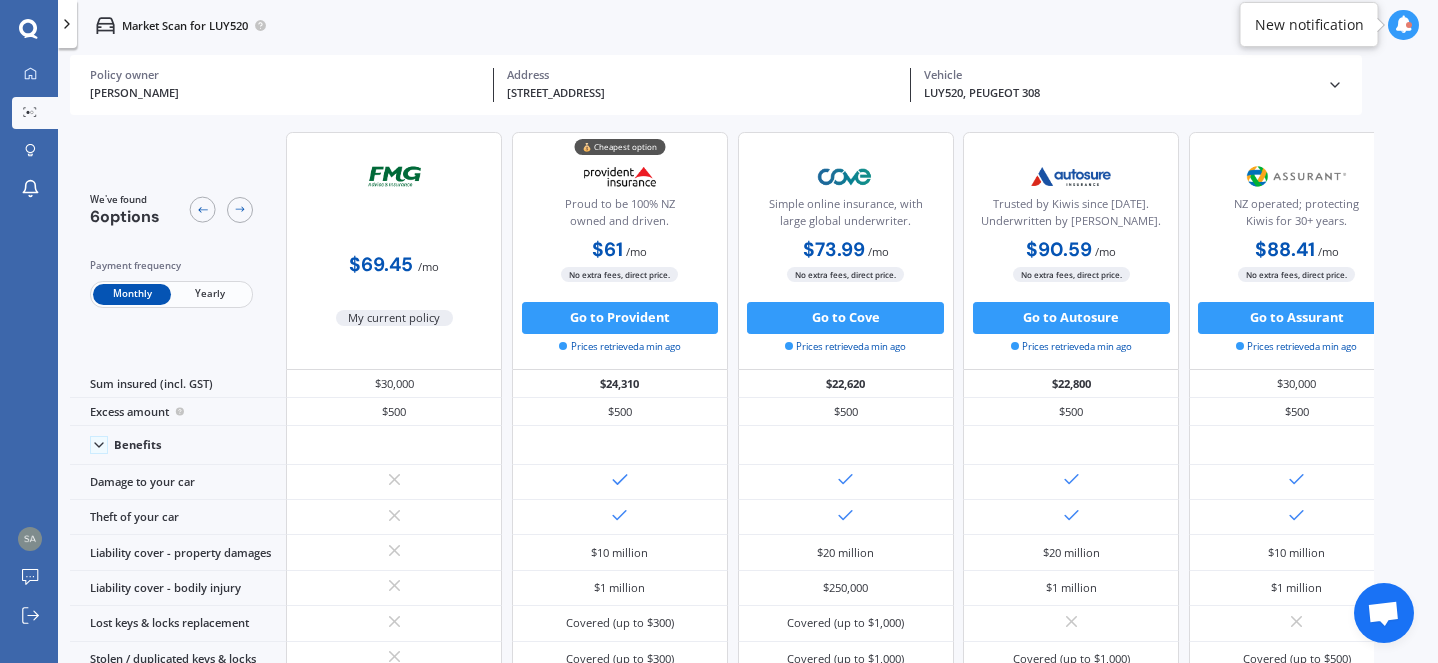 click on "Yearly" at bounding box center [210, 294] 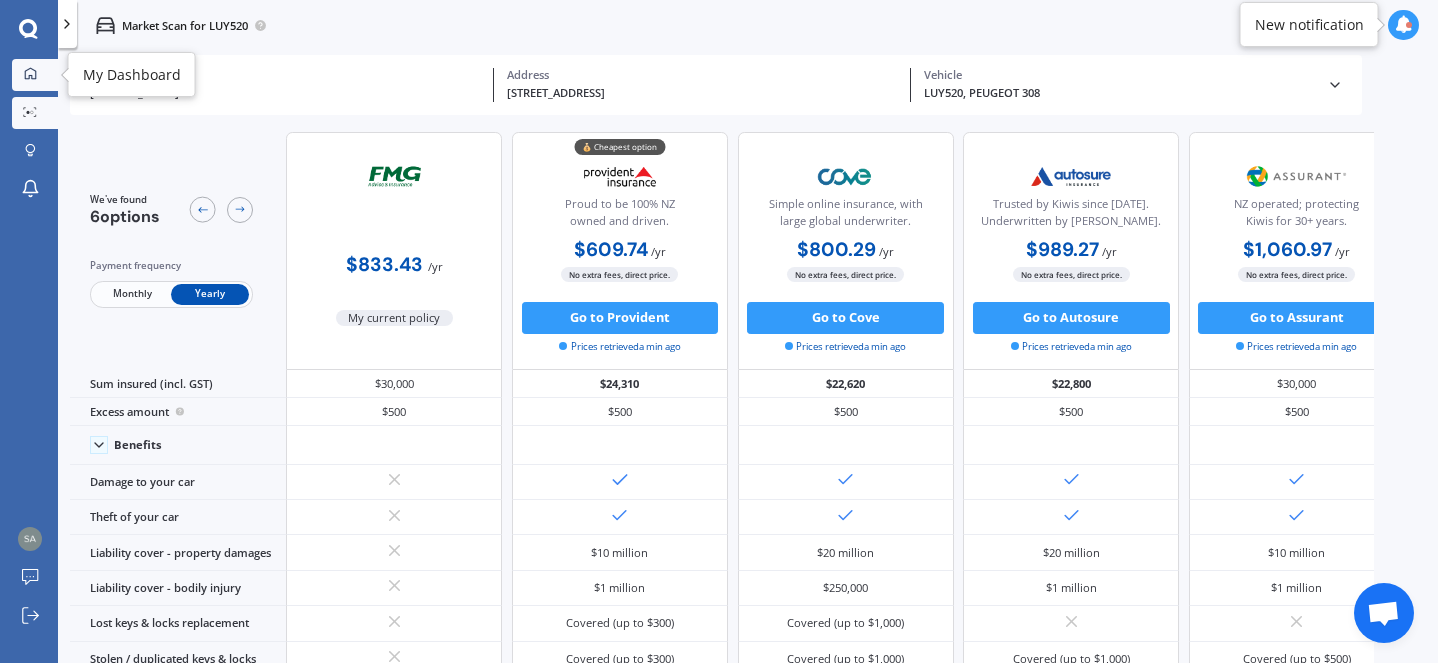 click 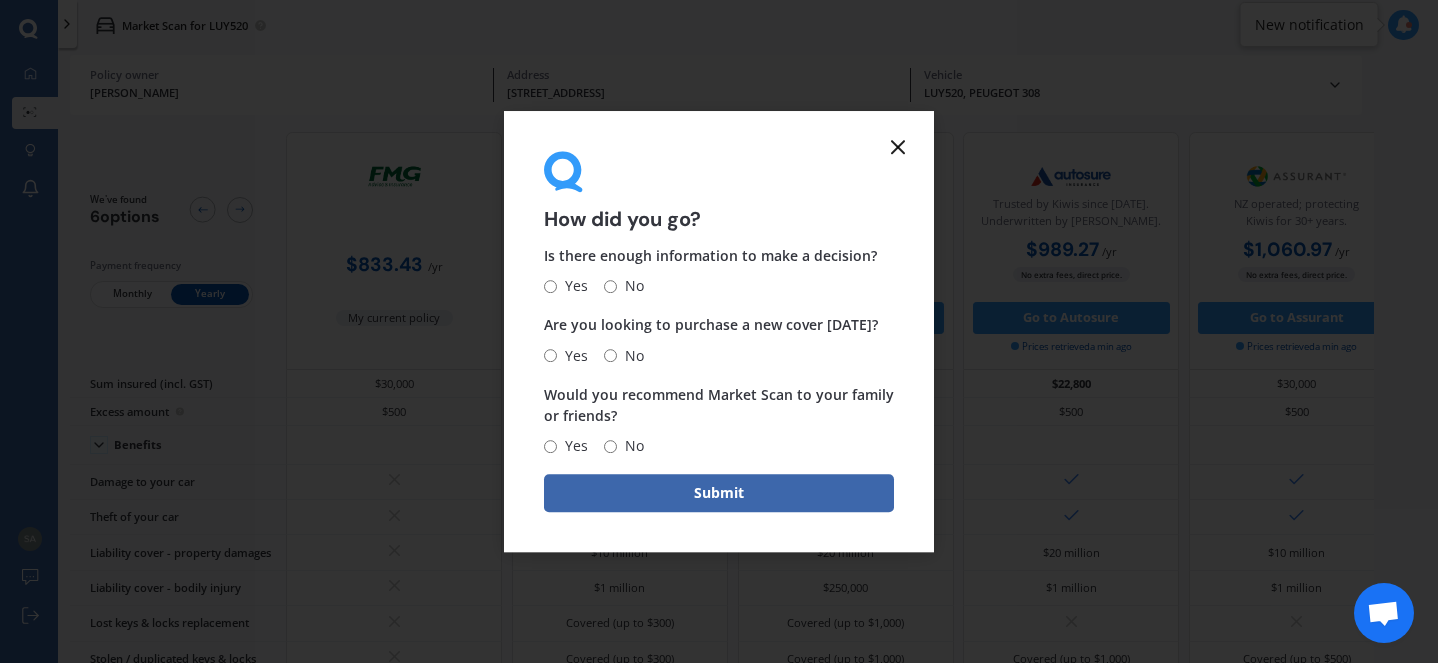 click 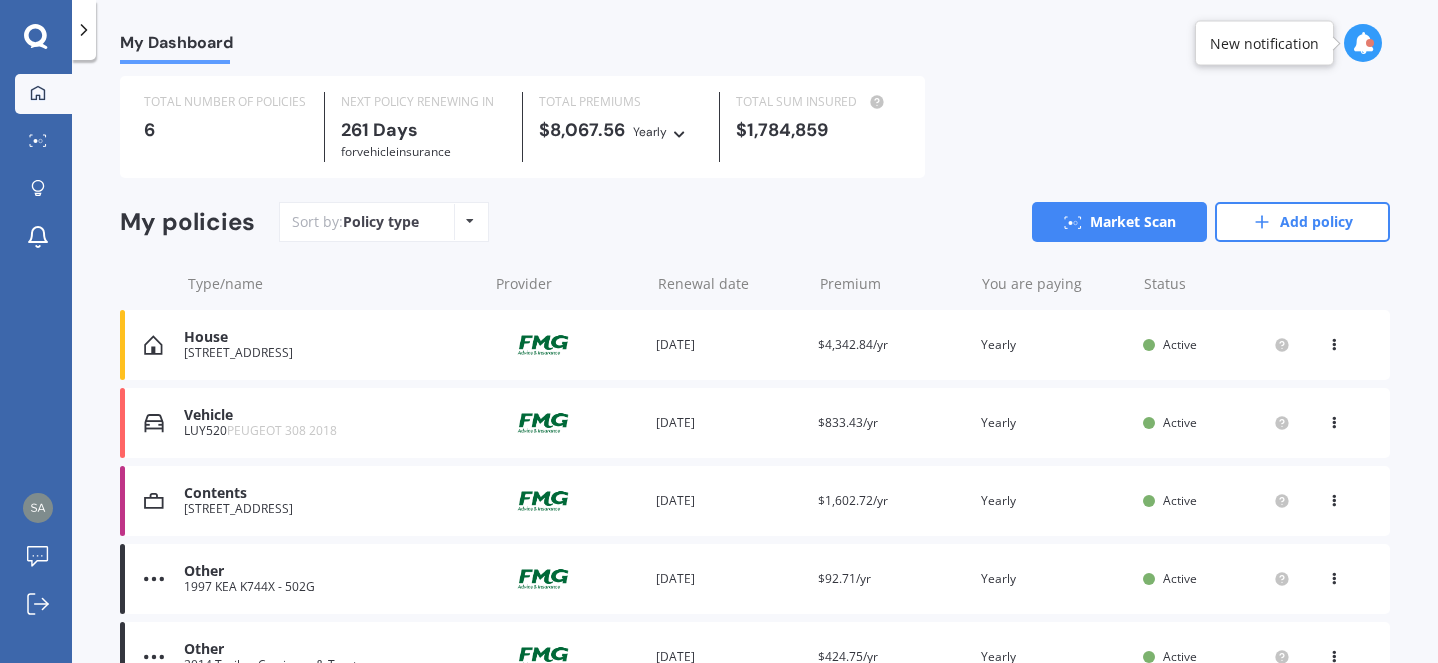scroll, scrollTop: 52, scrollLeft: 0, axis: vertical 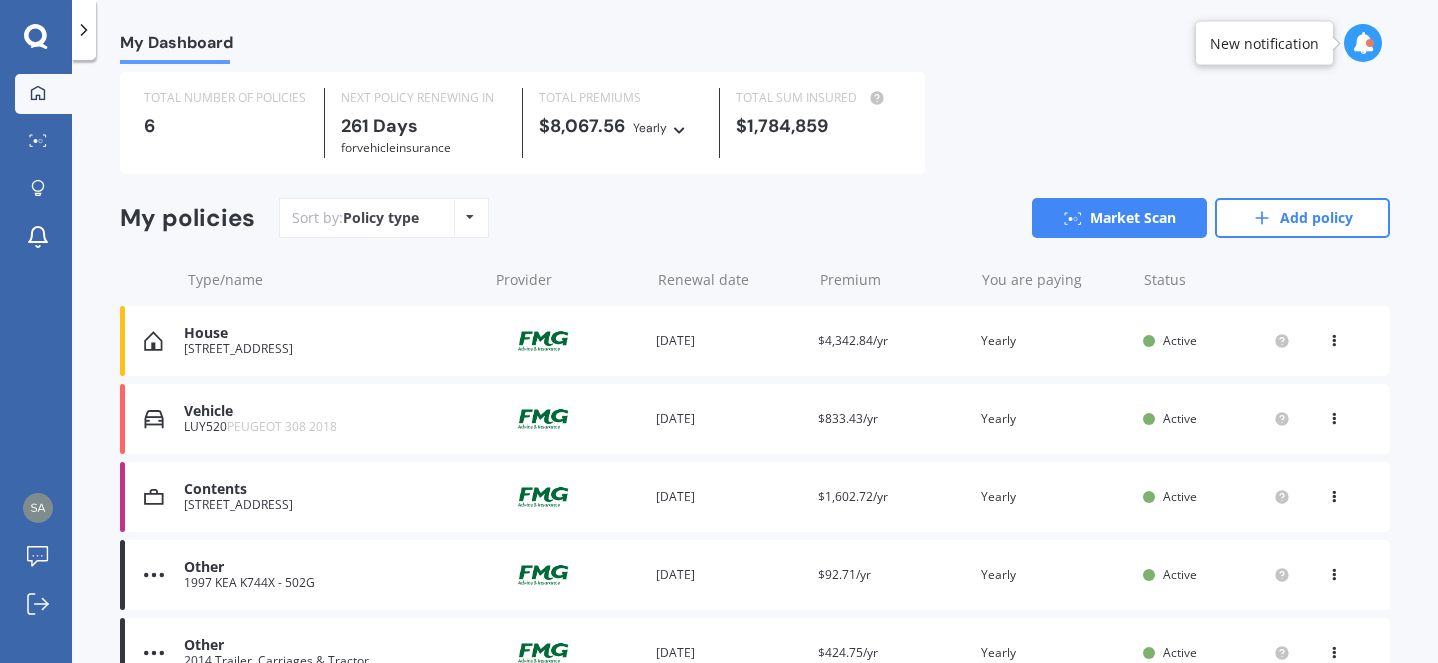 click on "House 503 King Street South, Hastings 4122 Provider Renewal date 28 Mar 2026 Premium $4,342.84/yr You are paying Yearly Status Active View option View policy Delete" at bounding box center [755, 341] 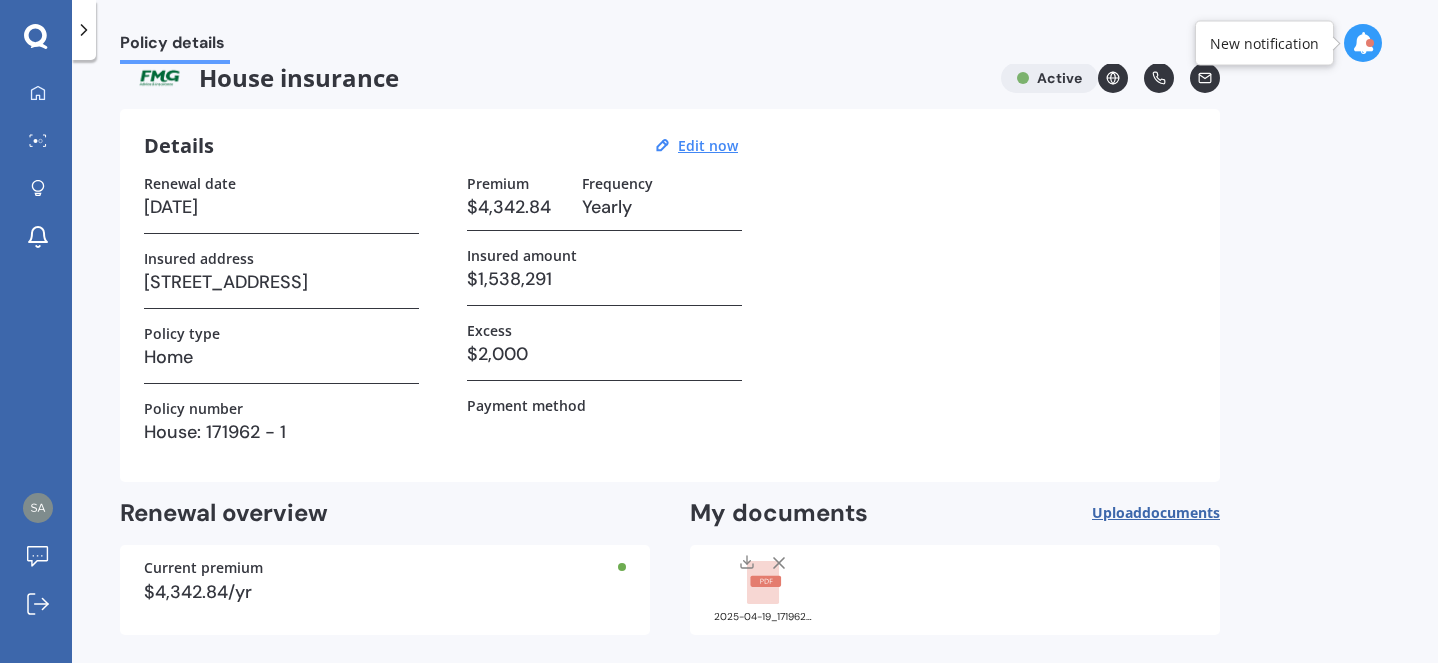 scroll, scrollTop: 0, scrollLeft: 0, axis: both 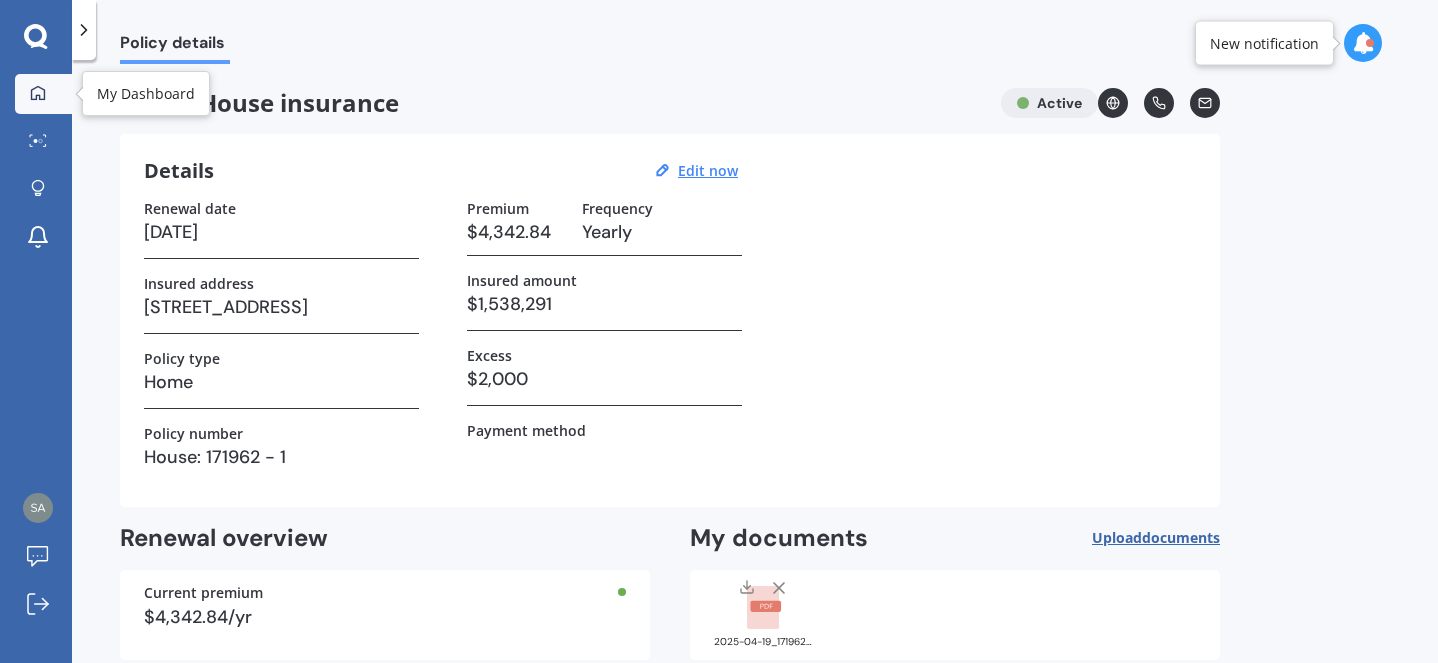 click 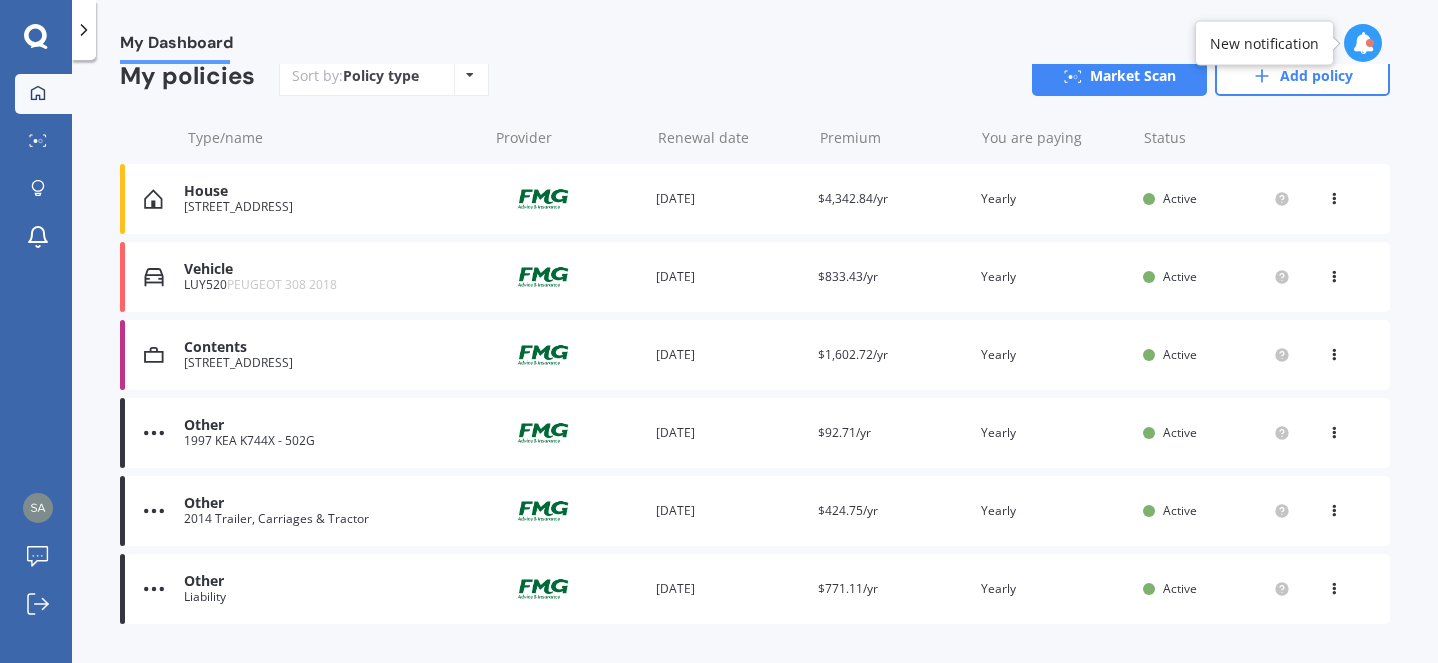 scroll, scrollTop: 240, scrollLeft: 0, axis: vertical 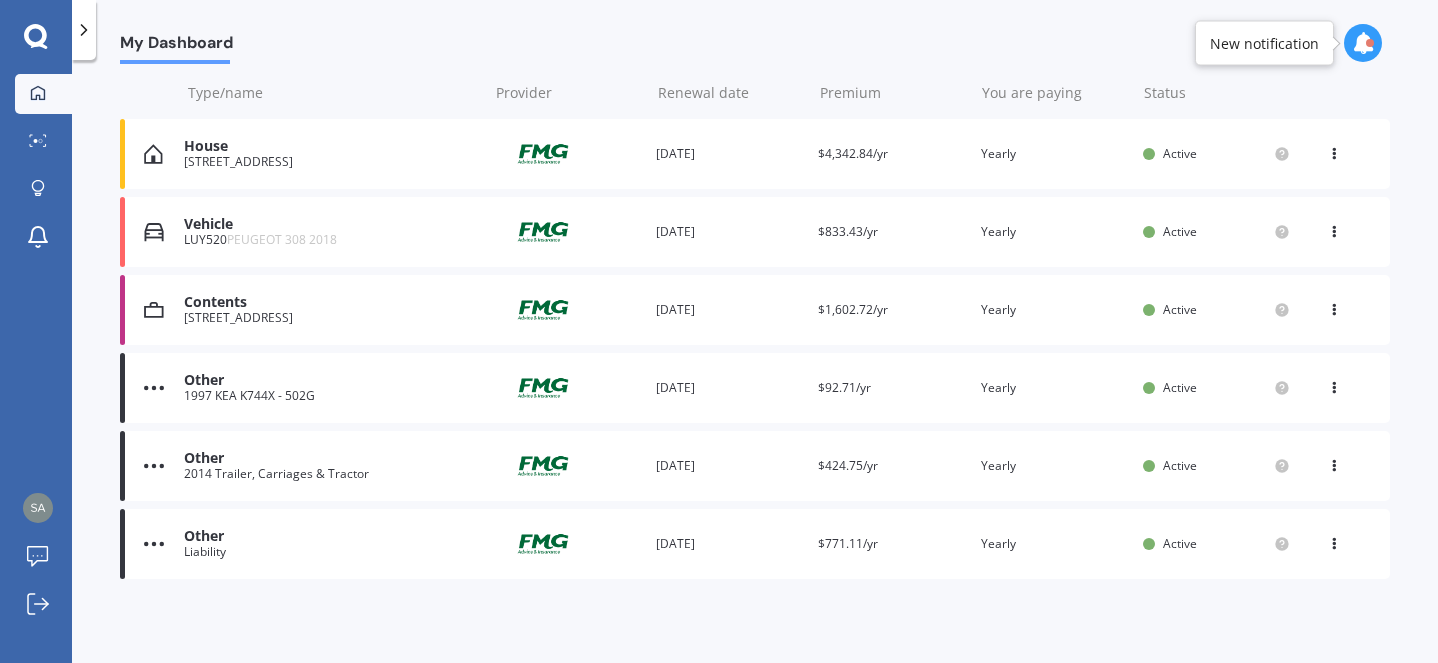 click at bounding box center (1334, 150) 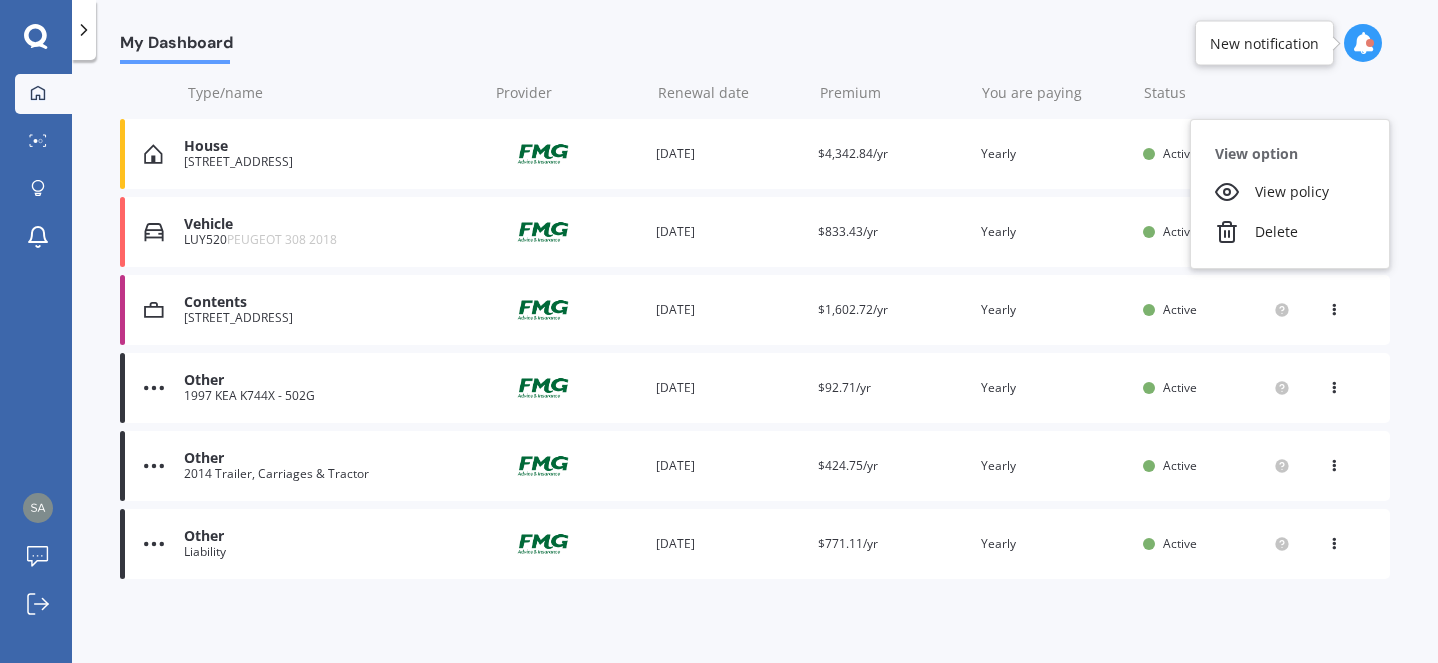 click on "House" at bounding box center (330, 146) 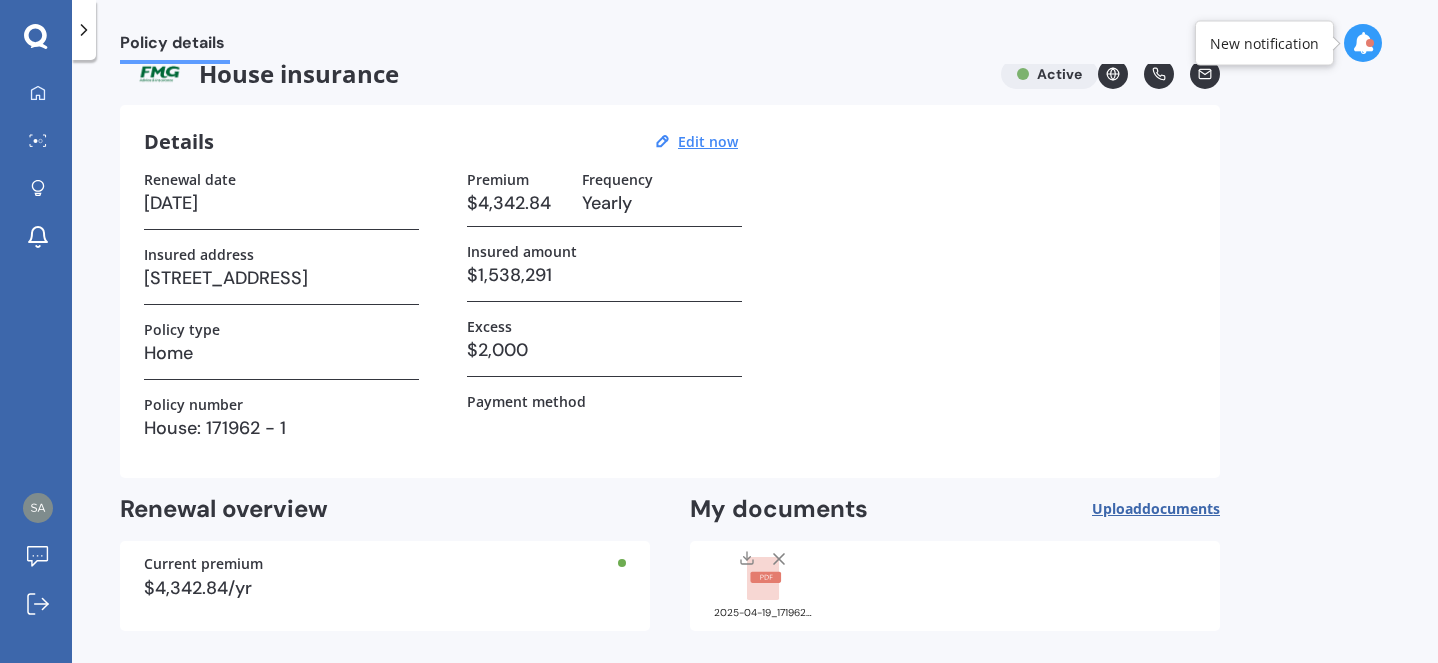 scroll, scrollTop: 0, scrollLeft: 0, axis: both 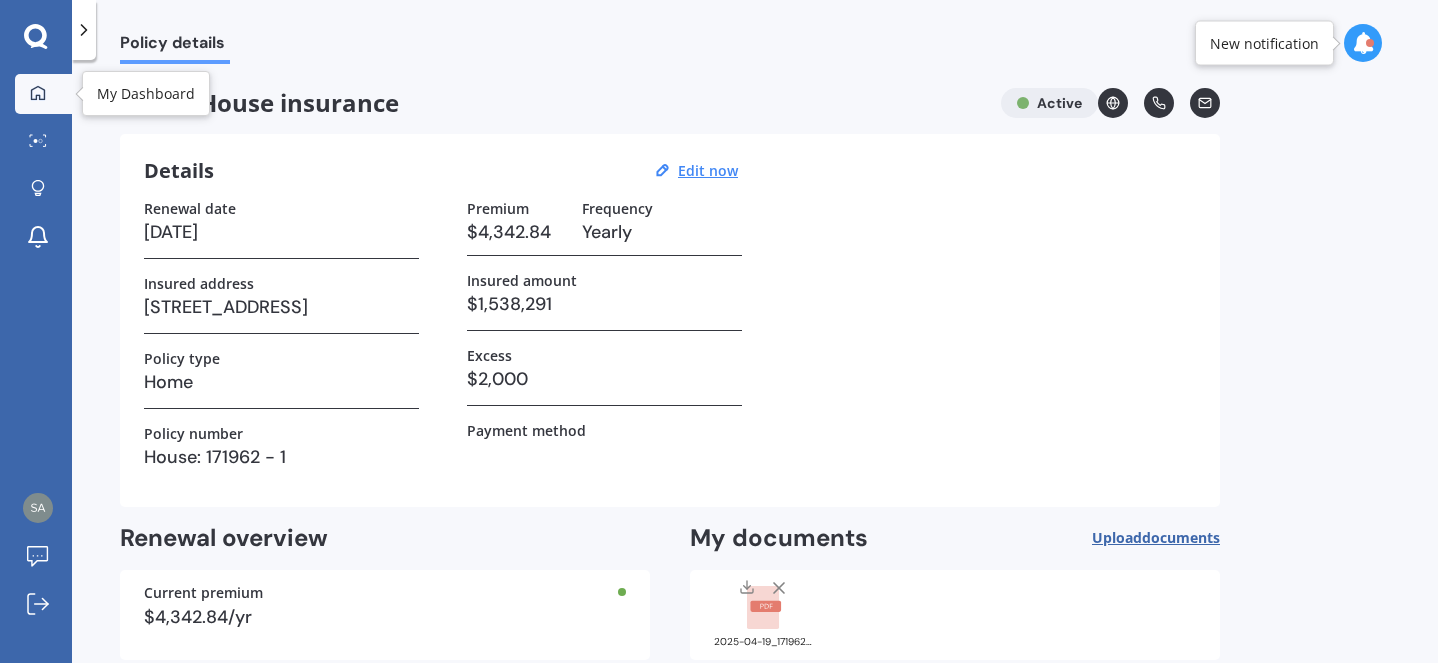 click at bounding box center [38, 94] 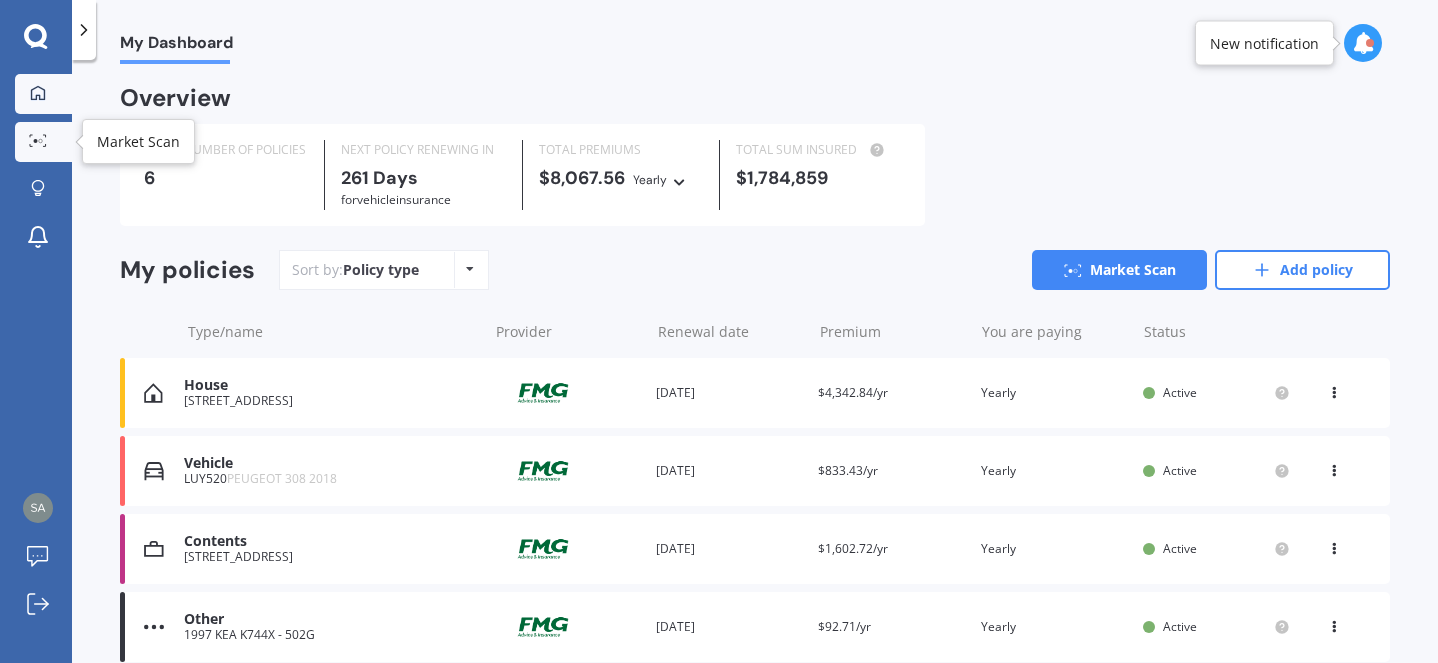 click on "Market Scan" at bounding box center [43, 142] 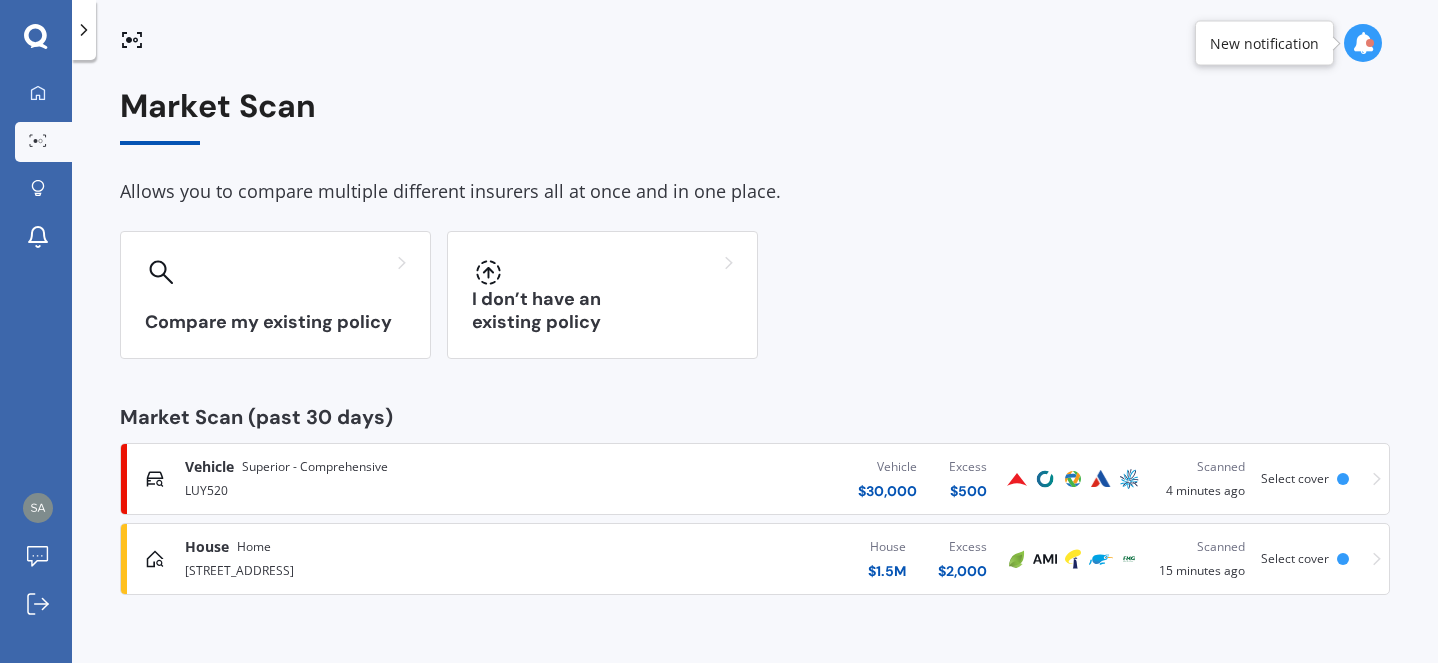 click on "House Home" at bounding box center (379, 547) 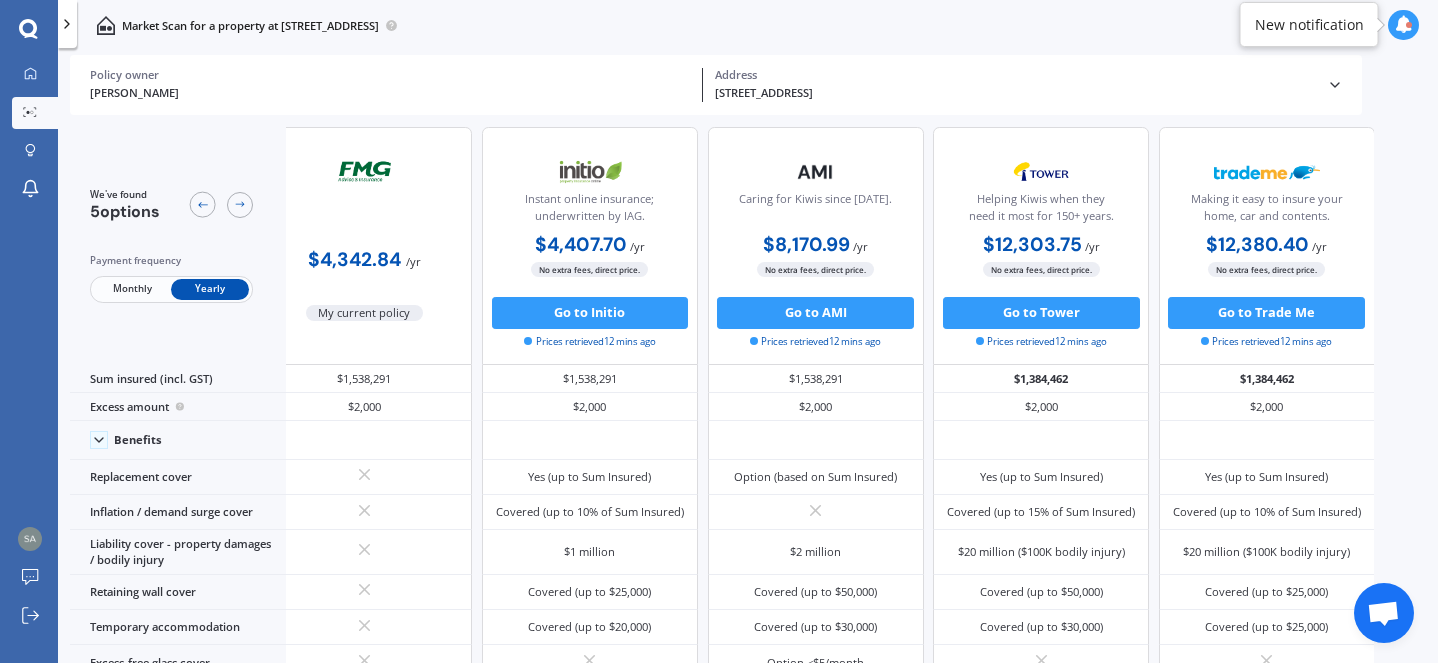 scroll, scrollTop: 0, scrollLeft: 48, axis: horizontal 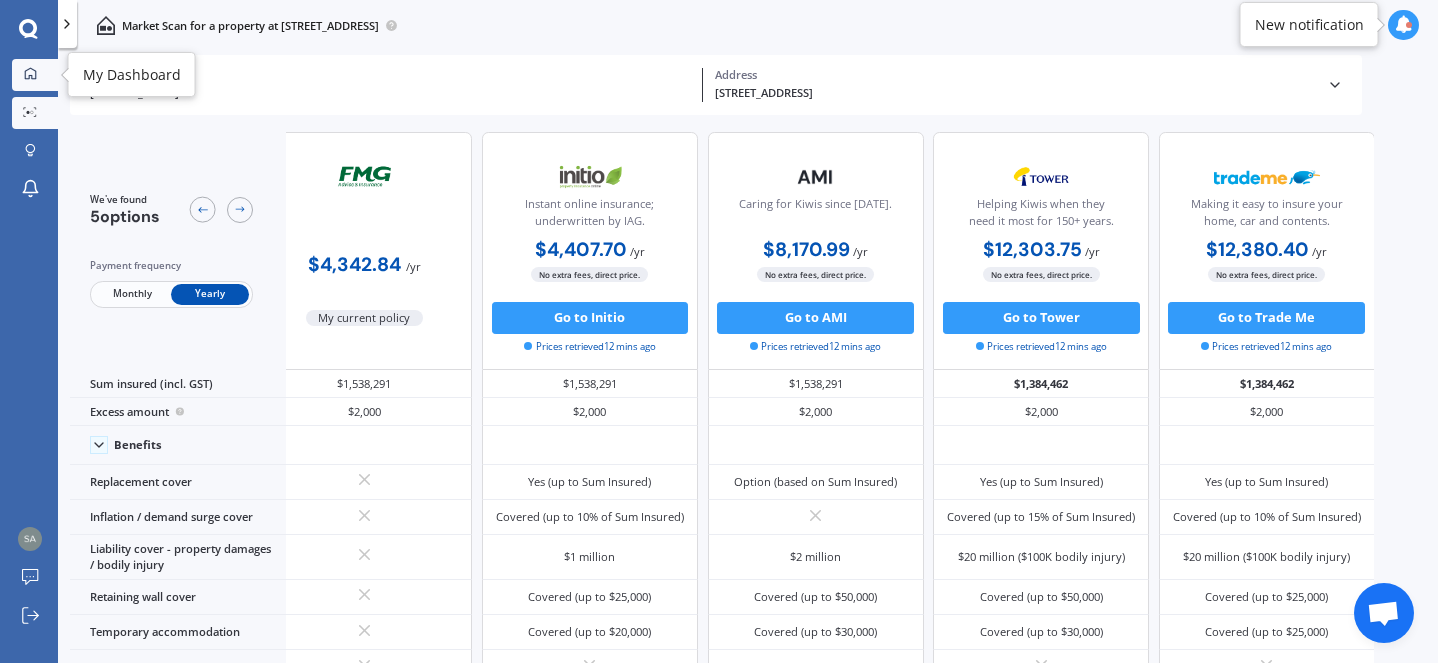 click at bounding box center [30, 74] 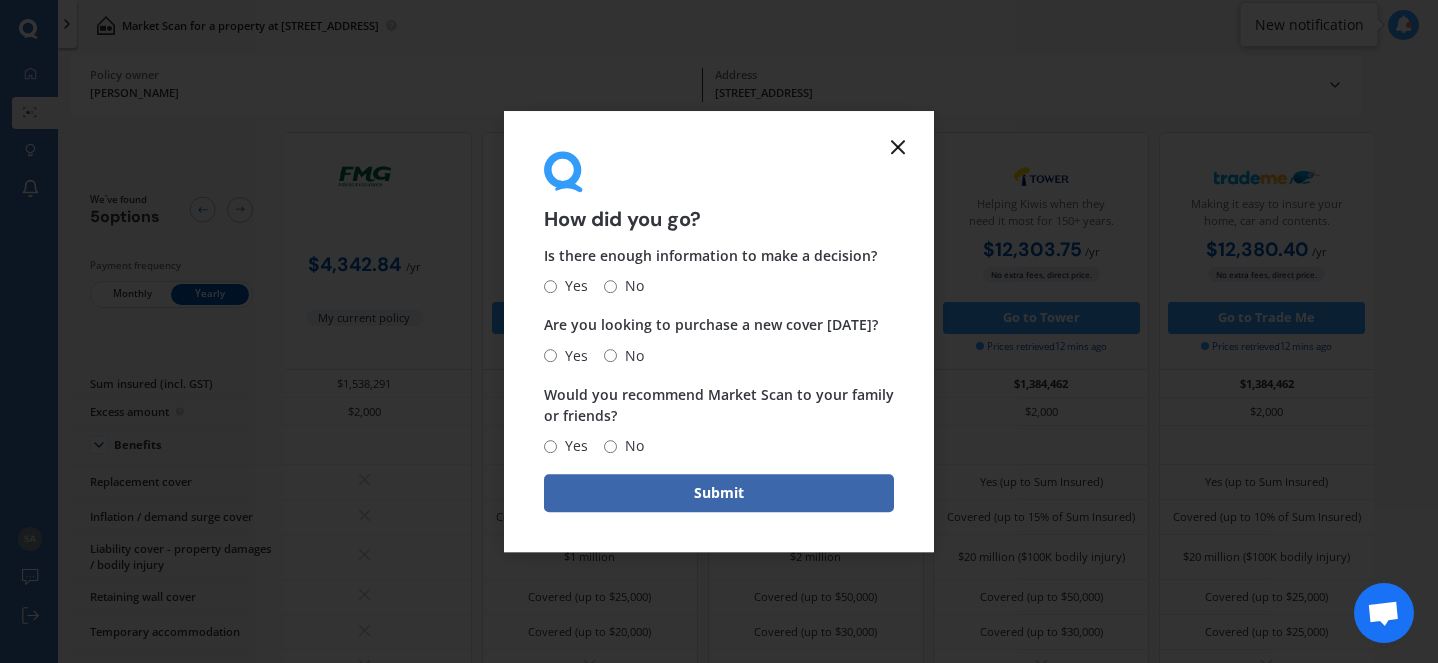 click 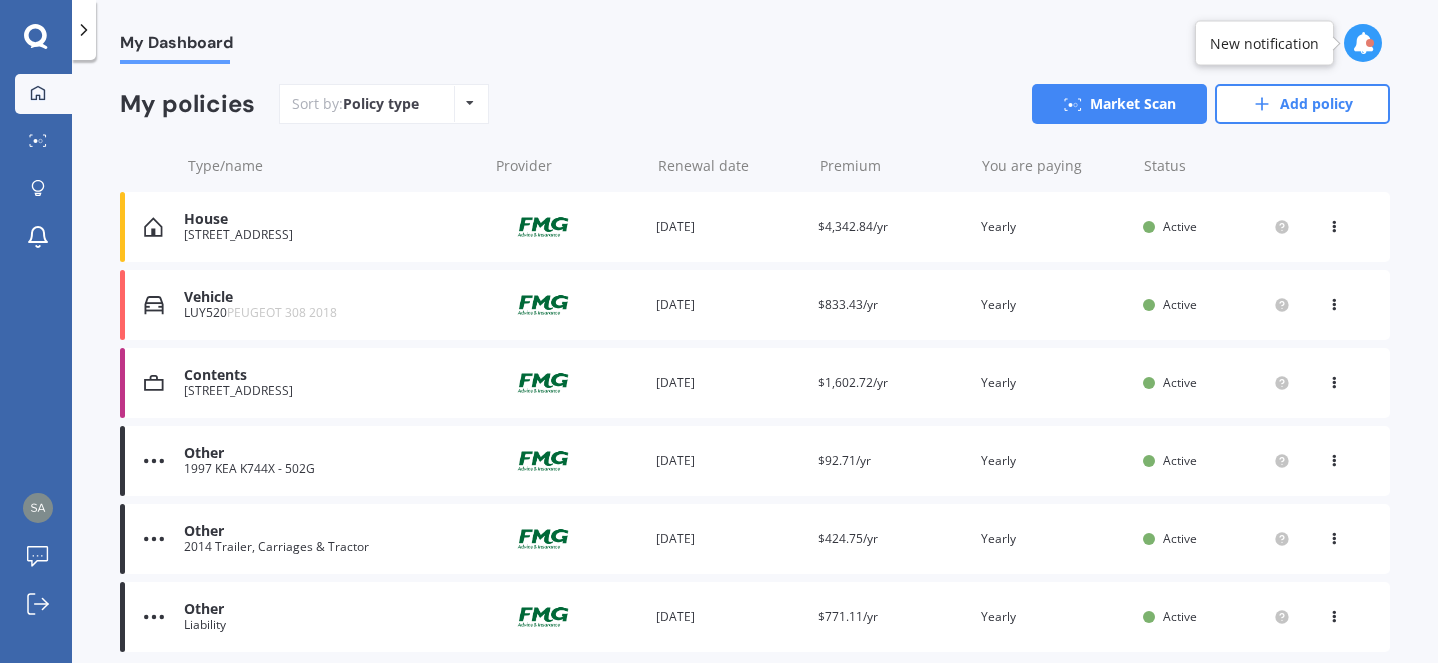 scroll, scrollTop: 240, scrollLeft: 0, axis: vertical 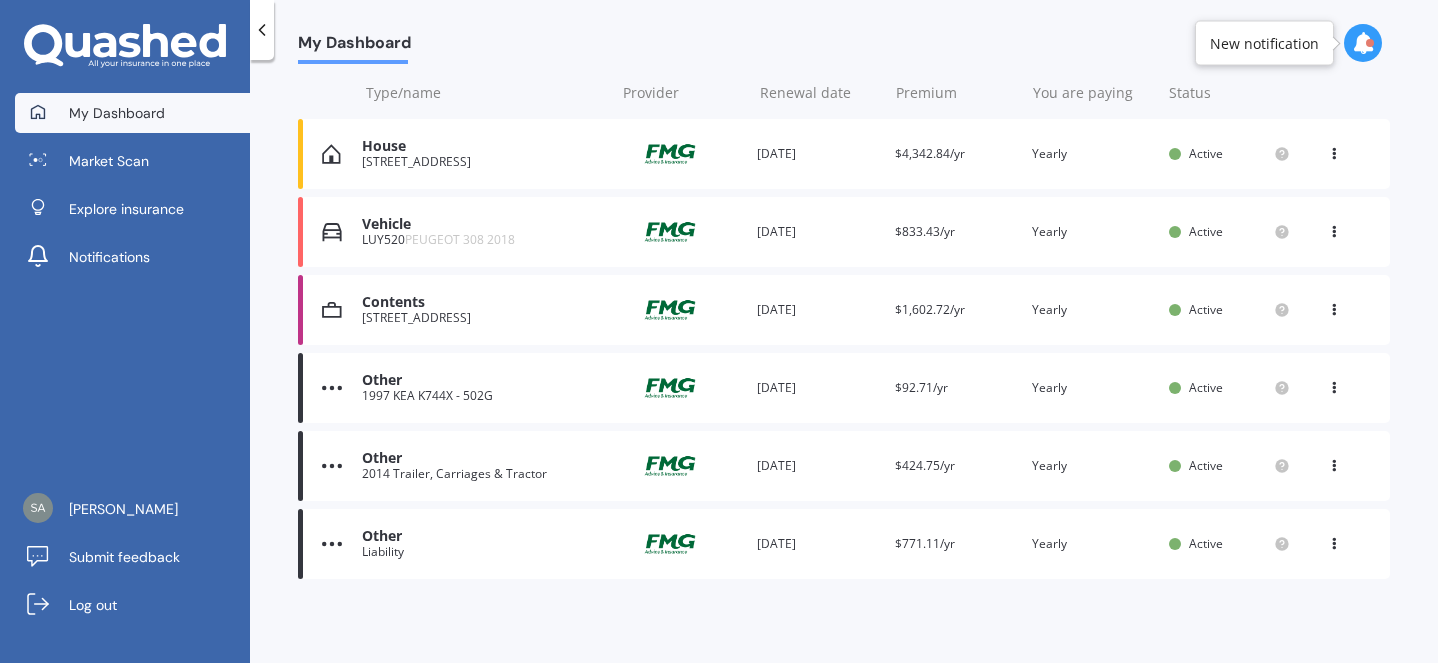 click on "Contents [STREET_ADDRESS] Provider Renewal date [DATE] Premium $1,602.72/yr You are paying Yearly Status Active View option View policy Delete" at bounding box center [844, 310] 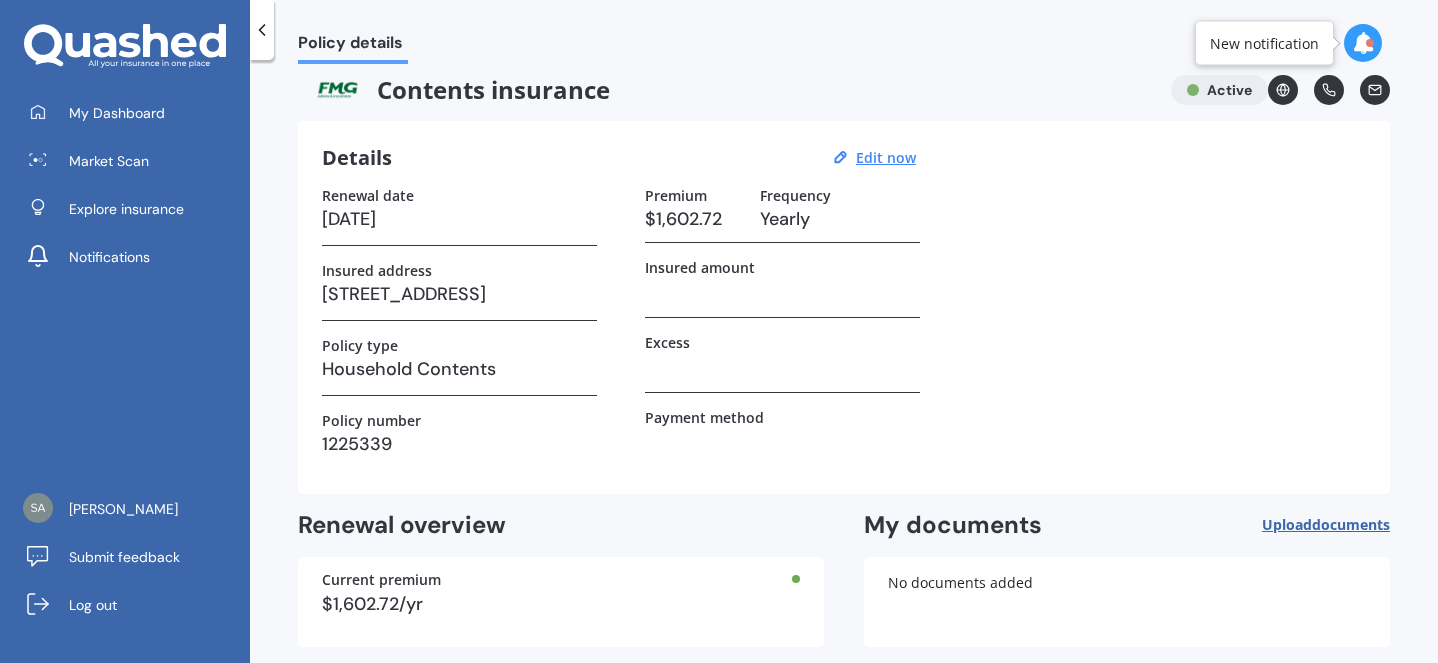 scroll, scrollTop: 0, scrollLeft: 0, axis: both 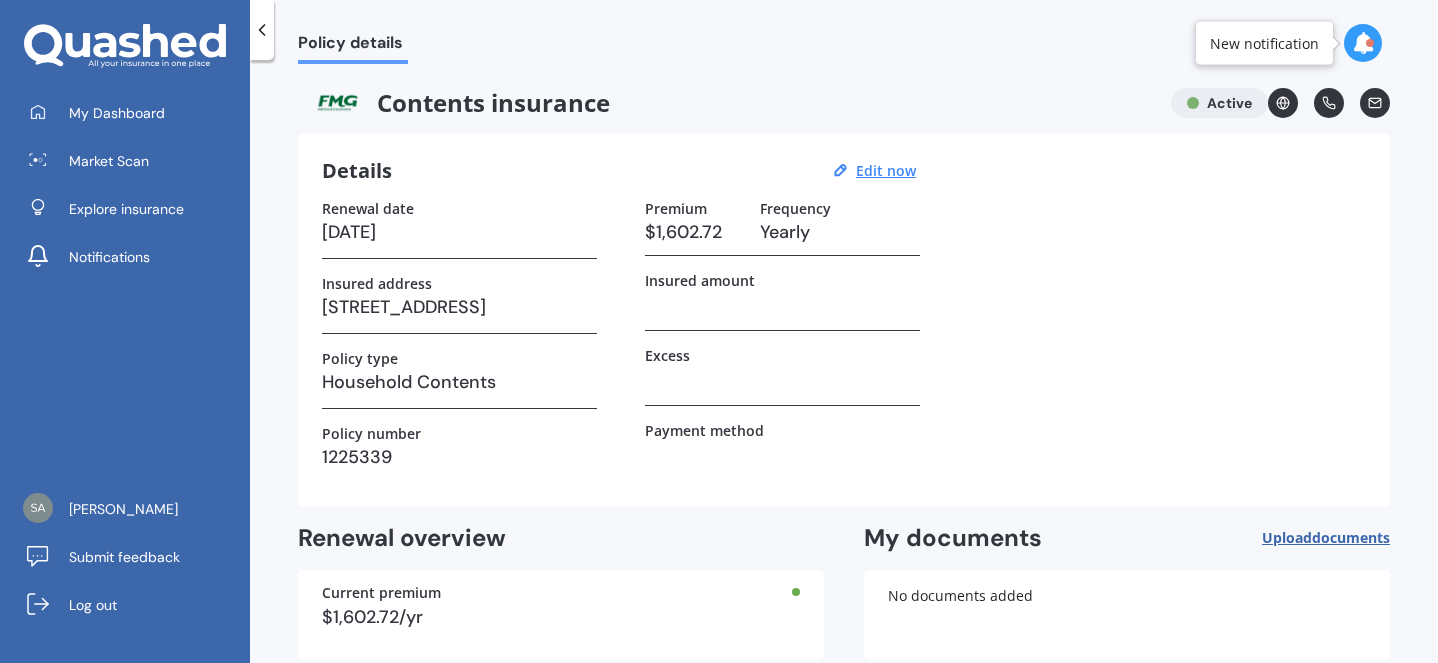 click on "Details Edit now Renewal date [DATE] Insured address [STREET_ADDRESS] Policy type Household Contents Policy number 1225339 Premium $1,602.72 Frequency Yearly Insured amount Excess Payment method" at bounding box center [844, 320] 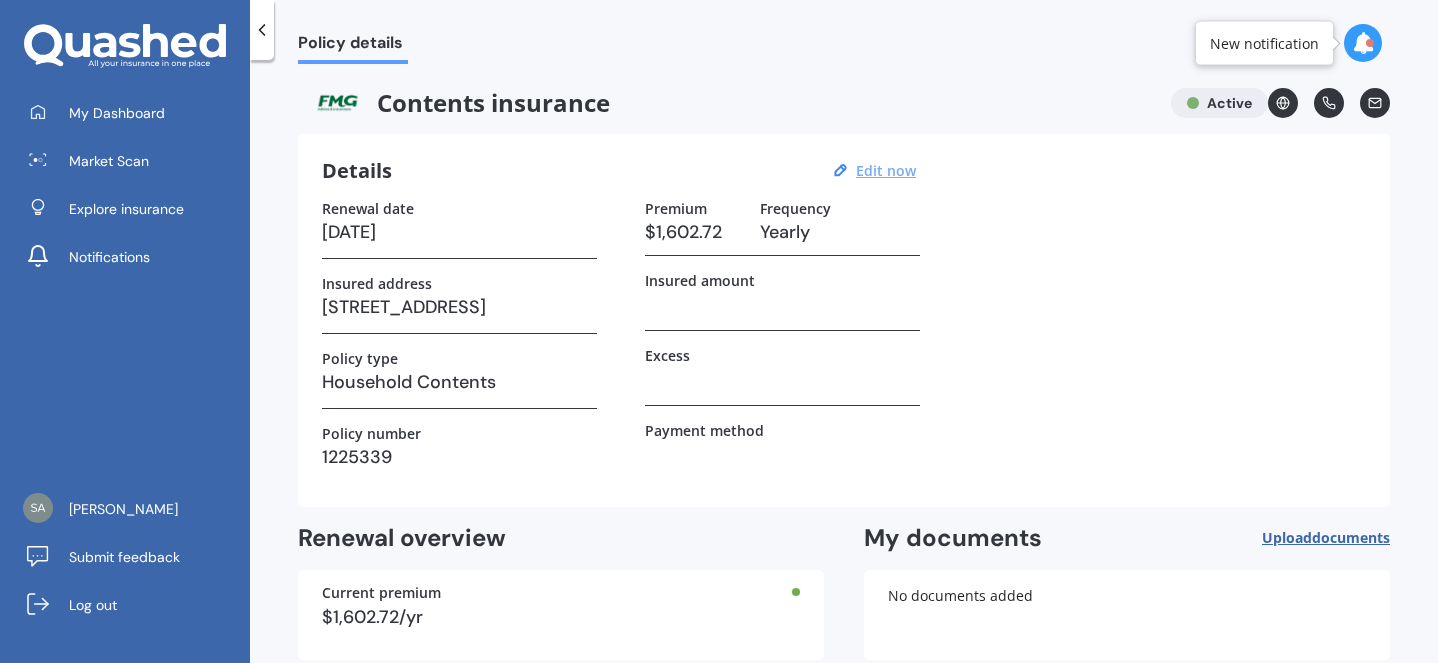 click on "Edit now" at bounding box center (886, 170) 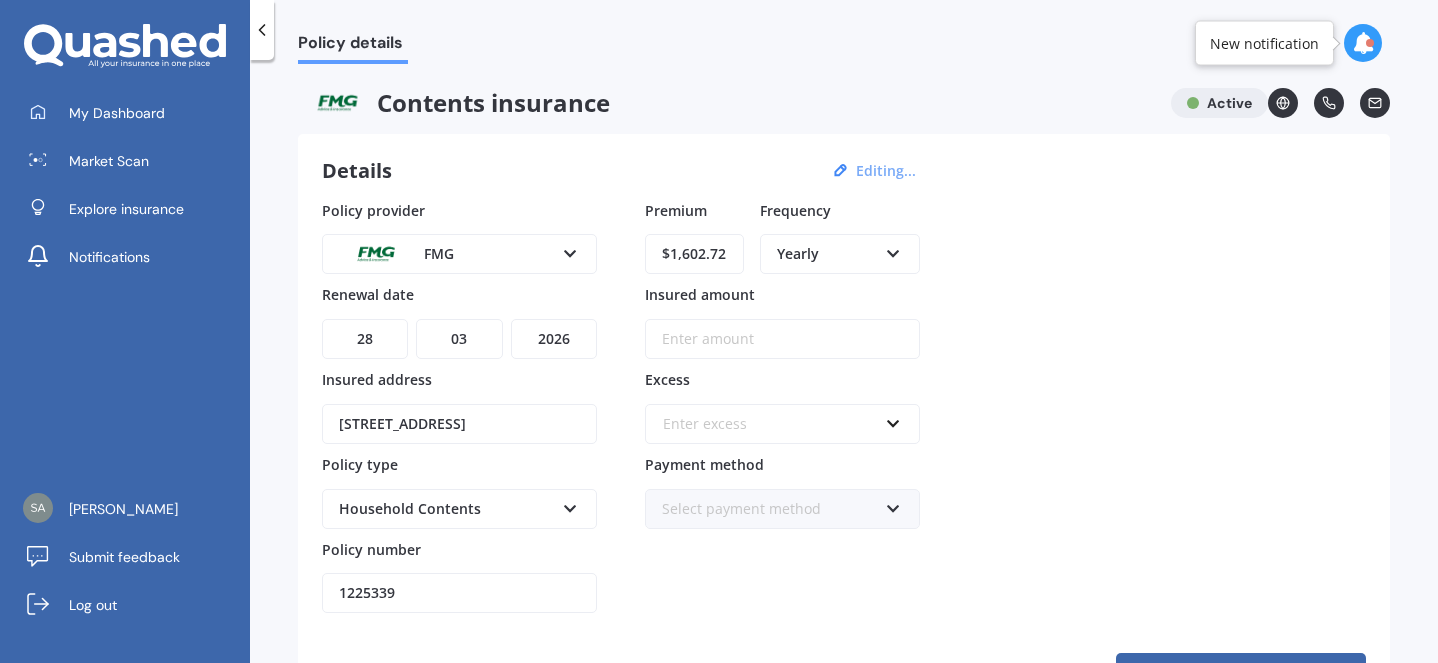 click on "Insured amount" at bounding box center (782, 339) 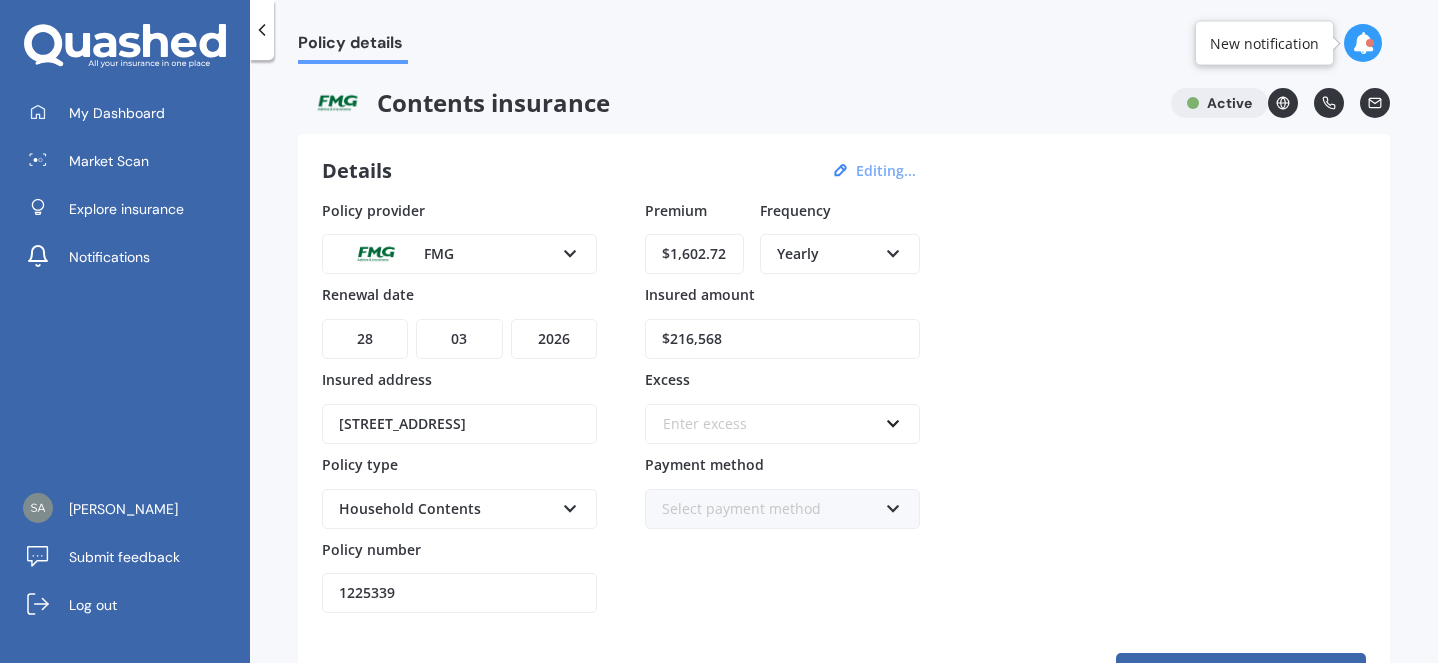 click on "$216,568" at bounding box center [782, 339] 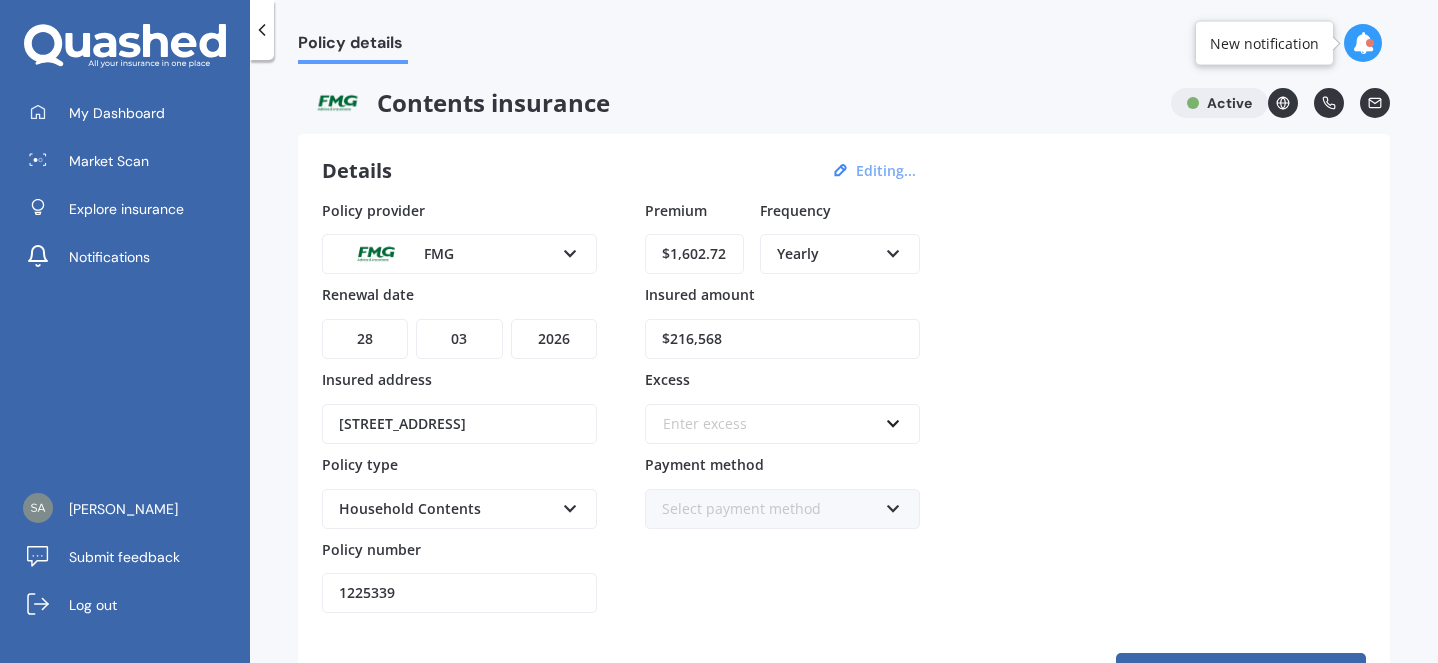 type on "$216,568" 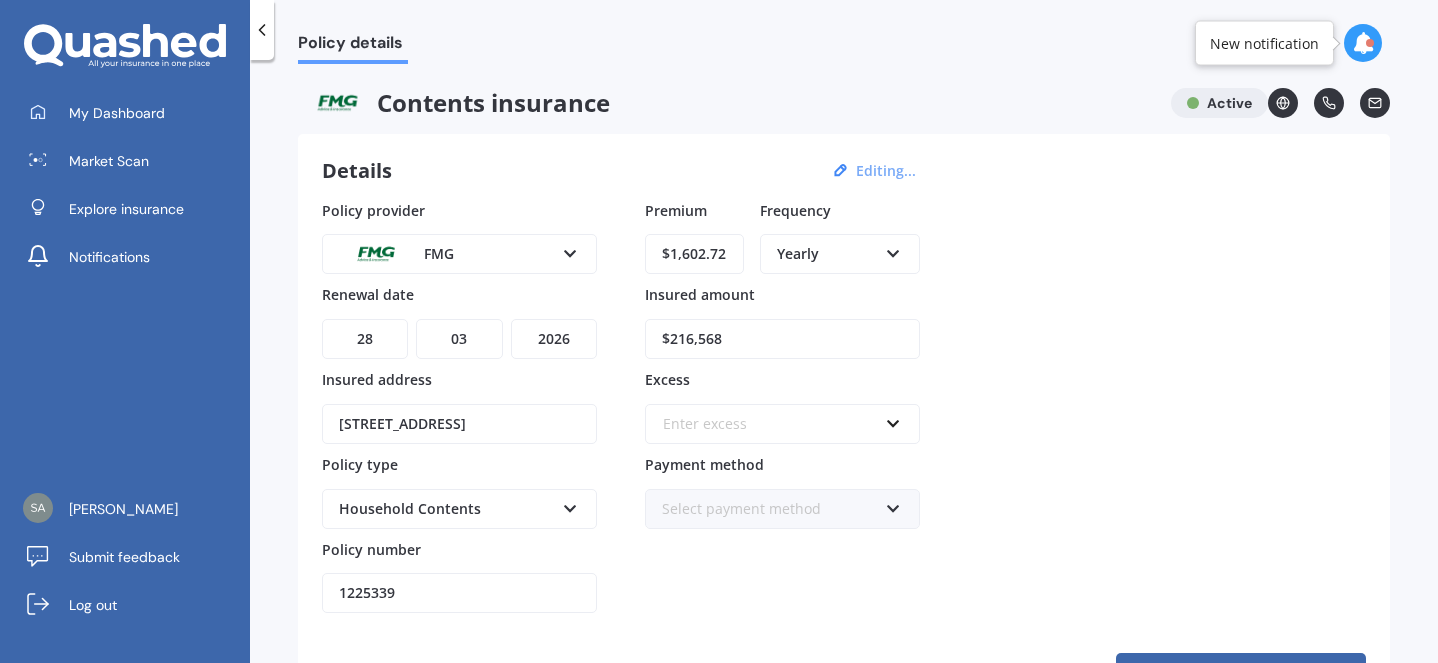 click on "Enter excess" at bounding box center [770, 424] 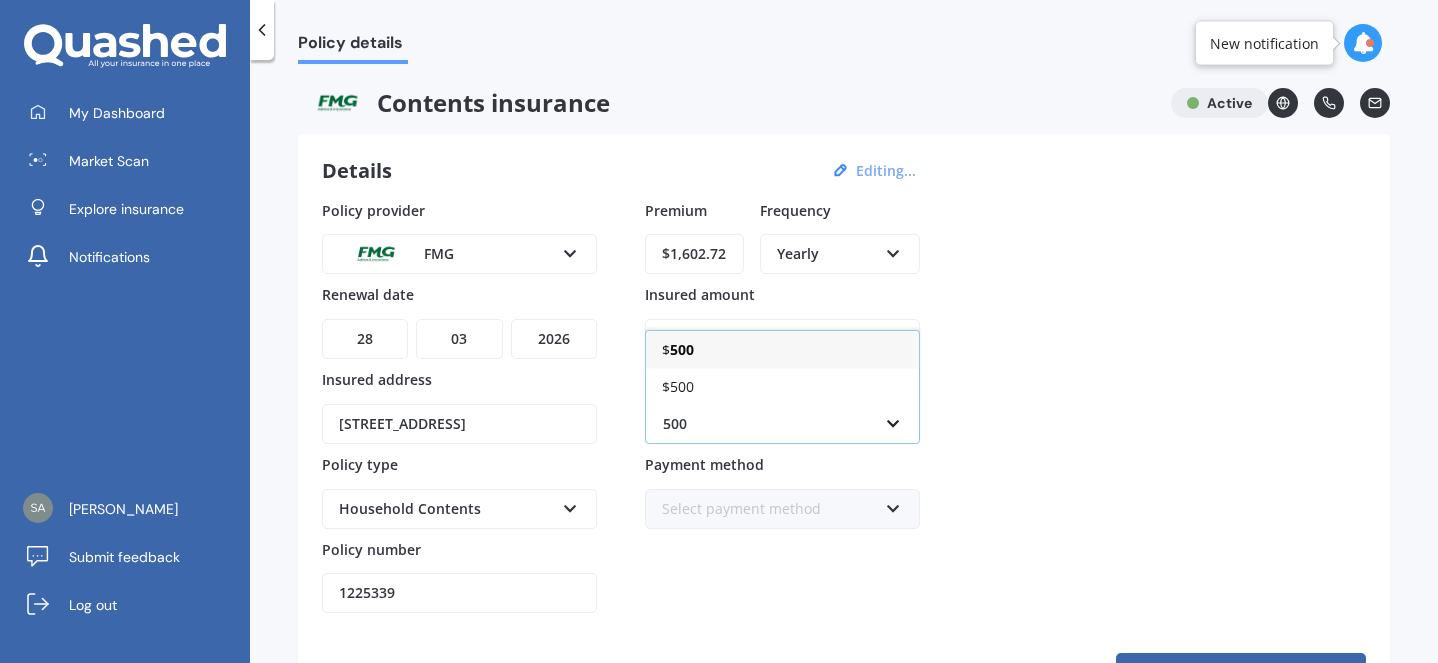 type on "500" 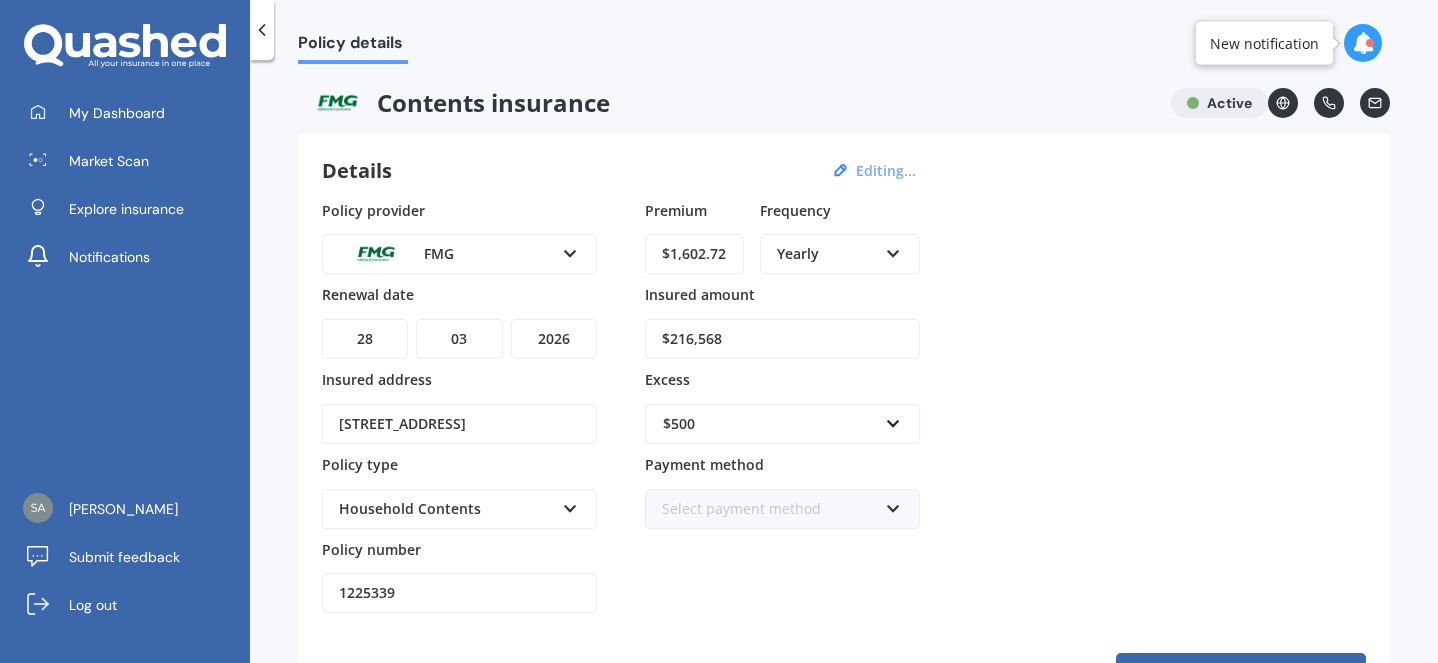 click on "Select payment method" at bounding box center (769, 509) 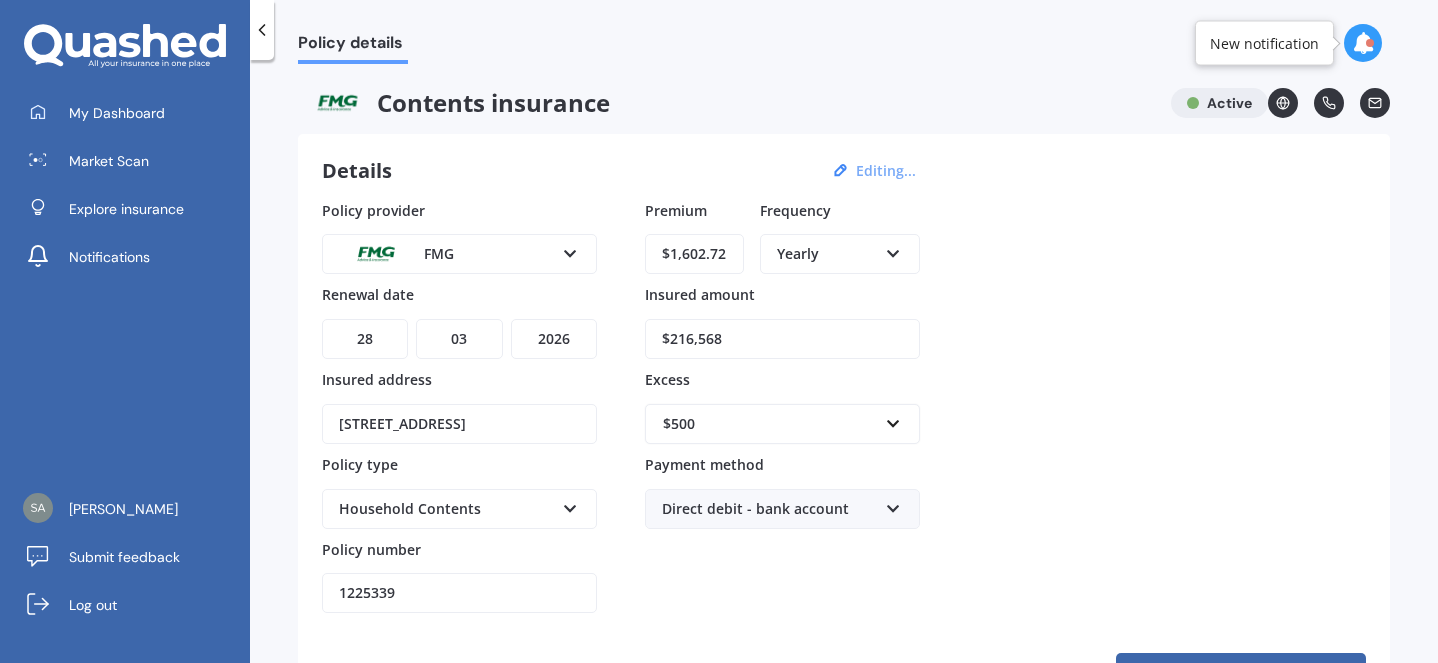 click on "Policy provider FMG AA AMI AMP ANZ ASB Ando BNZ Co-Operative Bank FMG Initio Kiwibank Lantern MAS NZI Other SBS State TSB Tower Trade Me Insurance Vero Westpac YOUI Renewal date DD 01 02 03 04 05 06 07 08 09 10 11 12 13 14 15 16 17 18 19 20 21 22 23 24 25 26 27 28 29 30 31 MM 01 02 03 04 05 06 07 08 09 10 11 12 YYYY 2027 2026 2025 2024 2023 2022 2021 2020 2019 2018 2017 2016 2015 2014 2013 2012 2011 2010 2009 2008 2007 2006 2005 2004 2003 2002 2001 2000 1999 1998 1997 1996 1995 1994 1993 1992 1991 1990 1989 1988 1987 1986 1985 1984 1983 1982 1981 1980 1979 1978 1977 1976 1975 1974 1973 1972 1971 1970 1969 1968 1967 1966 1965 1964 1963 1962 1961 1960 1959 1958 1957 1956 1955 1954 1953 1952 1951 1950 1949 1948 1947 1946 1945 1944 1943 1942 1941 1940 1939 1938 1937 1936 1935 1934 1933 1932 1931 1930 1929 1928 Insured address [STREET_ADDRESS] Policy type Household Contents Household Contents Policy number 1225339 Premium $1,602.72 Frequency Yearly Yearly Six-Monthly Quarterly Monthly Weekly" at bounding box center (844, 407) 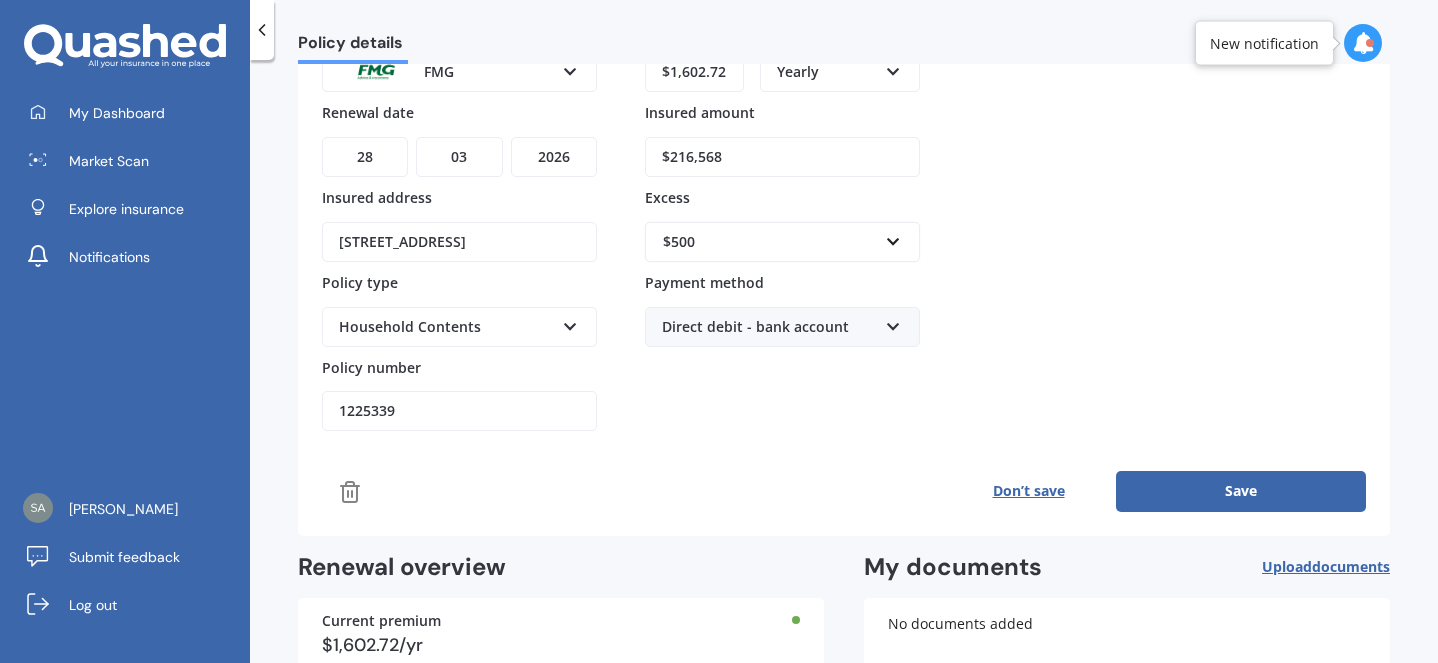 scroll, scrollTop: 194, scrollLeft: 0, axis: vertical 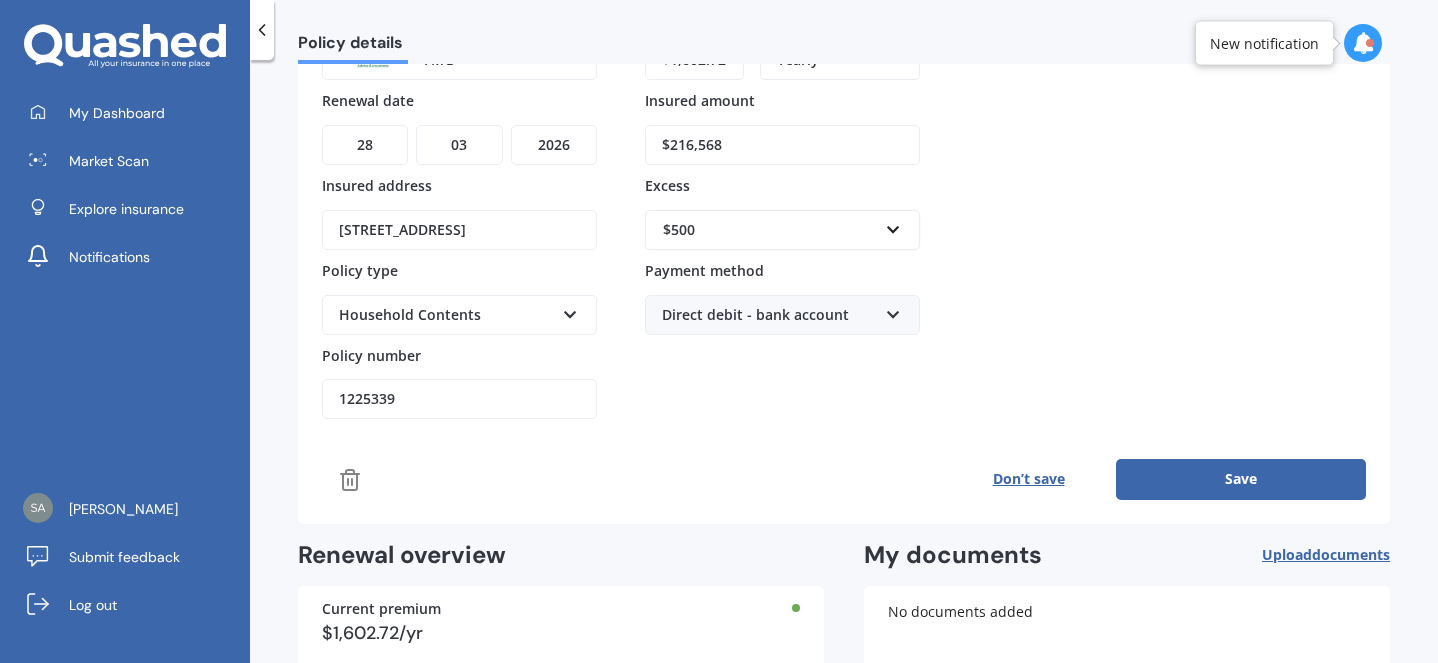 click on "Direct debit - bank account" at bounding box center (769, 315) 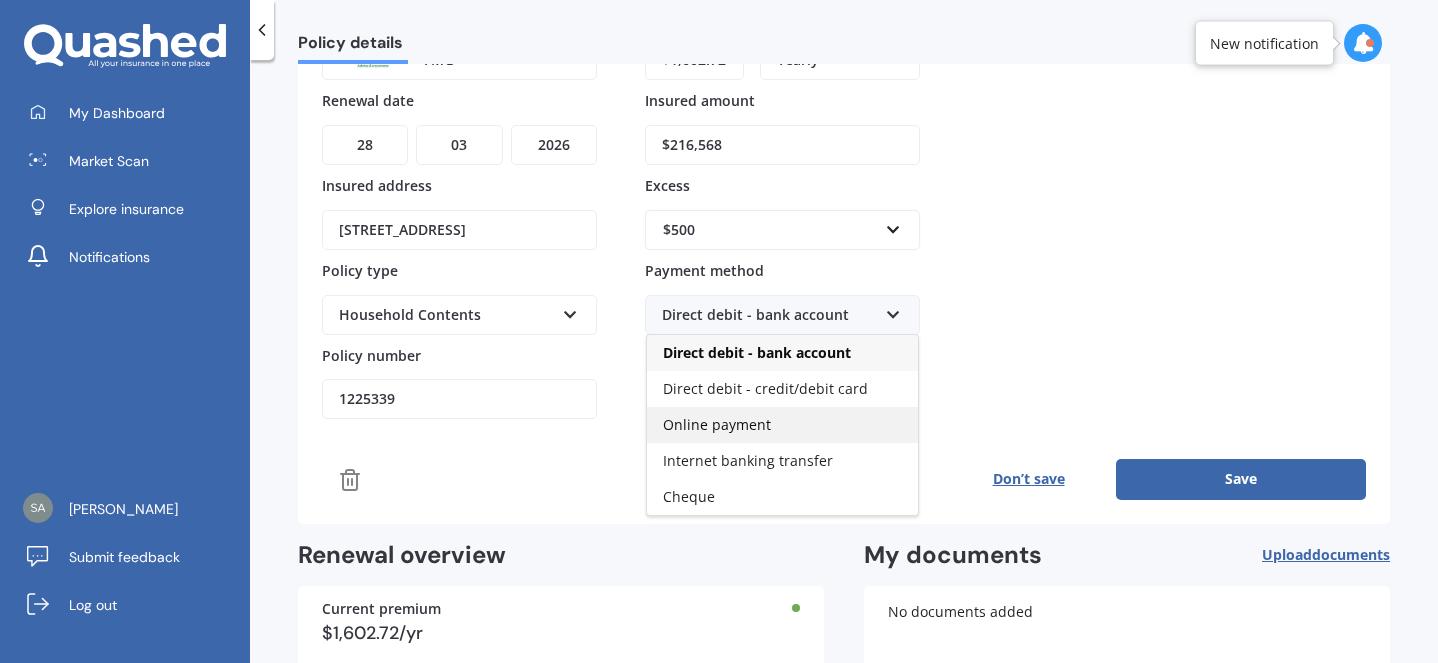 click on "Online payment" at bounding box center [782, 425] 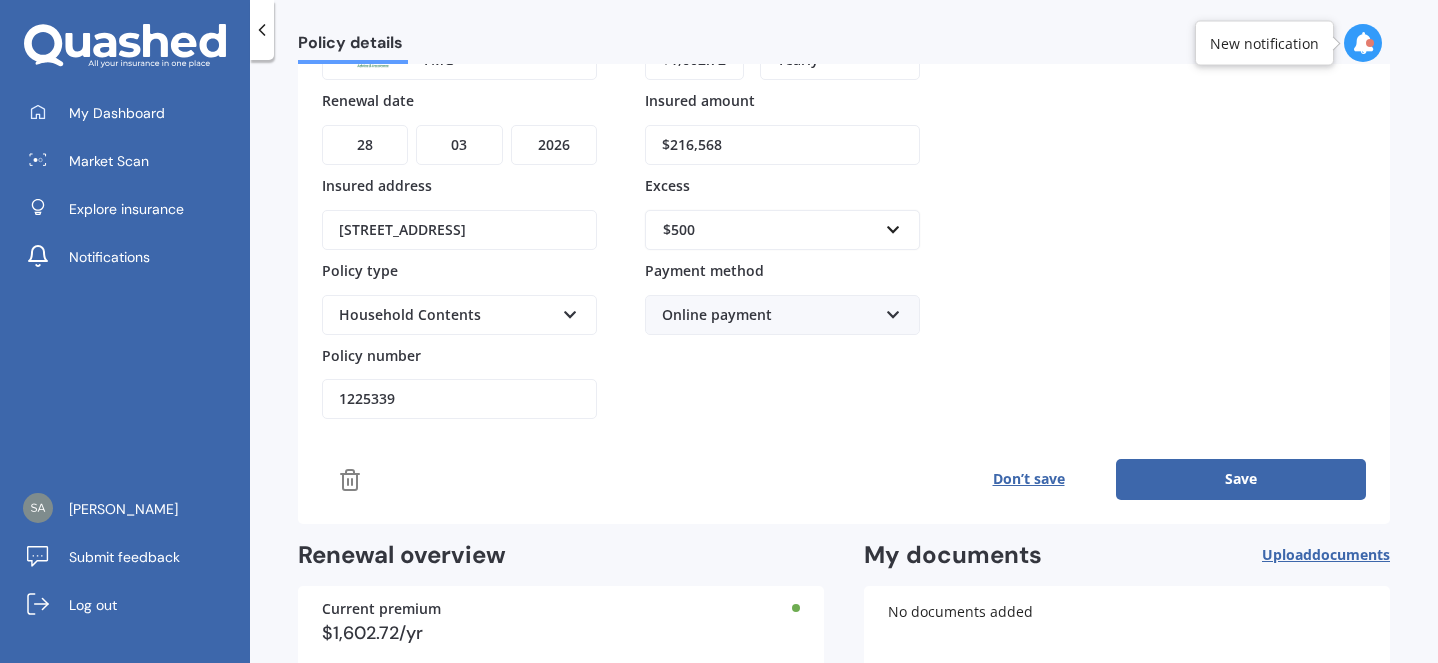 click on "Online payment" at bounding box center (769, 315) 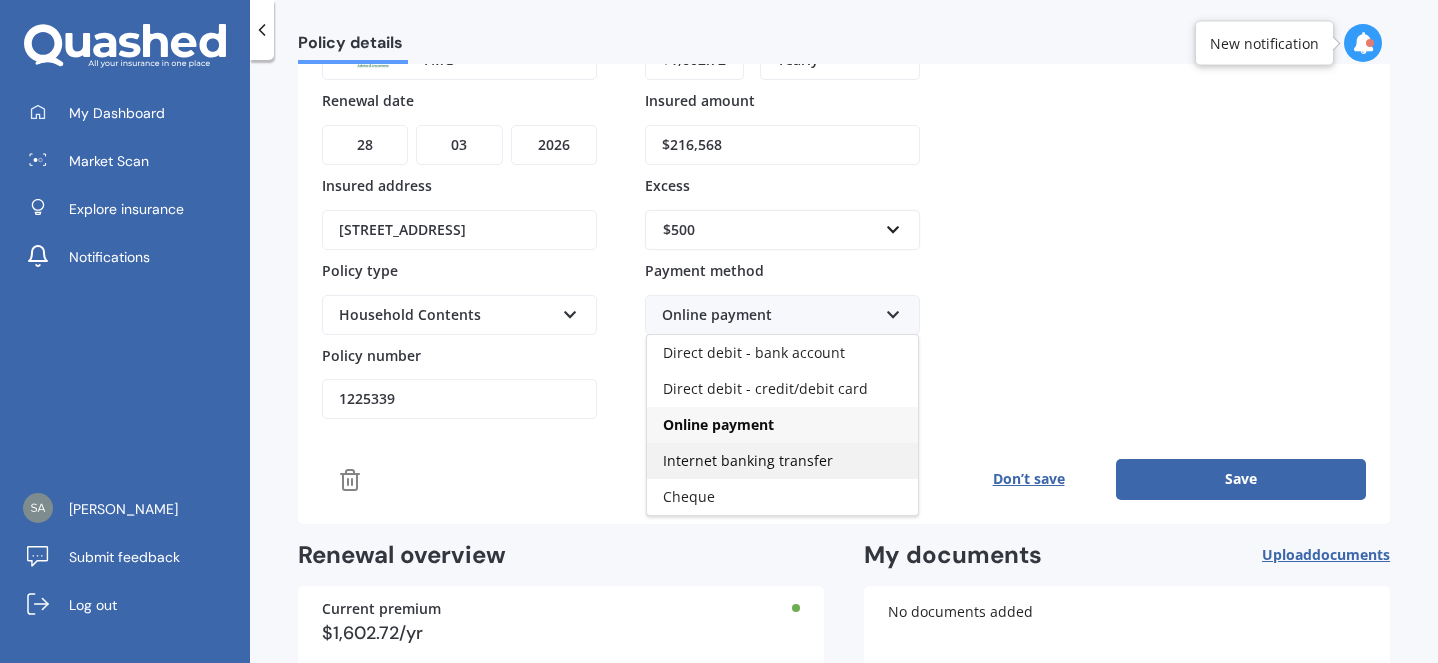 click on "Internet banking transfer" at bounding box center [748, 460] 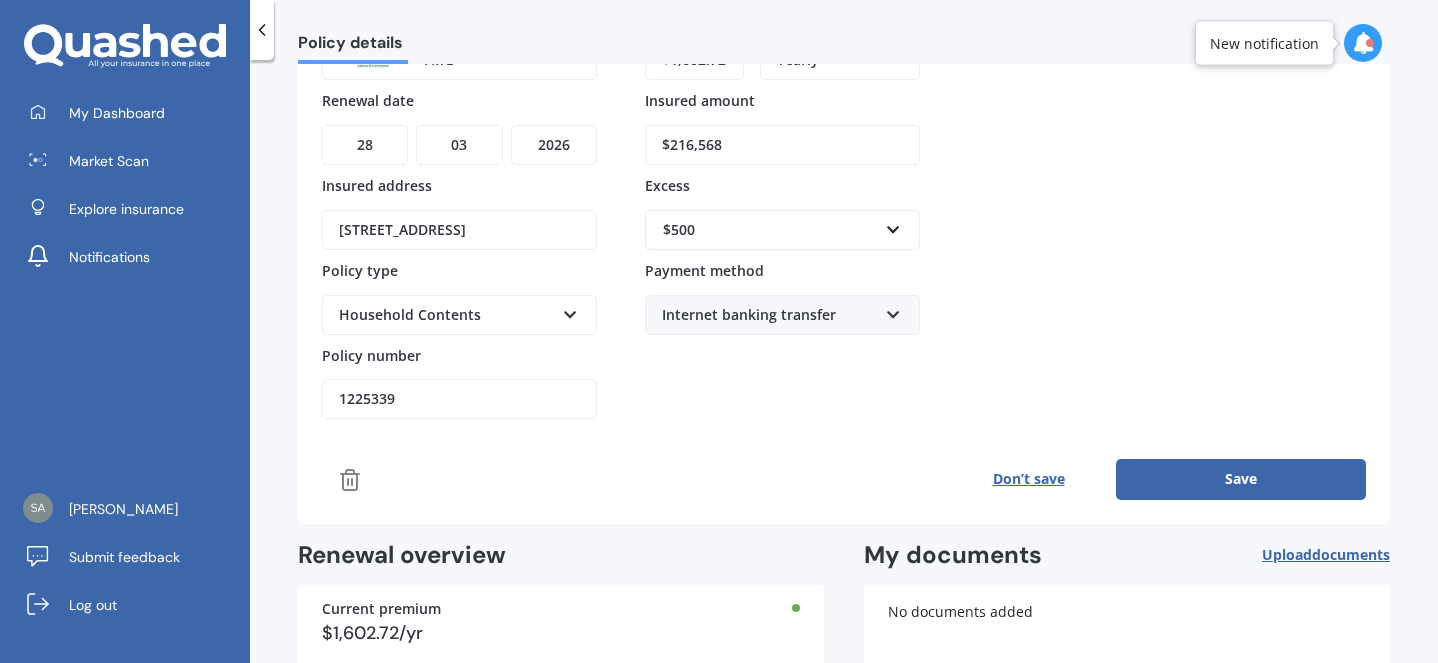 click on "Policy provider FMG AA AMI AMP ANZ ASB Ando BNZ Co-Operative Bank FMG Initio Kiwibank Lantern MAS NZI Other SBS State TSB Tower Trade Me Insurance Vero Westpac YOUI Renewal date DD 01 02 03 04 05 06 07 08 09 10 11 12 13 14 15 16 17 18 19 20 21 22 23 24 25 26 27 28 29 30 31 MM 01 02 03 04 05 06 07 08 09 10 11 12 YYYY 2027 2026 2025 2024 2023 2022 2021 2020 2019 2018 2017 2016 2015 2014 2013 2012 2011 2010 2009 2008 2007 2006 2005 2004 2003 2002 2001 2000 1999 1998 1997 1996 1995 1994 1993 1992 1991 1990 1989 1988 1987 1986 1985 1984 1983 1982 1981 1980 1979 1978 1977 1976 1975 1974 1973 1972 1971 1970 1969 1968 1967 1966 1965 1964 1963 1962 1961 1960 1959 1958 1957 1956 1955 1954 1953 1952 1951 1950 1949 1948 1947 1946 1945 1944 1943 1942 1941 1940 1939 1938 1937 1936 1935 1934 1933 1932 1931 1930 1929 1928 Insured address [STREET_ADDRESS] Policy type Household Contents Household Contents Policy number 1225339 Premium $1,602.72 Frequency Yearly Yearly Six-Monthly Quarterly Monthly Weekly" at bounding box center [844, 213] 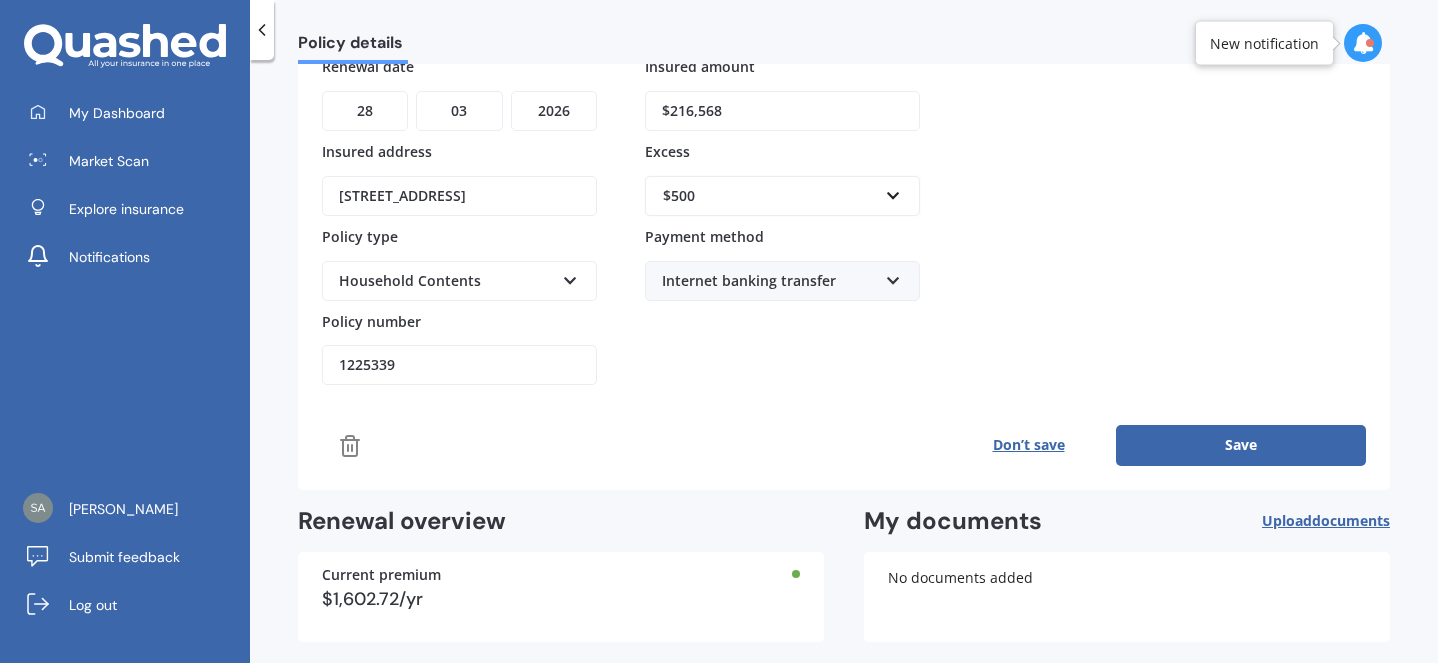 scroll, scrollTop: 230, scrollLeft: 0, axis: vertical 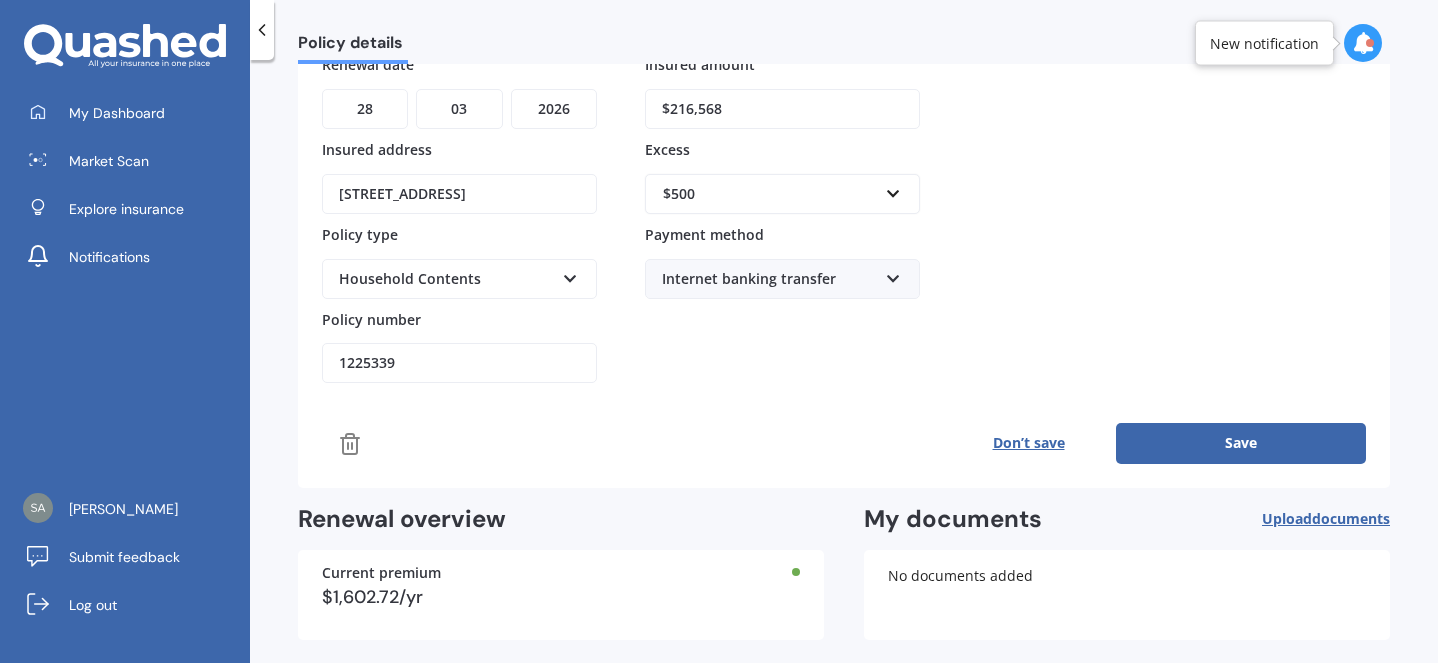 click on "Save" at bounding box center [1241, 443] 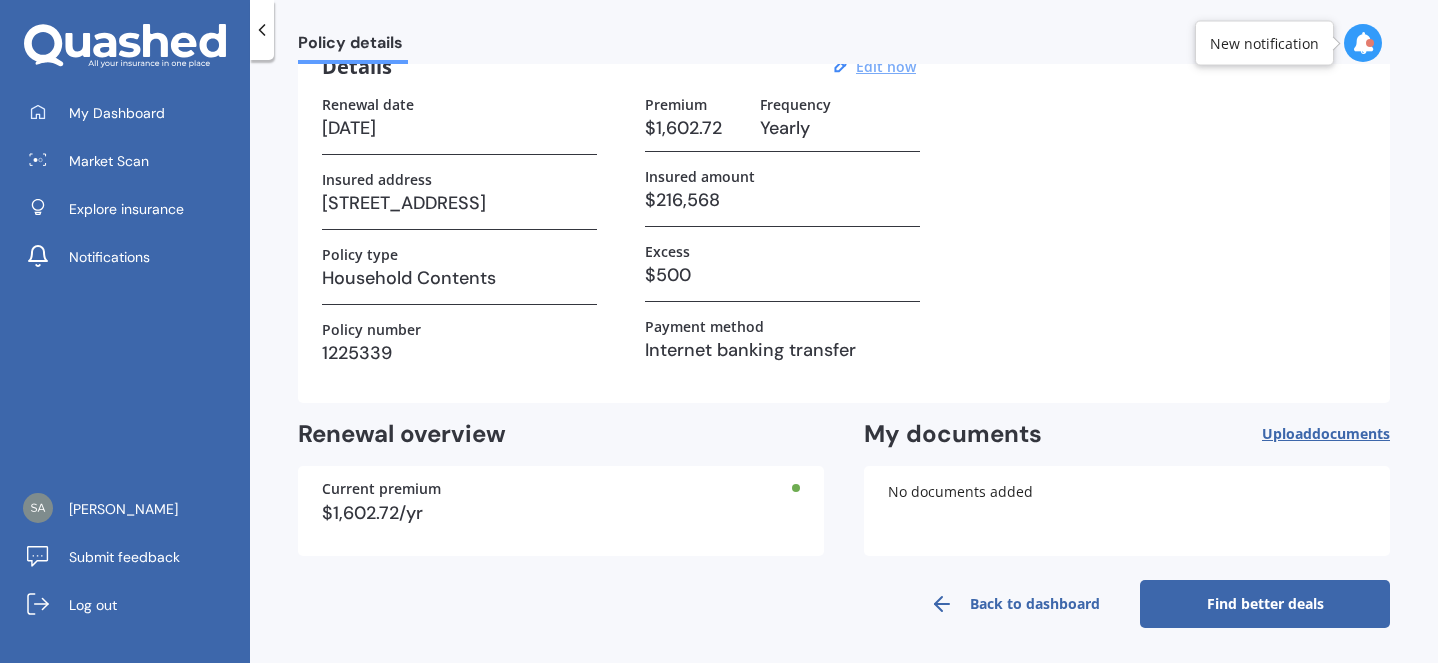 click on "Find better deals" at bounding box center [1265, 604] 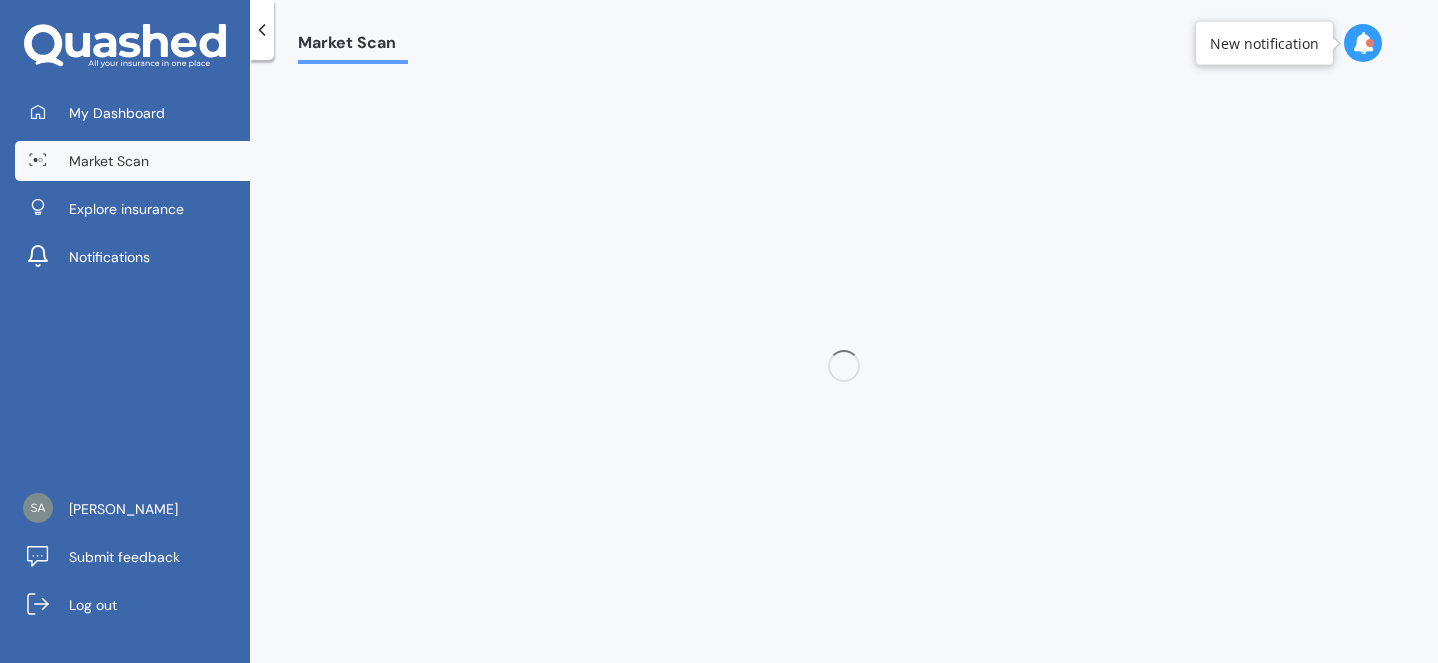 scroll, scrollTop: 0, scrollLeft: 0, axis: both 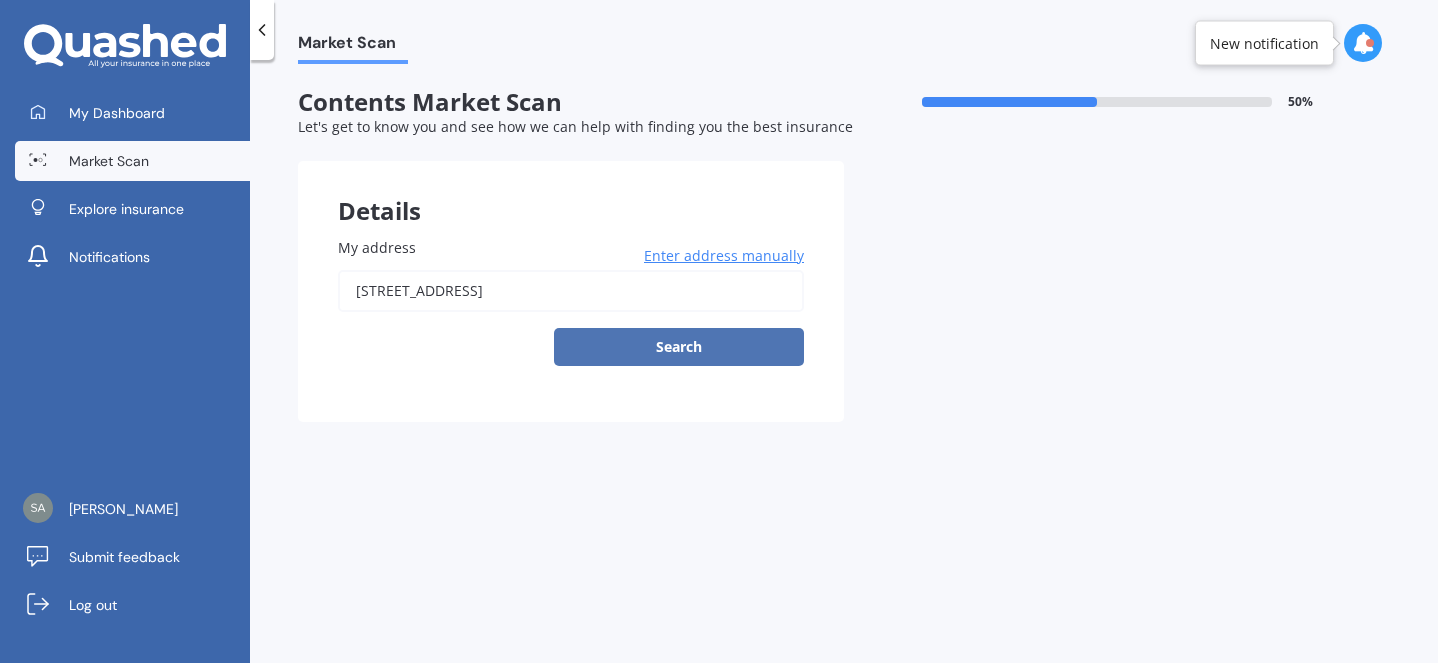 click on "Search" at bounding box center (679, 347) 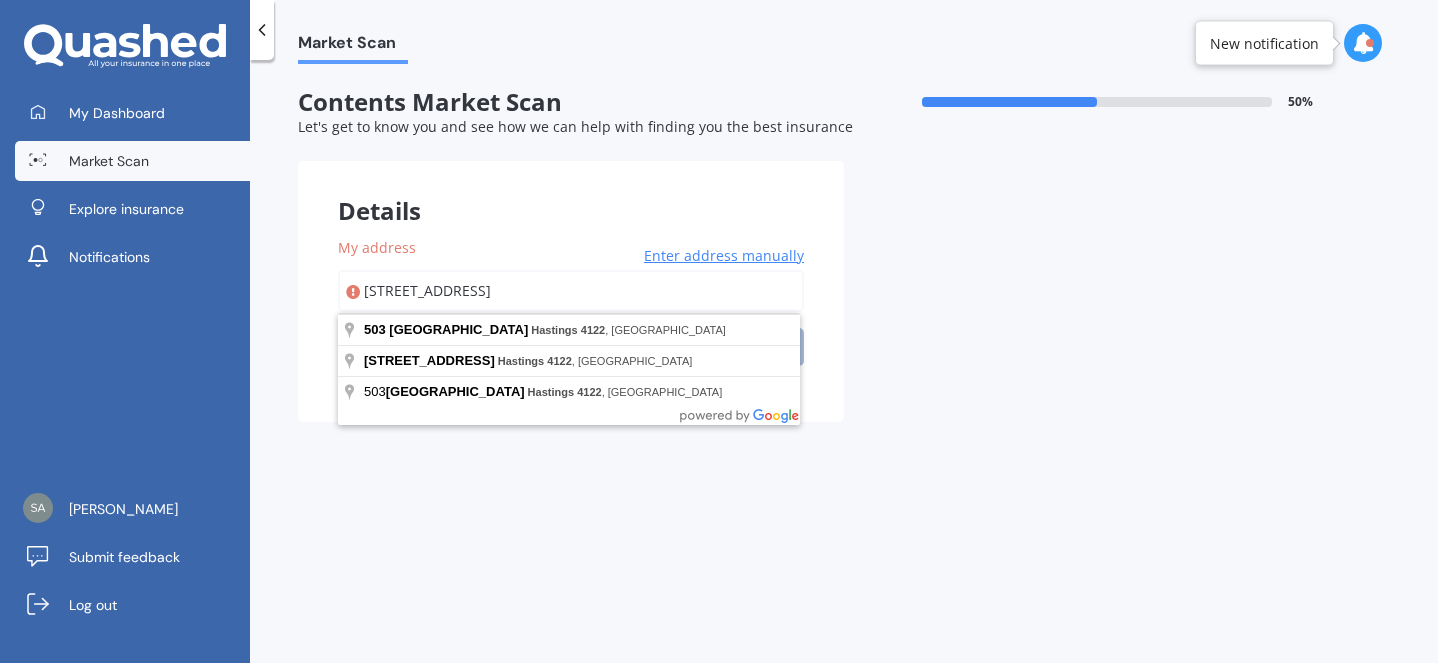 click on "[STREET_ADDRESS]" at bounding box center [571, 291] 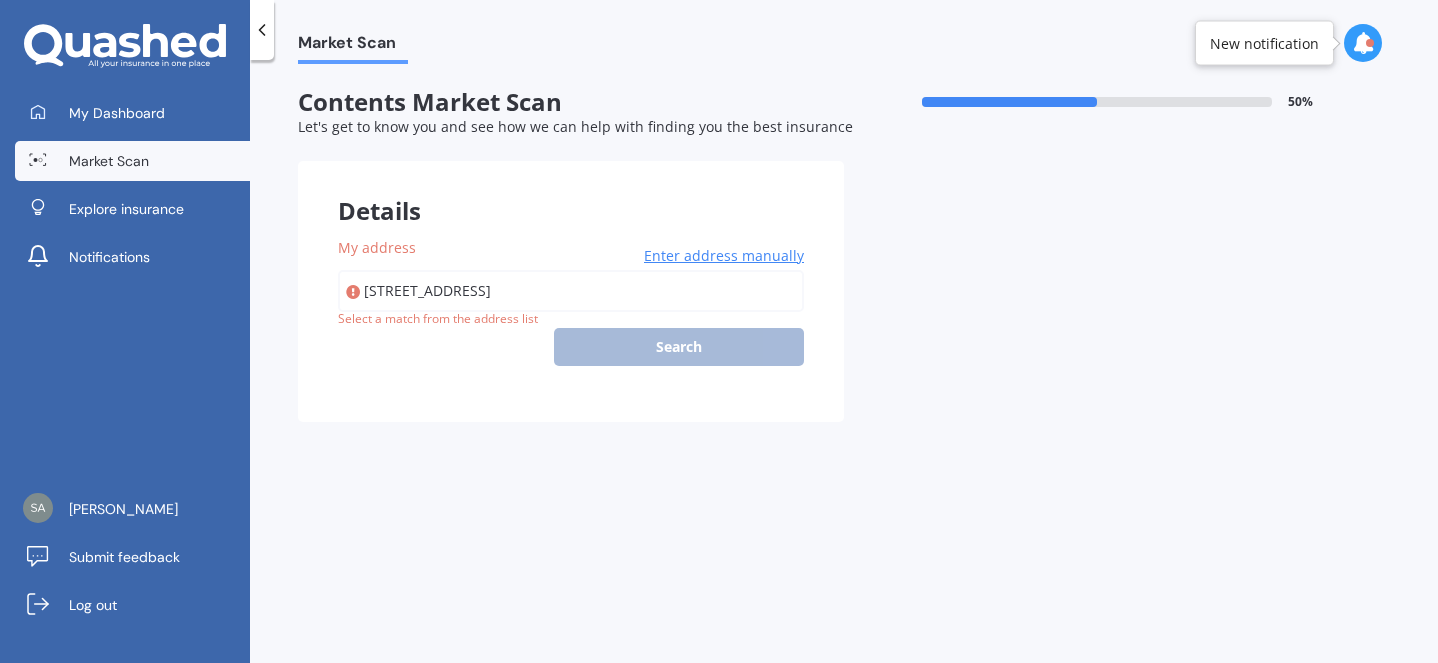 type on "[STREET_ADDRESS]" 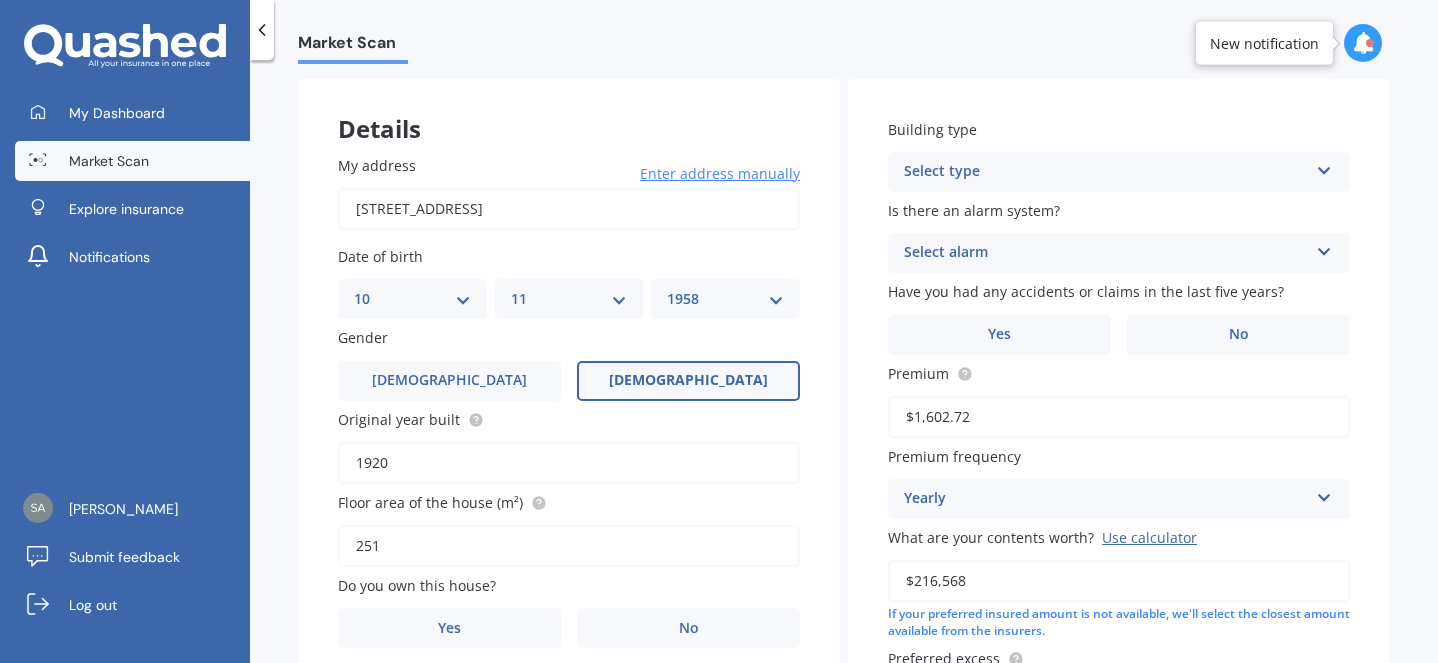 scroll, scrollTop: 379, scrollLeft: 0, axis: vertical 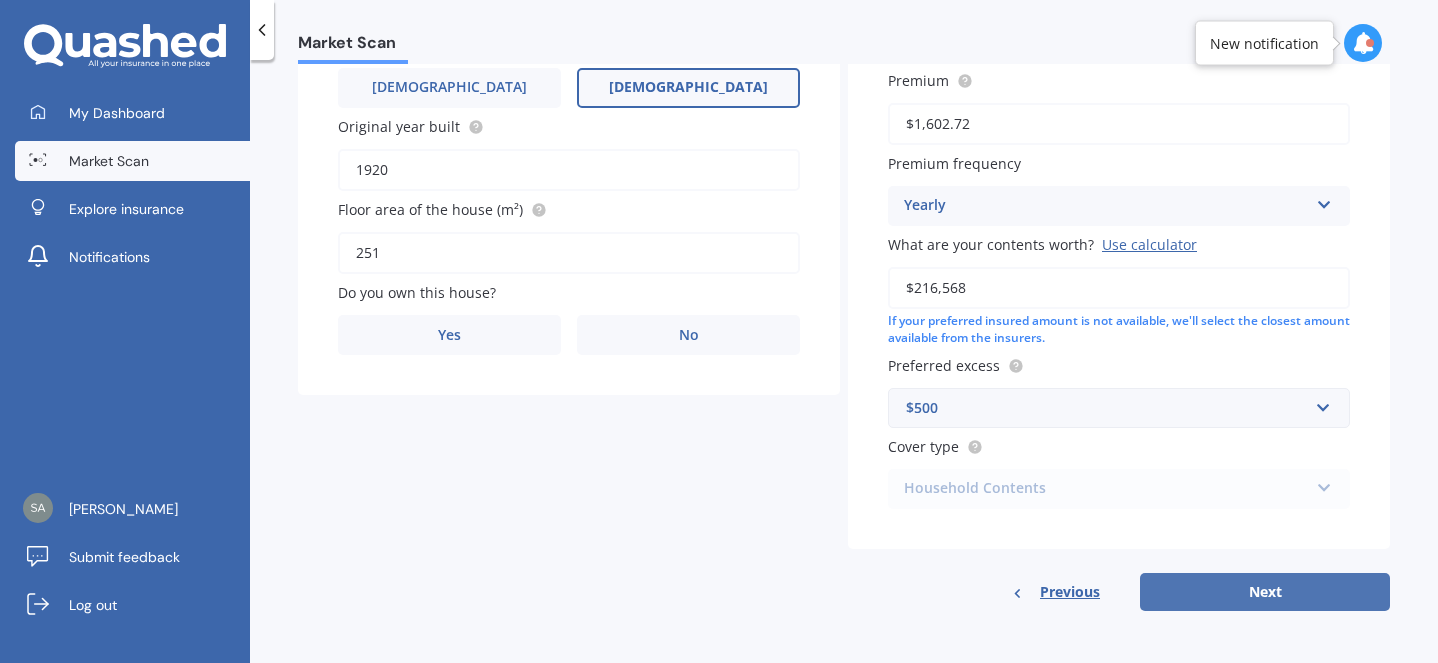 click on "Next" at bounding box center (1265, 592) 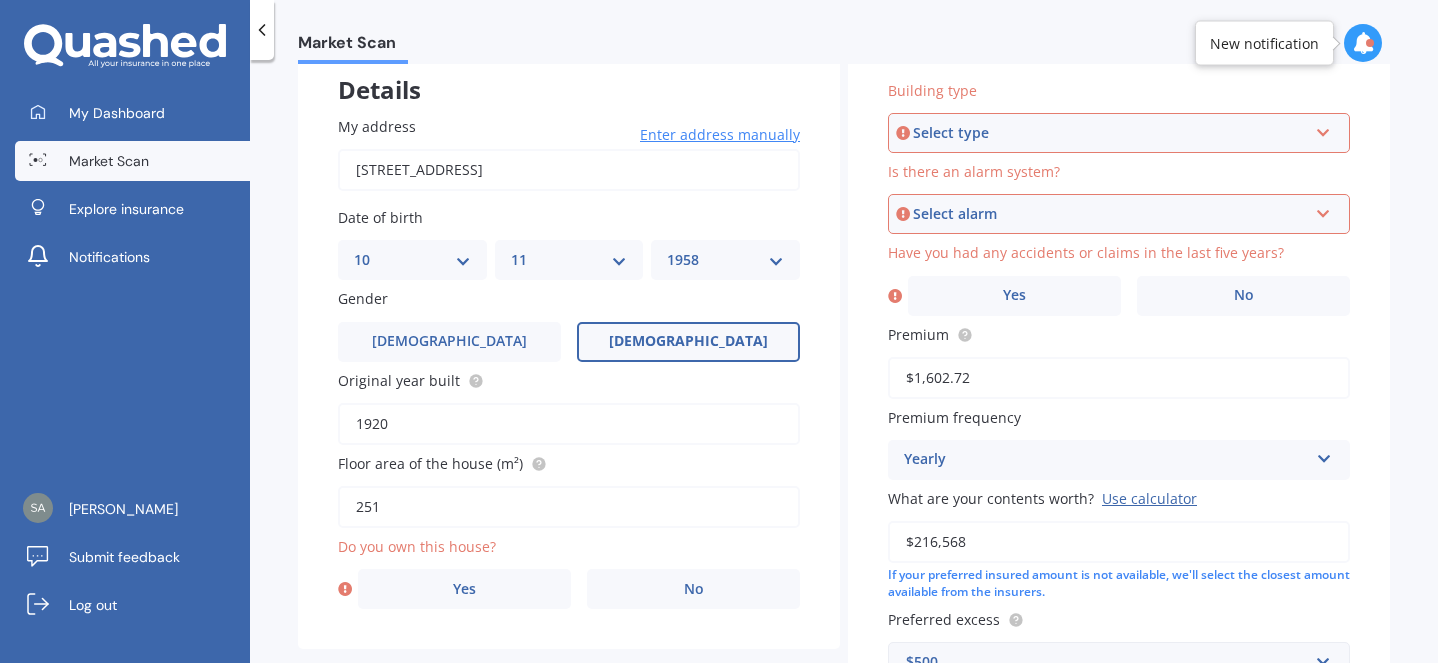 scroll, scrollTop: 135, scrollLeft: 0, axis: vertical 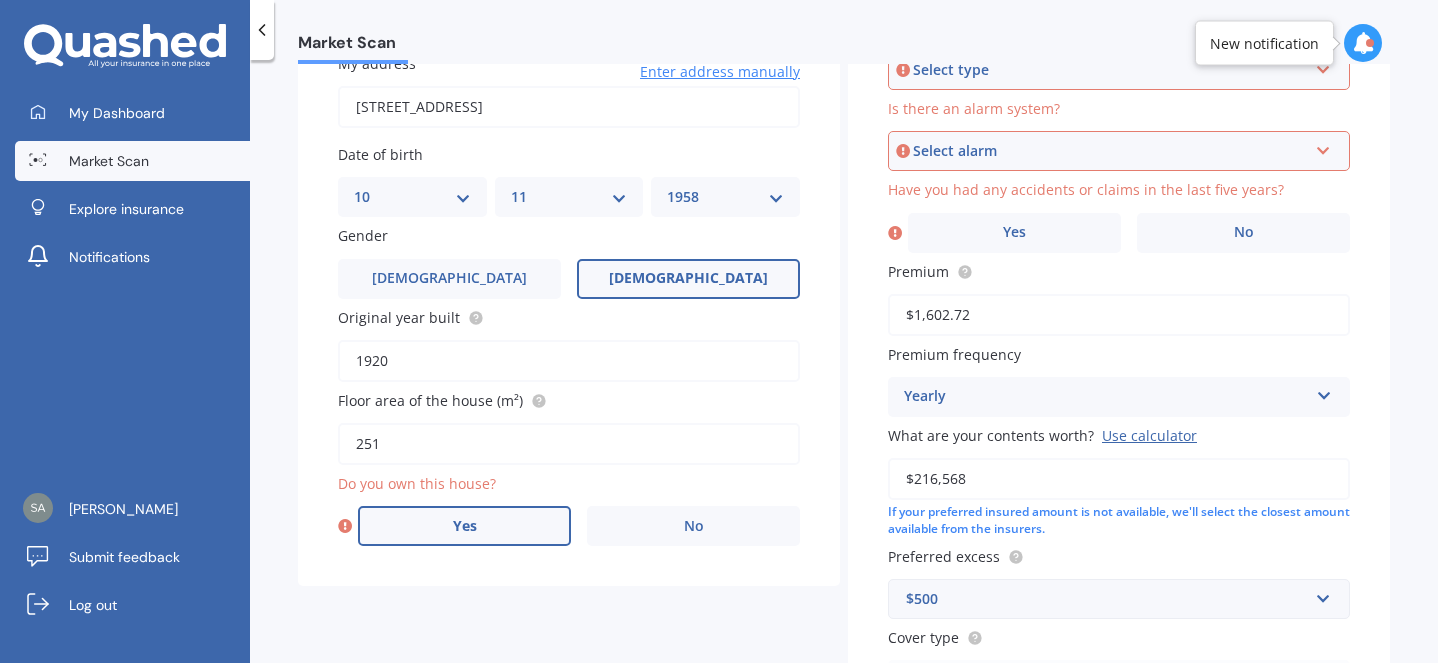 click on "Yes" at bounding box center [465, 526] 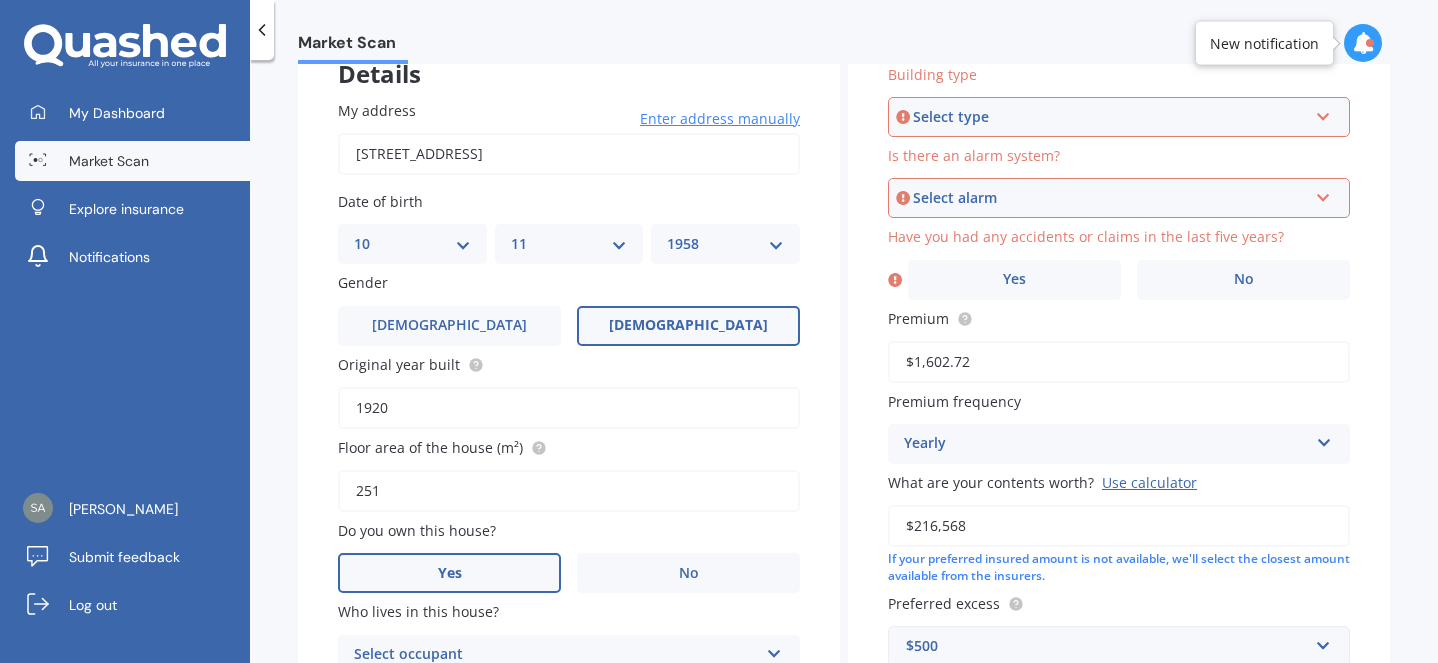 scroll, scrollTop: 379, scrollLeft: 0, axis: vertical 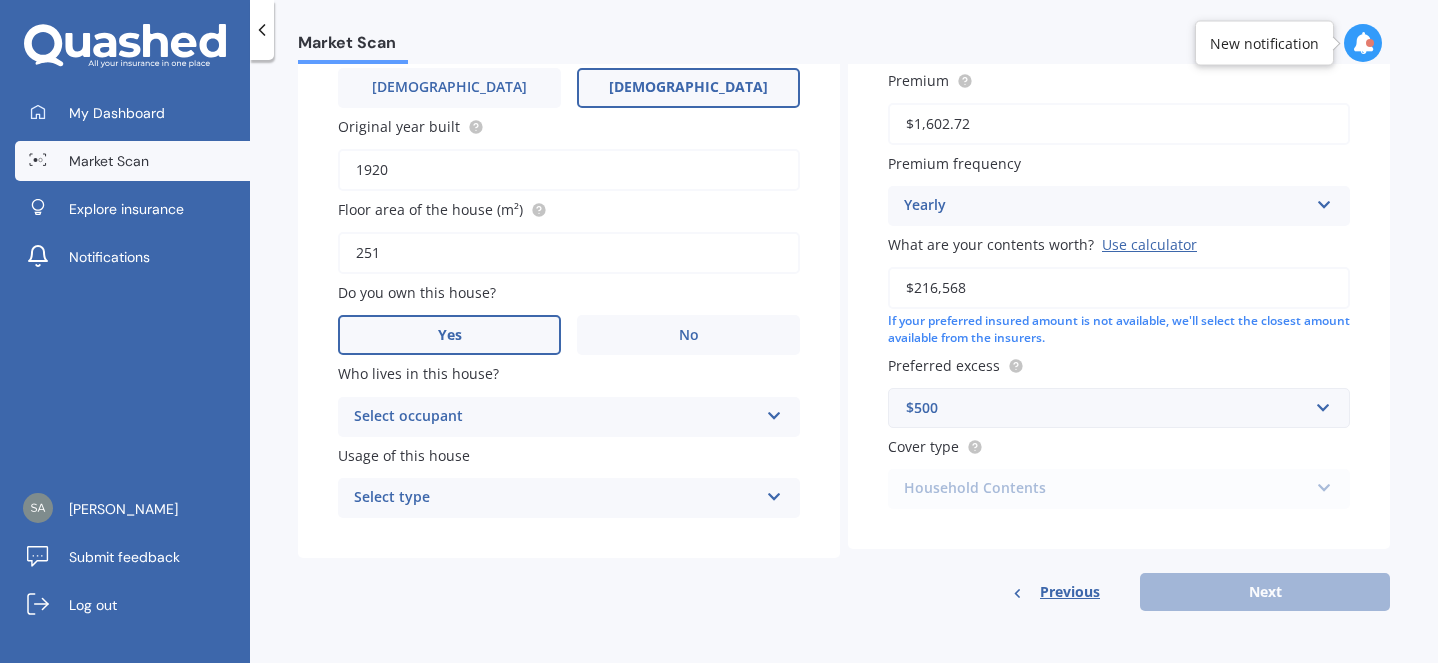 click on "Select occupant" at bounding box center [556, 417] 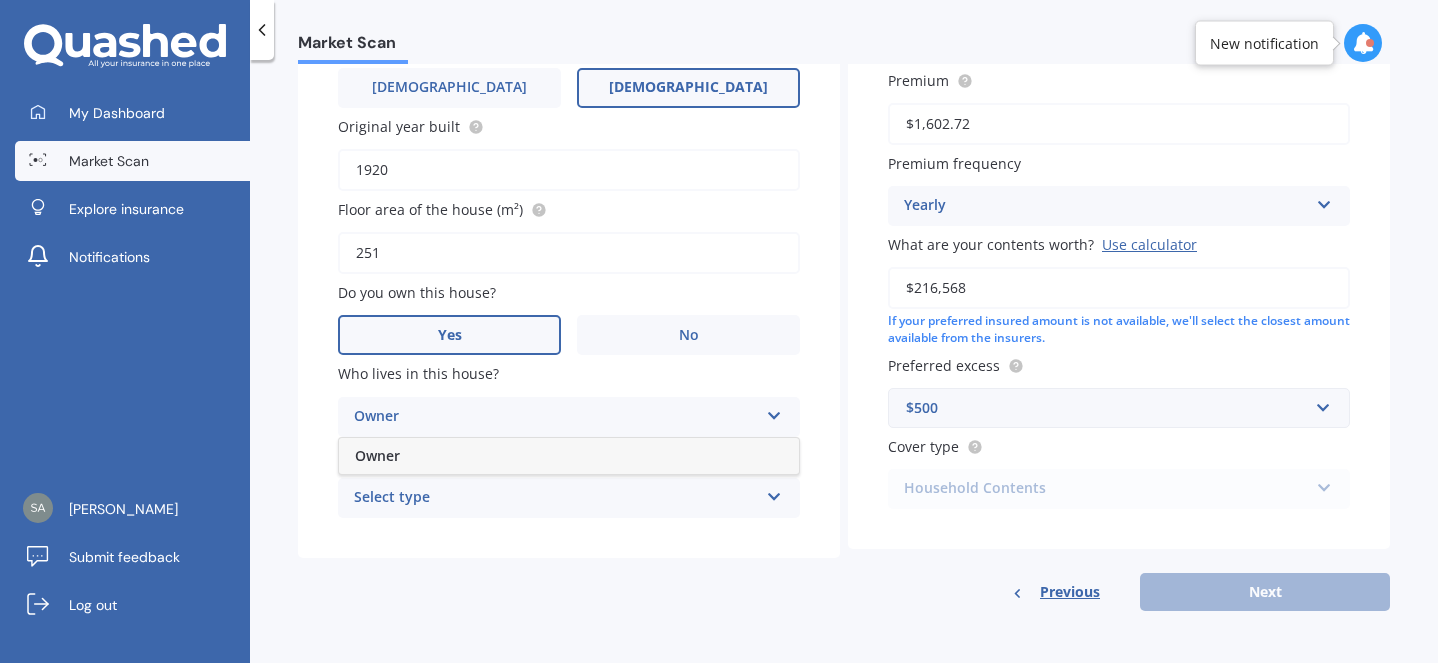 click on "Owner" at bounding box center (569, 456) 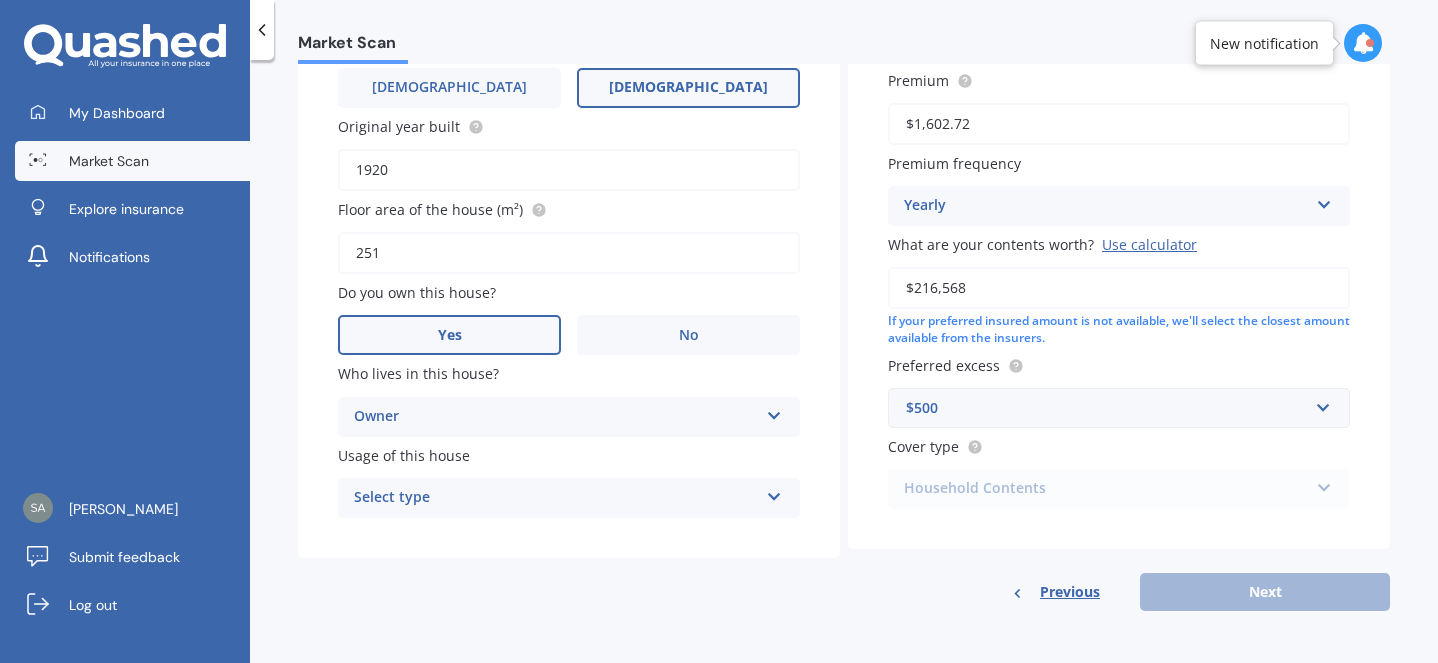 click on "Select type" at bounding box center [556, 498] 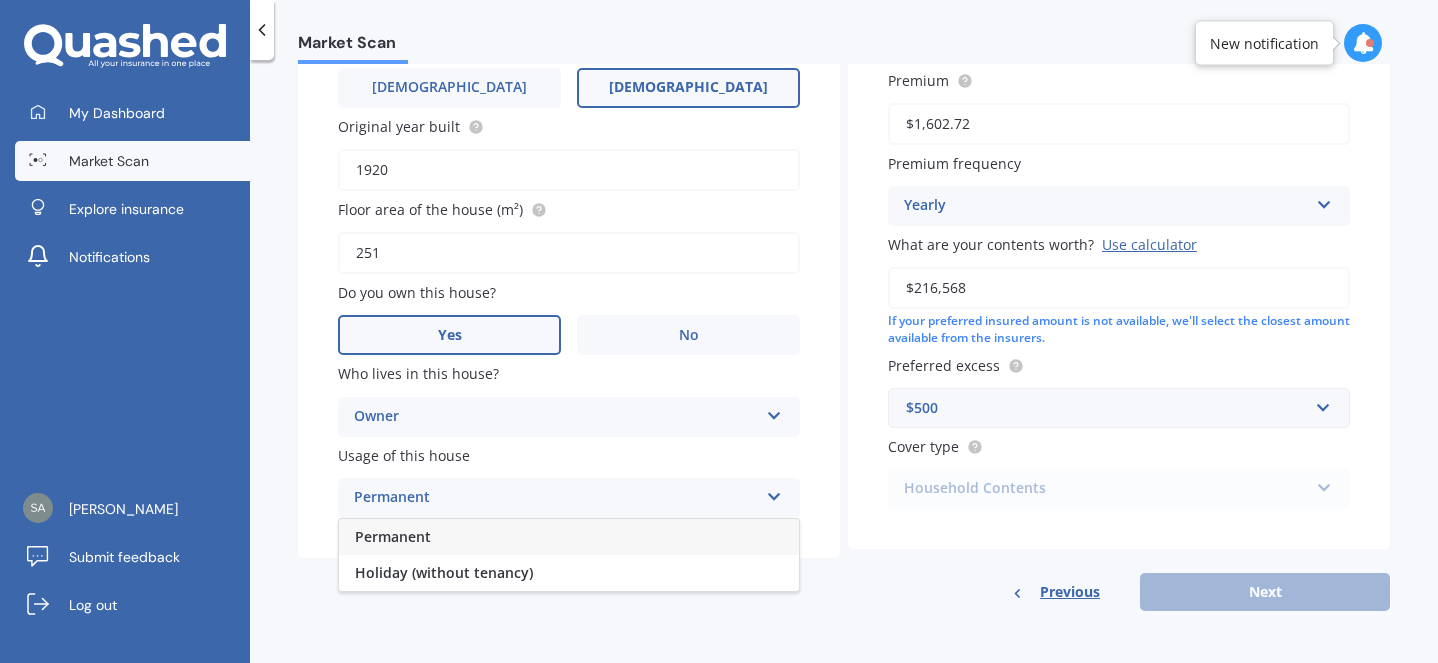 click on "Permanent" at bounding box center [569, 537] 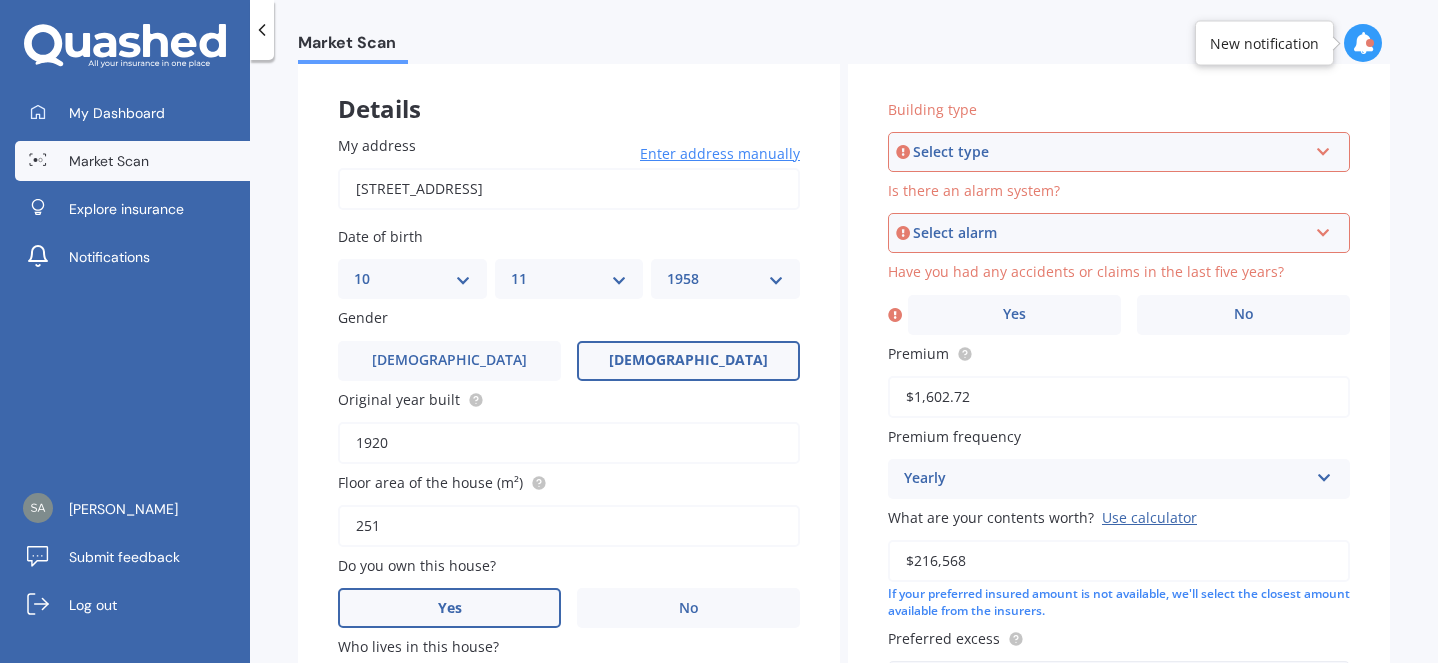 scroll, scrollTop: 0, scrollLeft: 0, axis: both 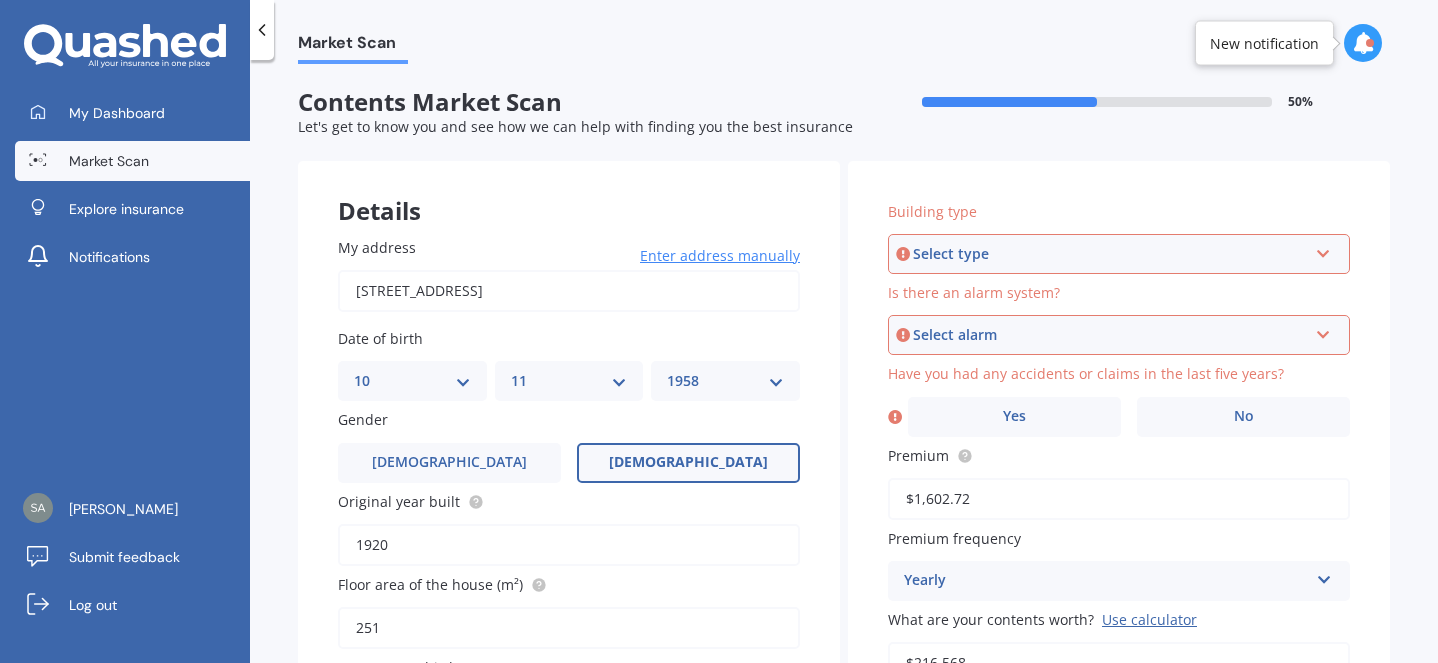 click on "Select type" at bounding box center (1110, 254) 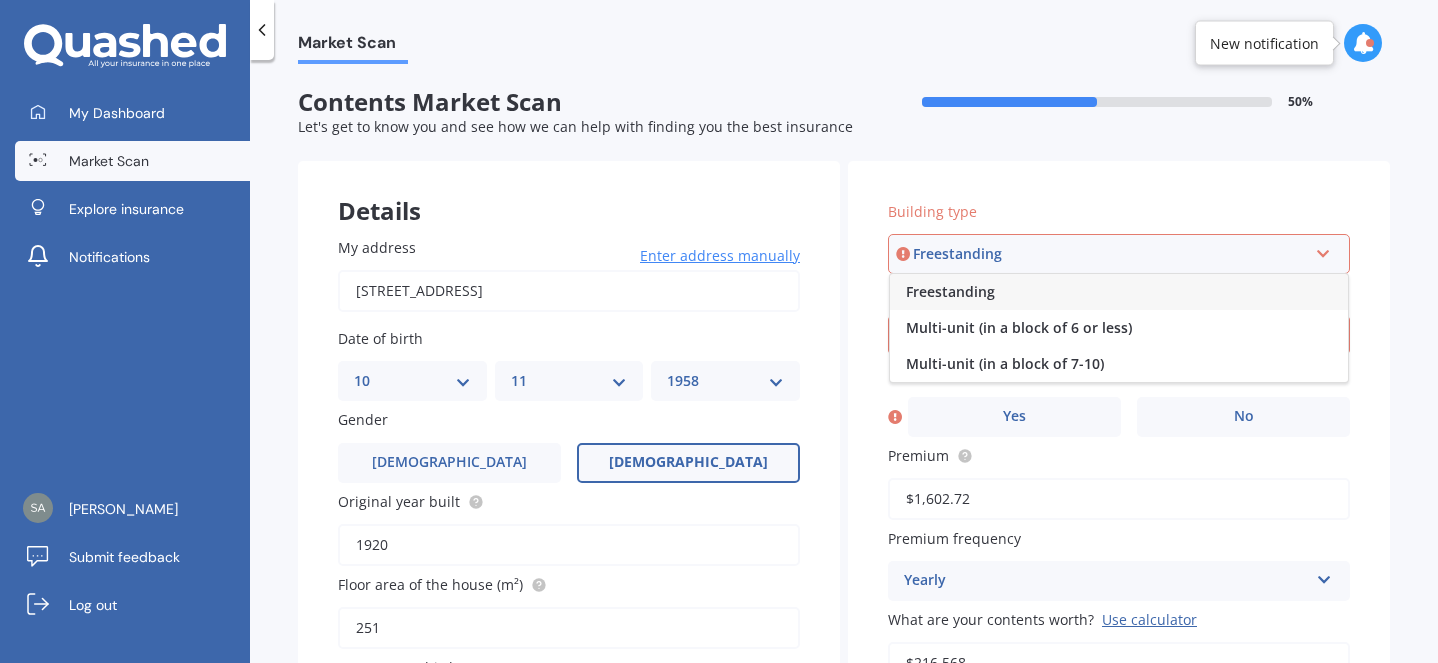 click on "Freestanding" at bounding box center [1119, 292] 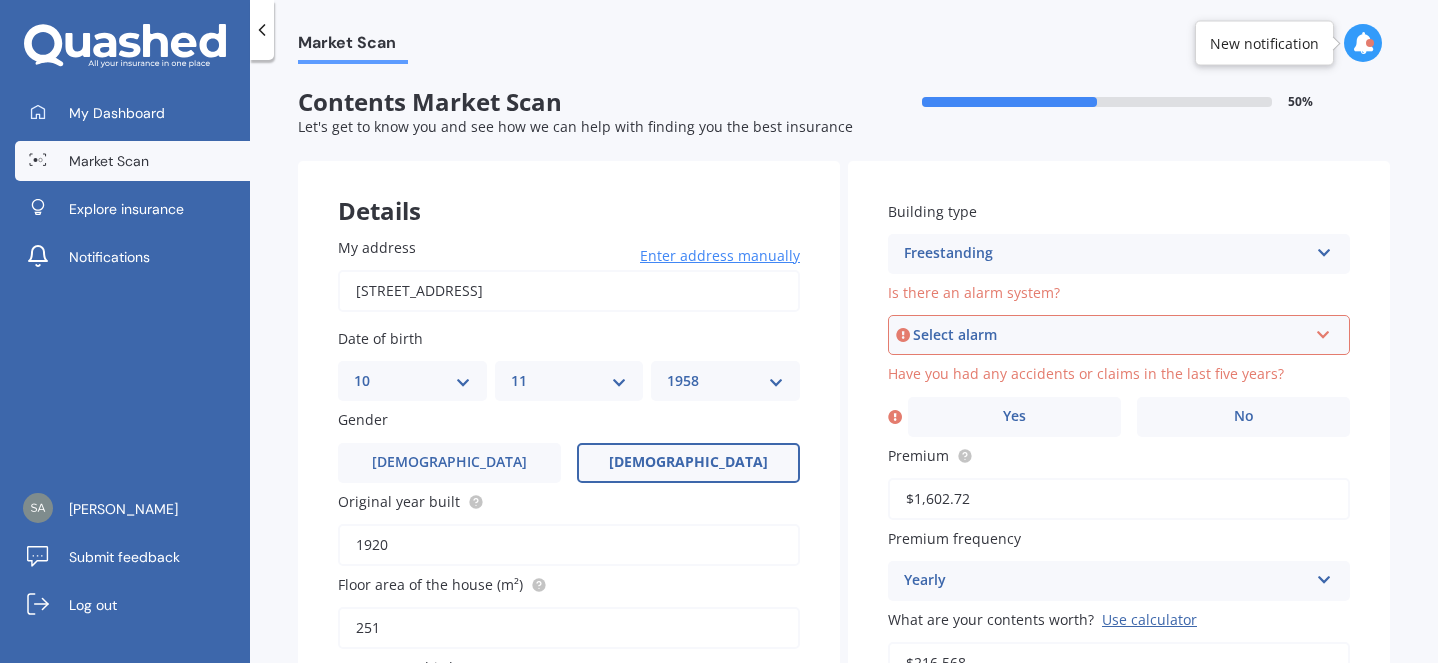 click on "Is there an alarm system? Select alarm Yes, monitored Yes, not monitored No" at bounding box center [1119, 318] 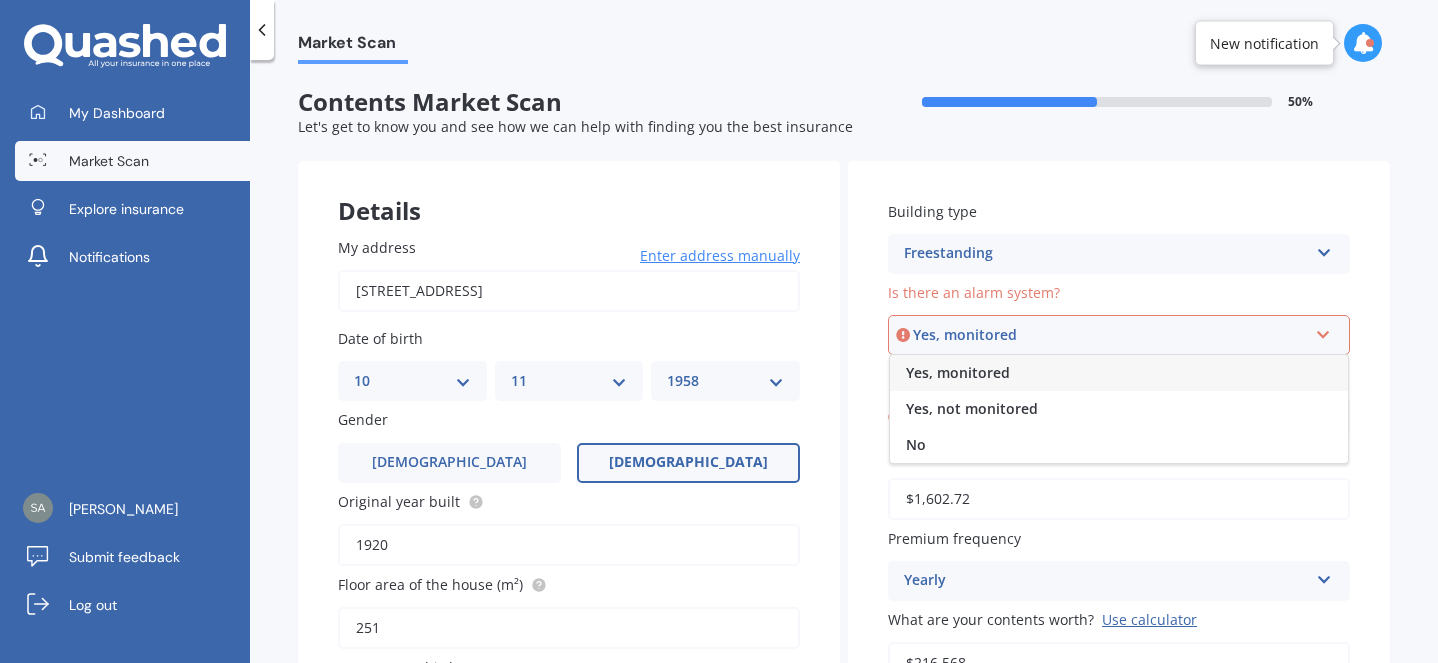 click on "Yes, monitored" at bounding box center (958, 372) 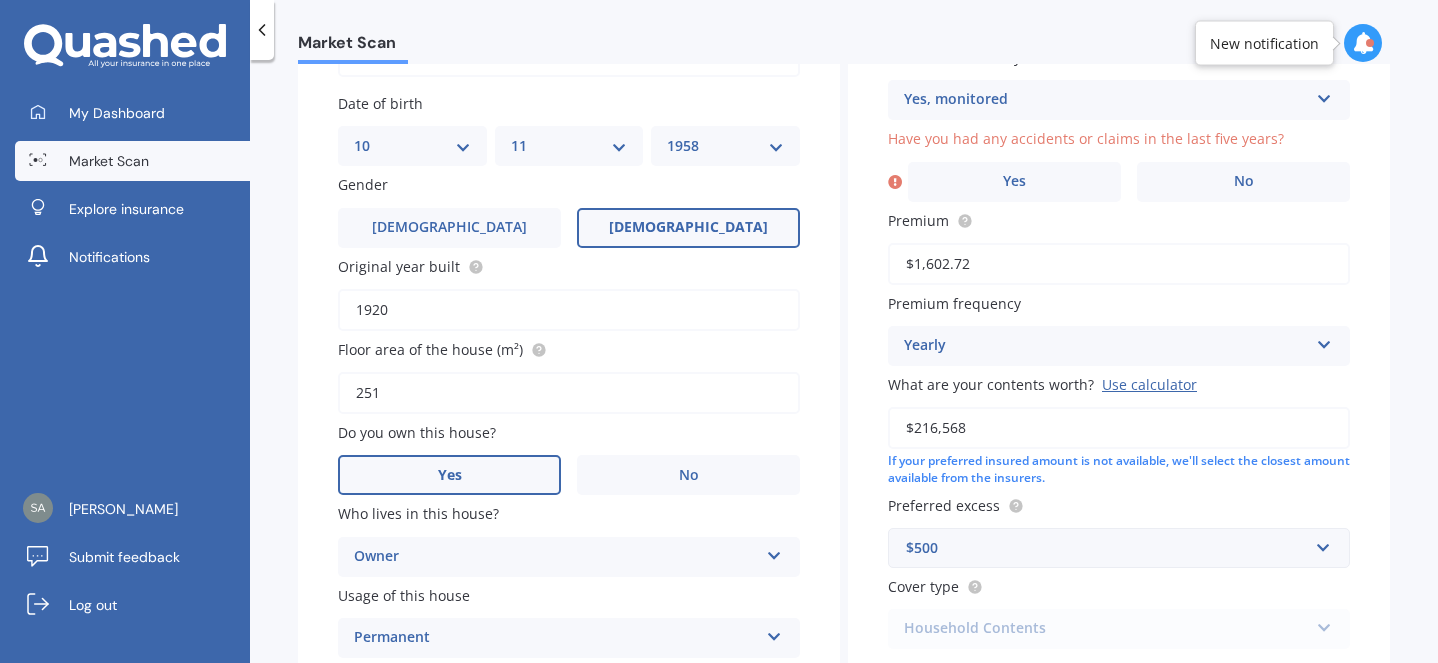 scroll, scrollTop: 277, scrollLeft: 0, axis: vertical 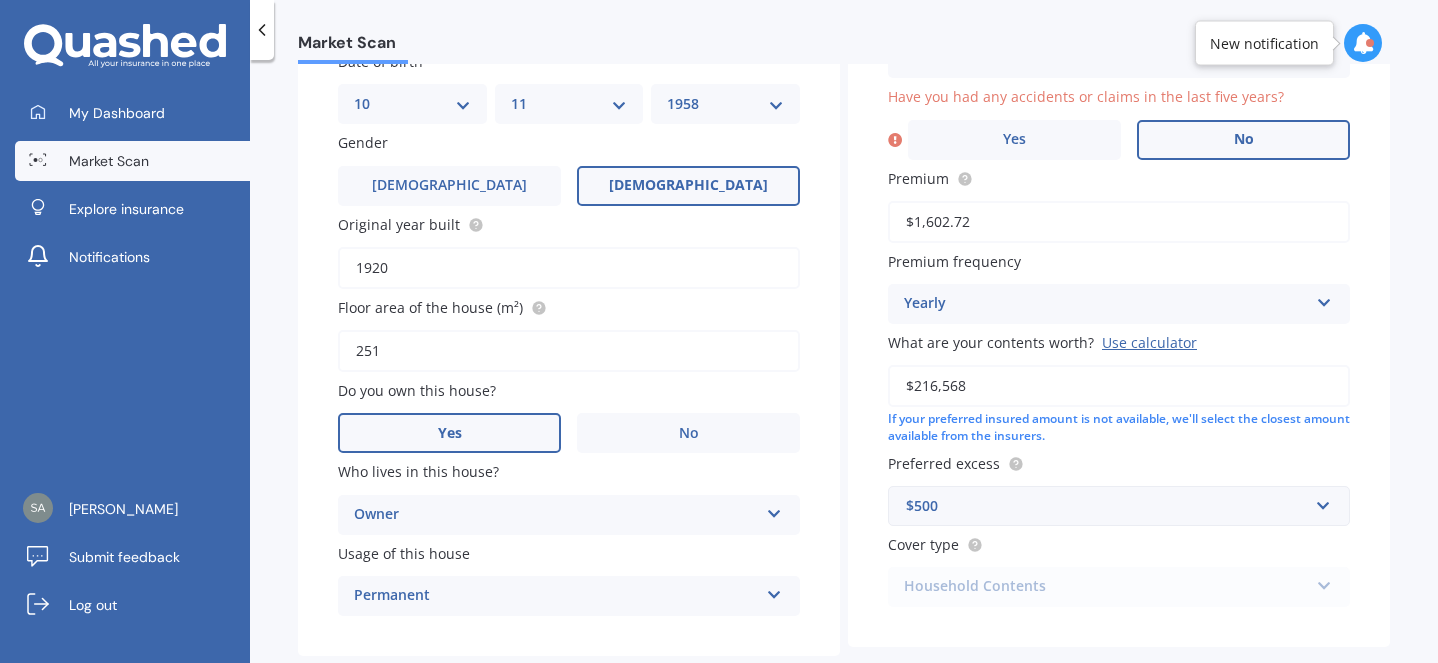 click on "No" at bounding box center [1243, 140] 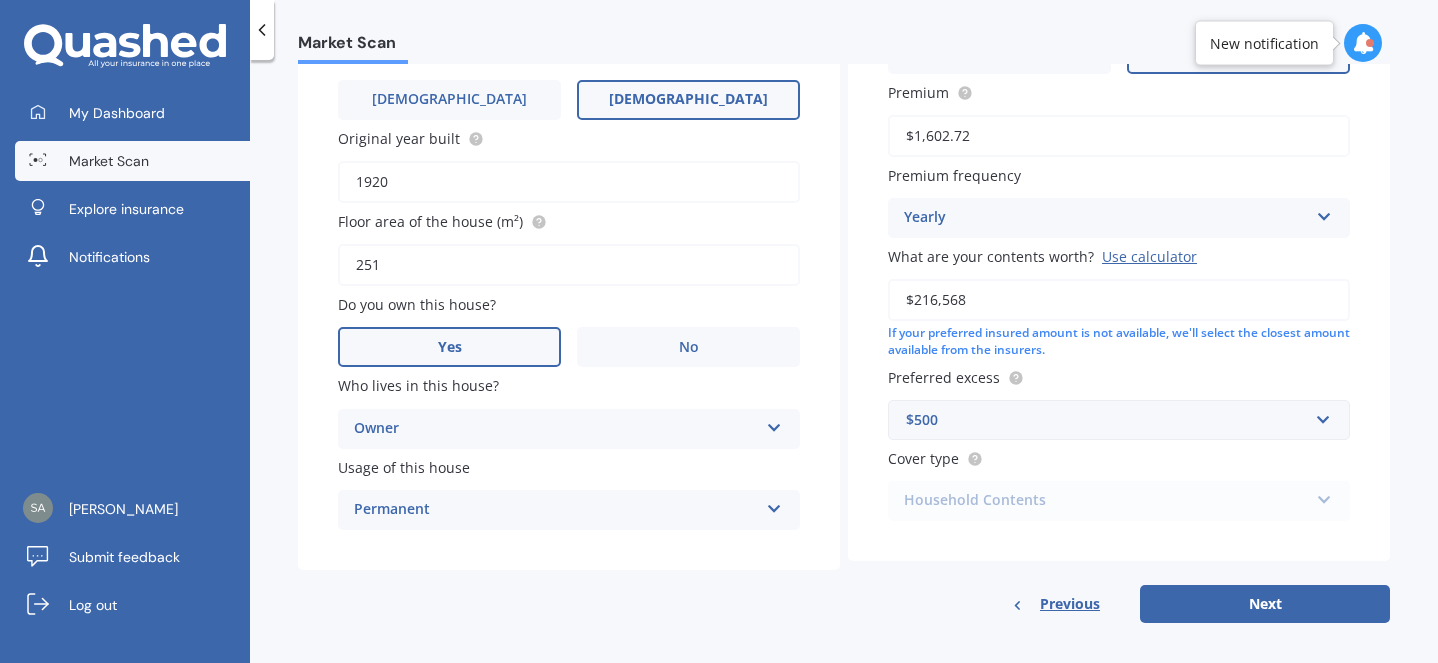 scroll, scrollTop: 379, scrollLeft: 0, axis: vertical 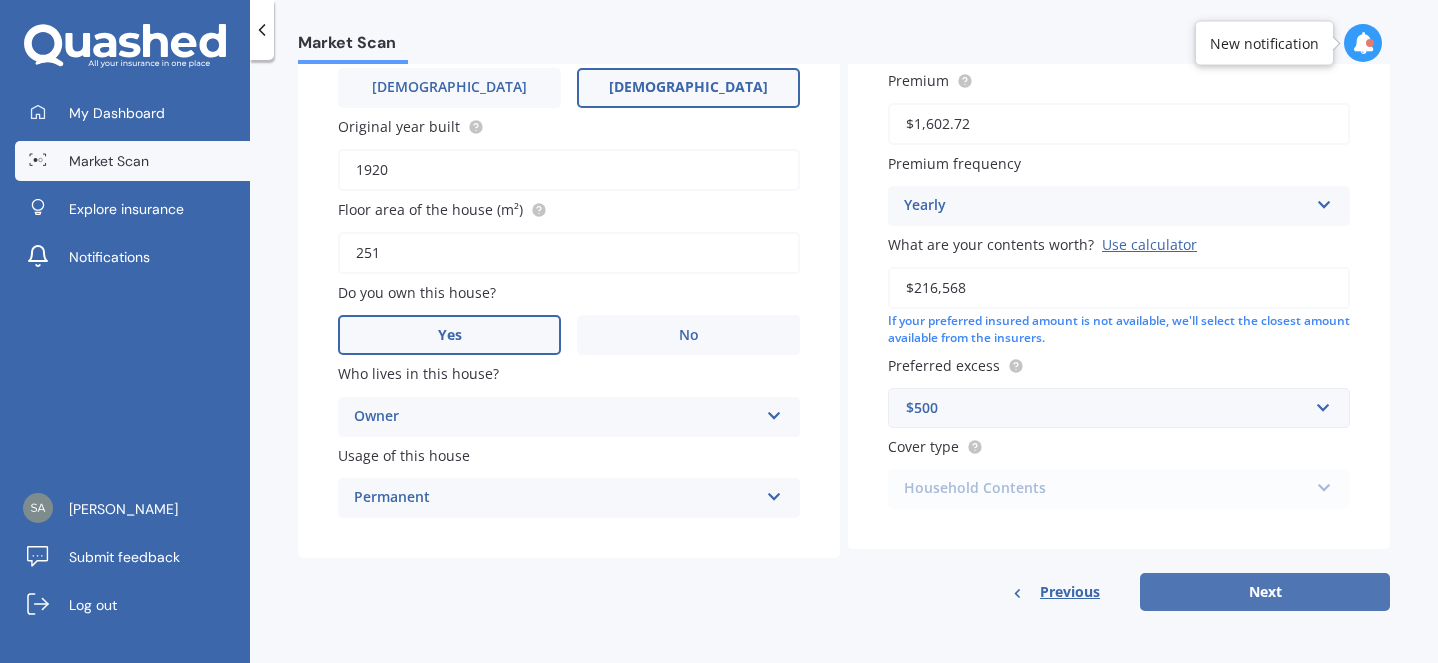 click on "Next" at bounding box center [1265, 592] 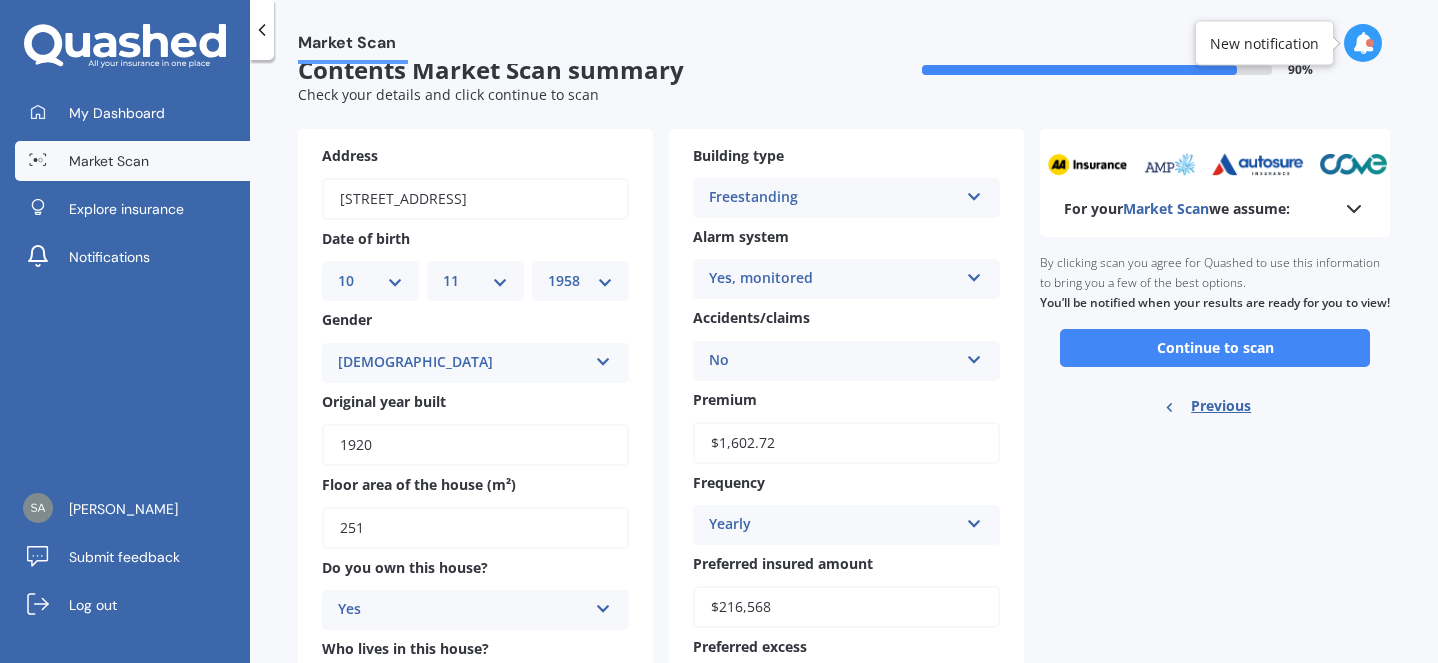 scroll, scrollTop: 0, scrollLeft: 0, axis: both 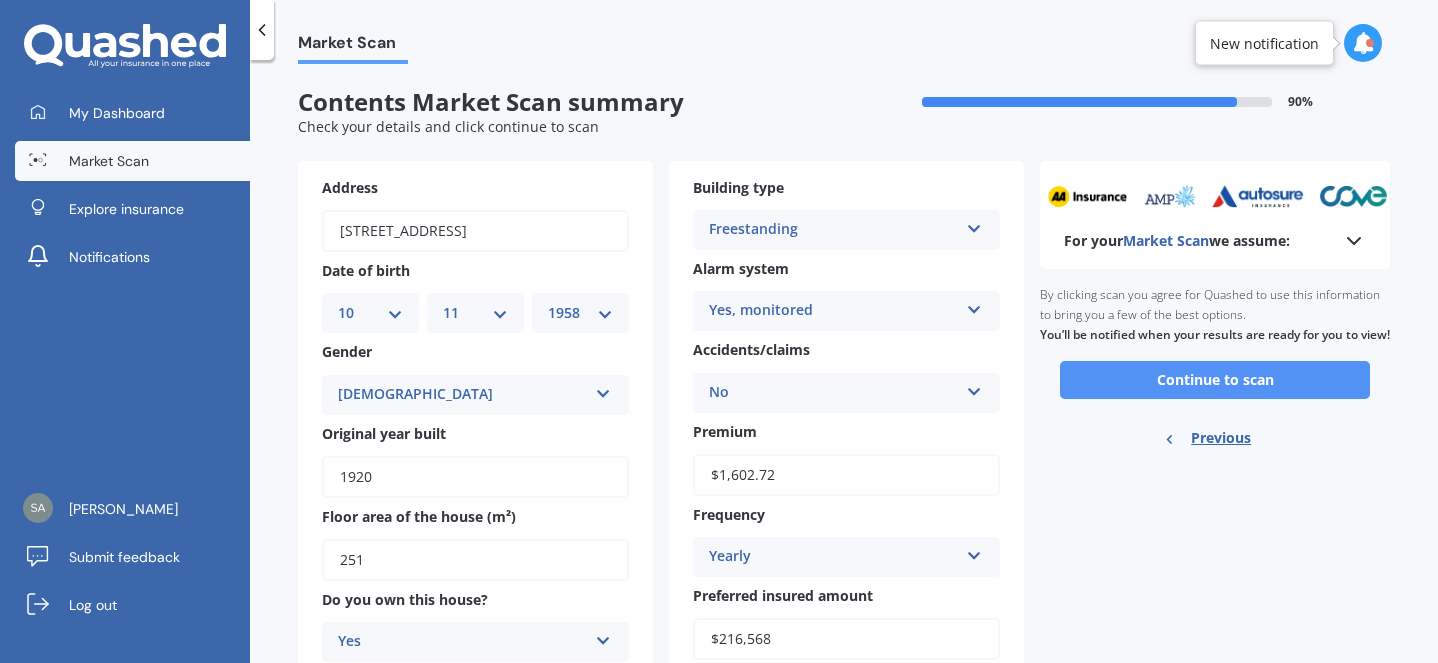 click on "Continue to scan" at bounding box center (1215, 380) 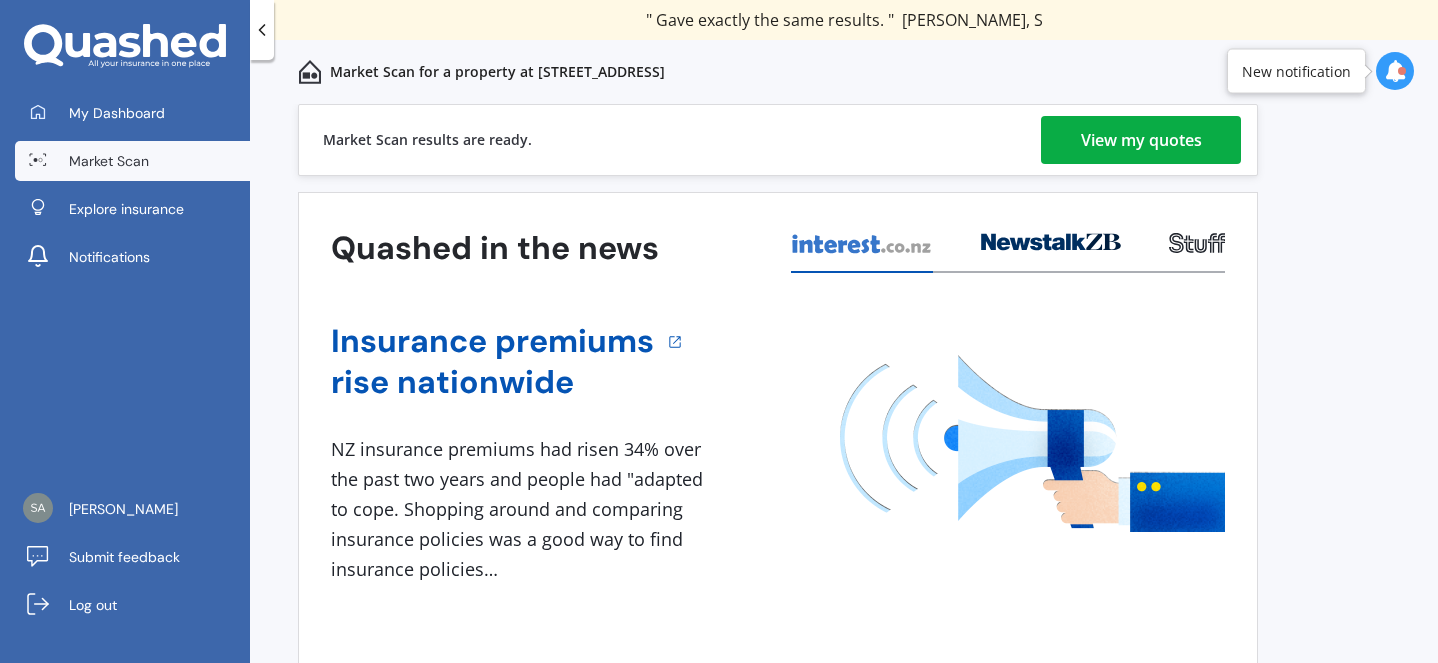 click on "View my quotes" at bounding box center [1141, 140] 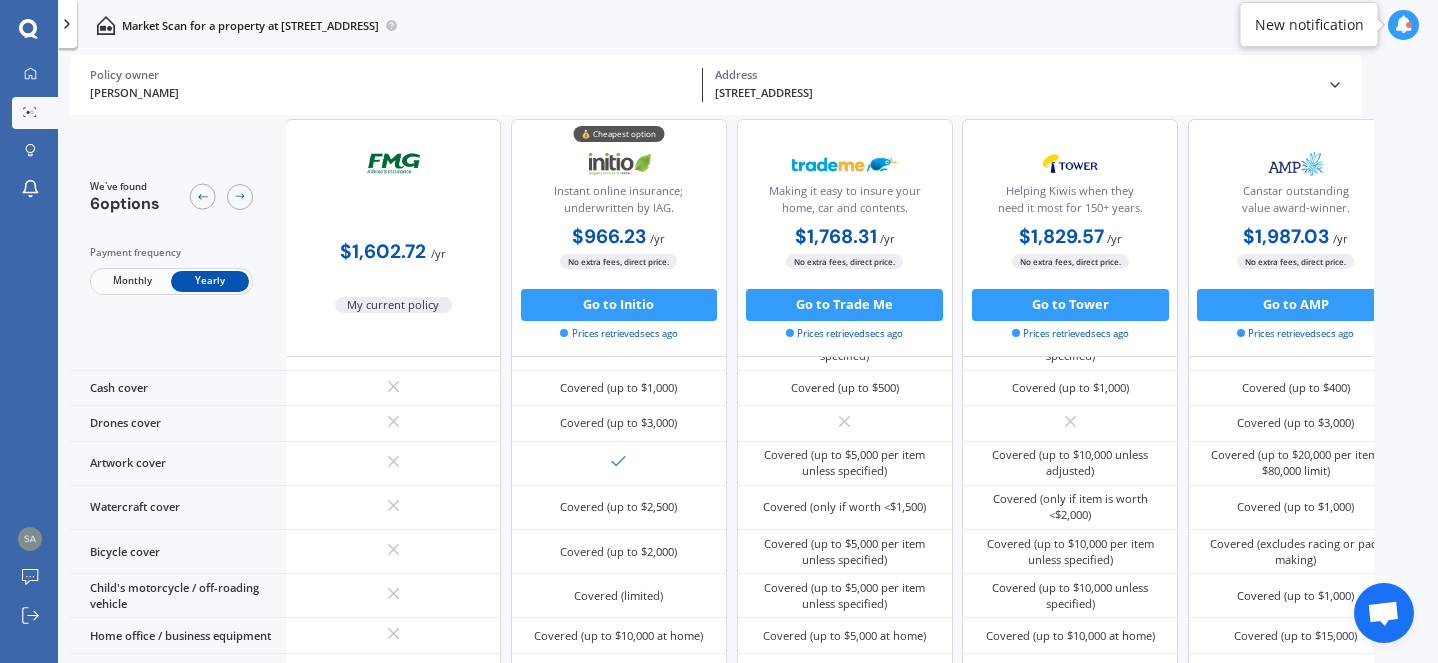 scroll, scrollTop: 0, scrollLeft: 1, axis: horizontal 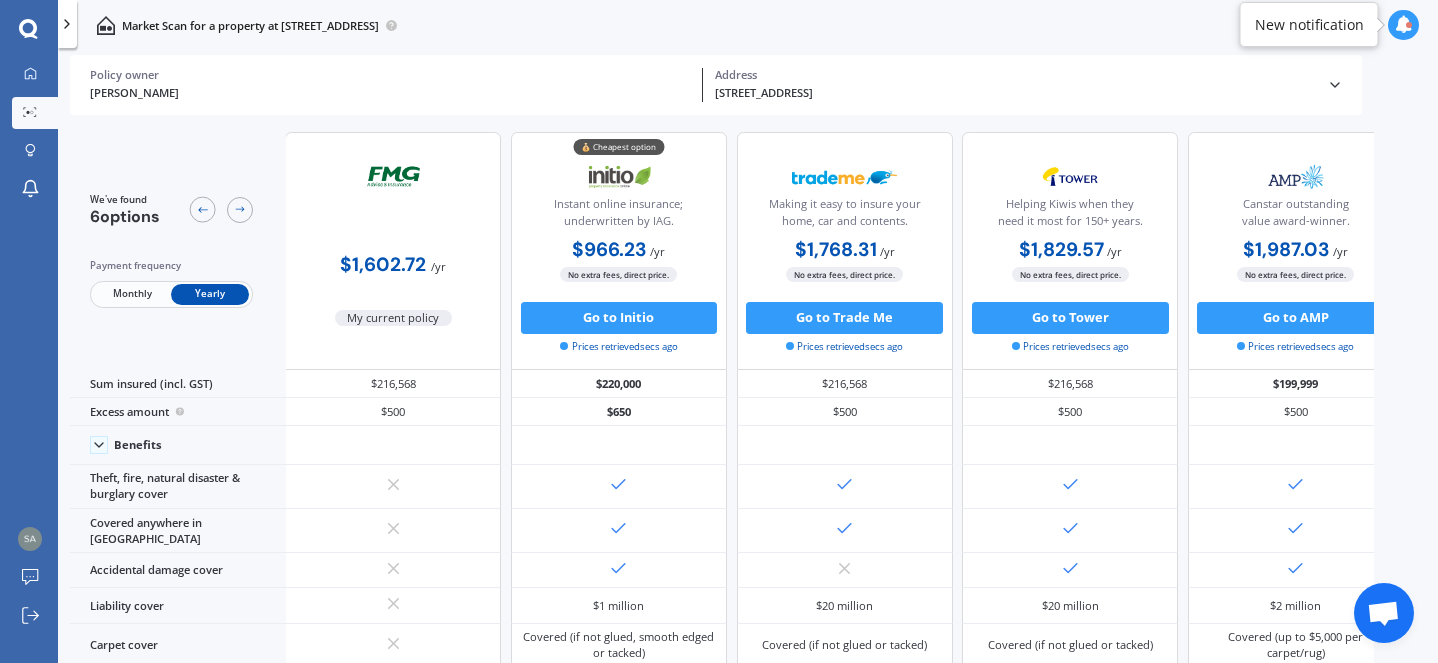 click at bounding box center [67, 24] 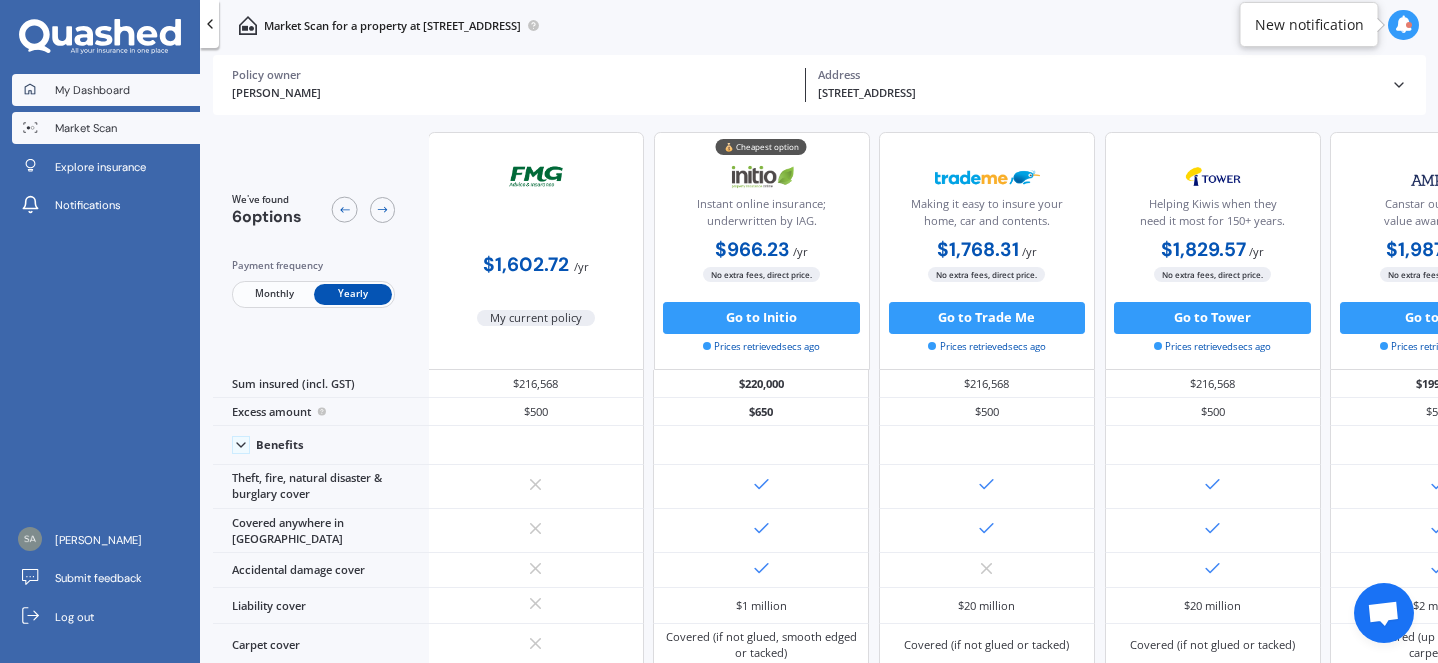 click on "My Dashboard" at bounding box center [106, 90] 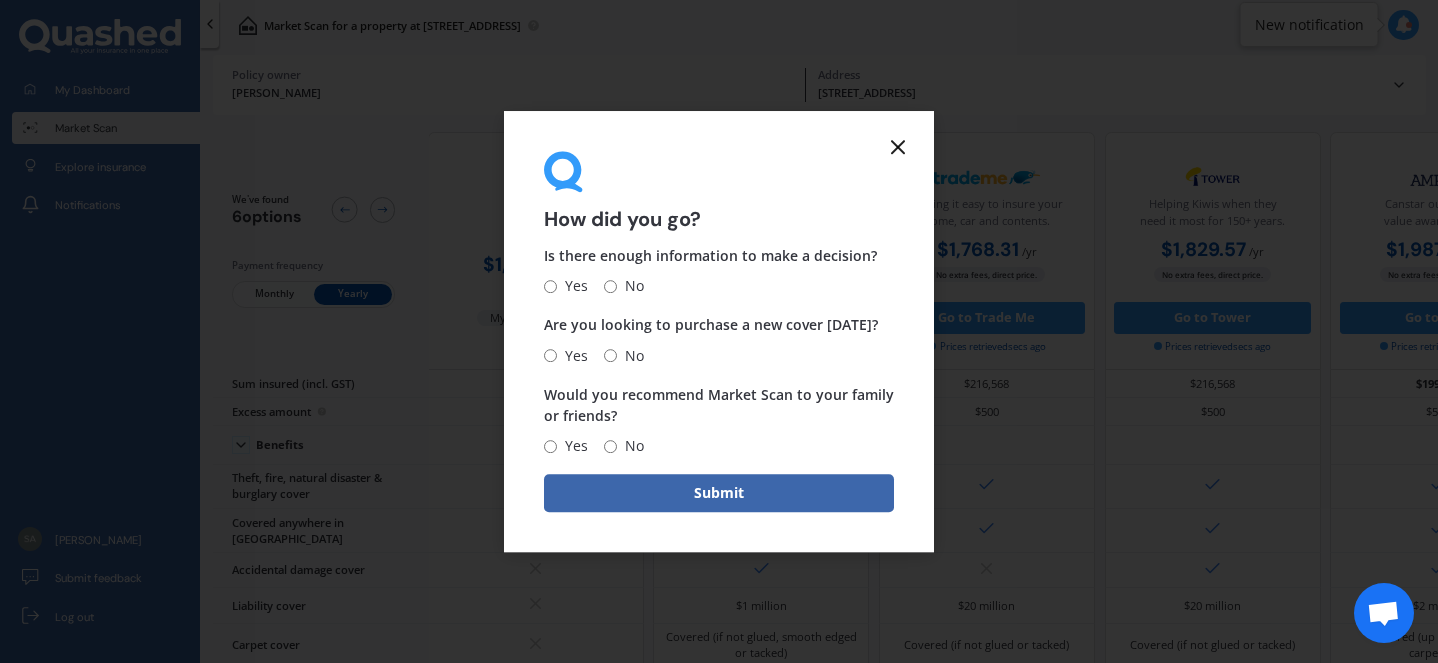 click 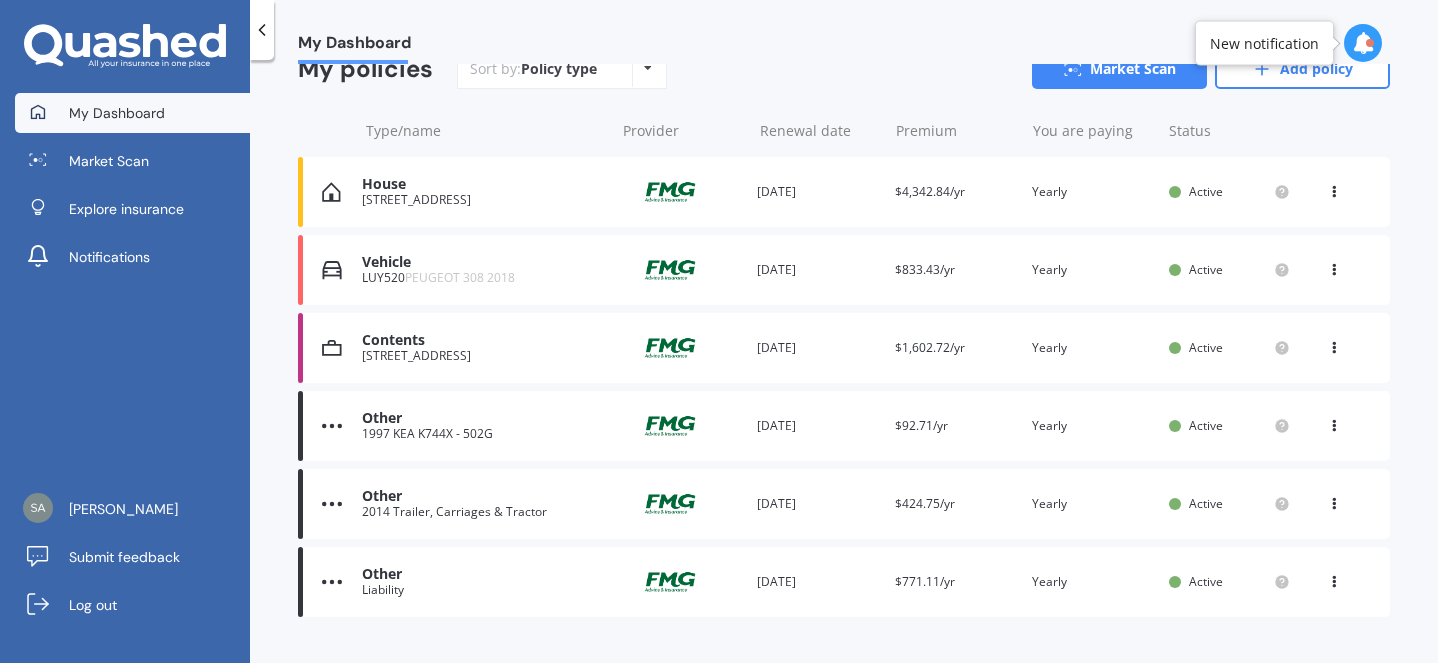 scroll, scrollTop: 240, scrollLeft: 0, axis: vertical 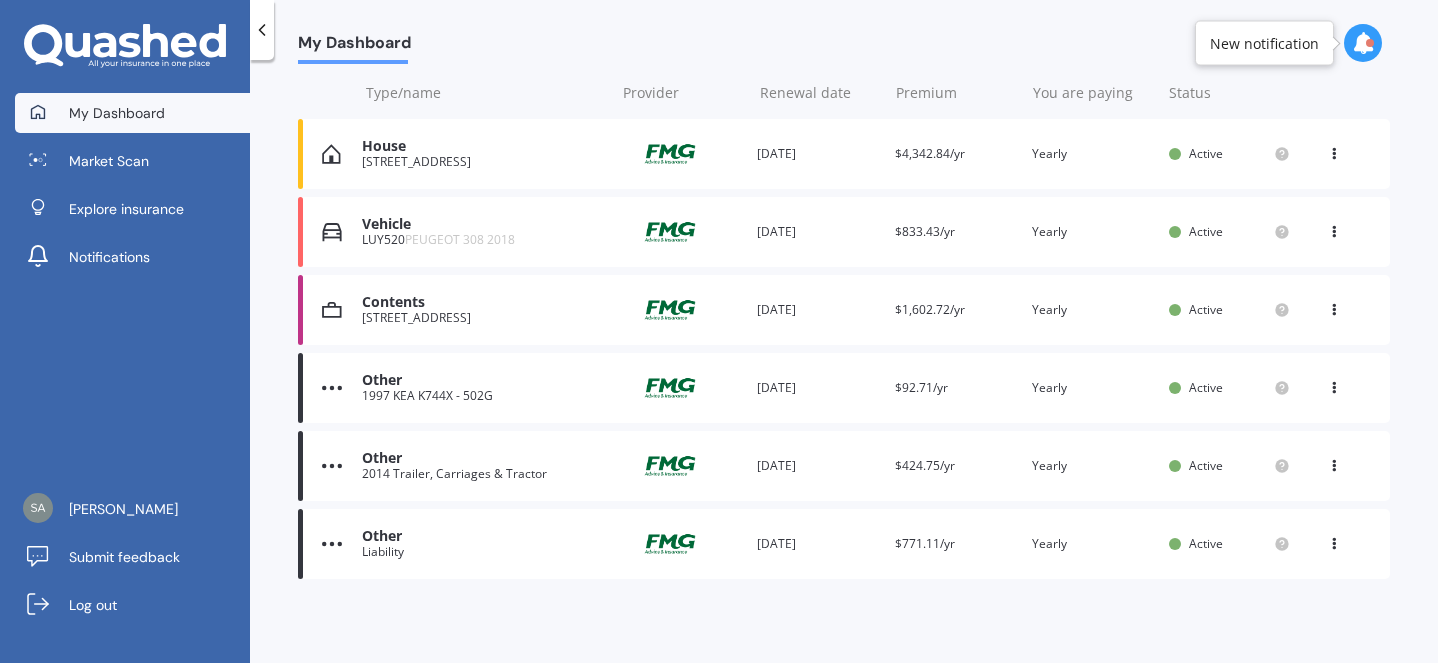 click on "View option View policy Delete" at bounding box center [1336, 154] 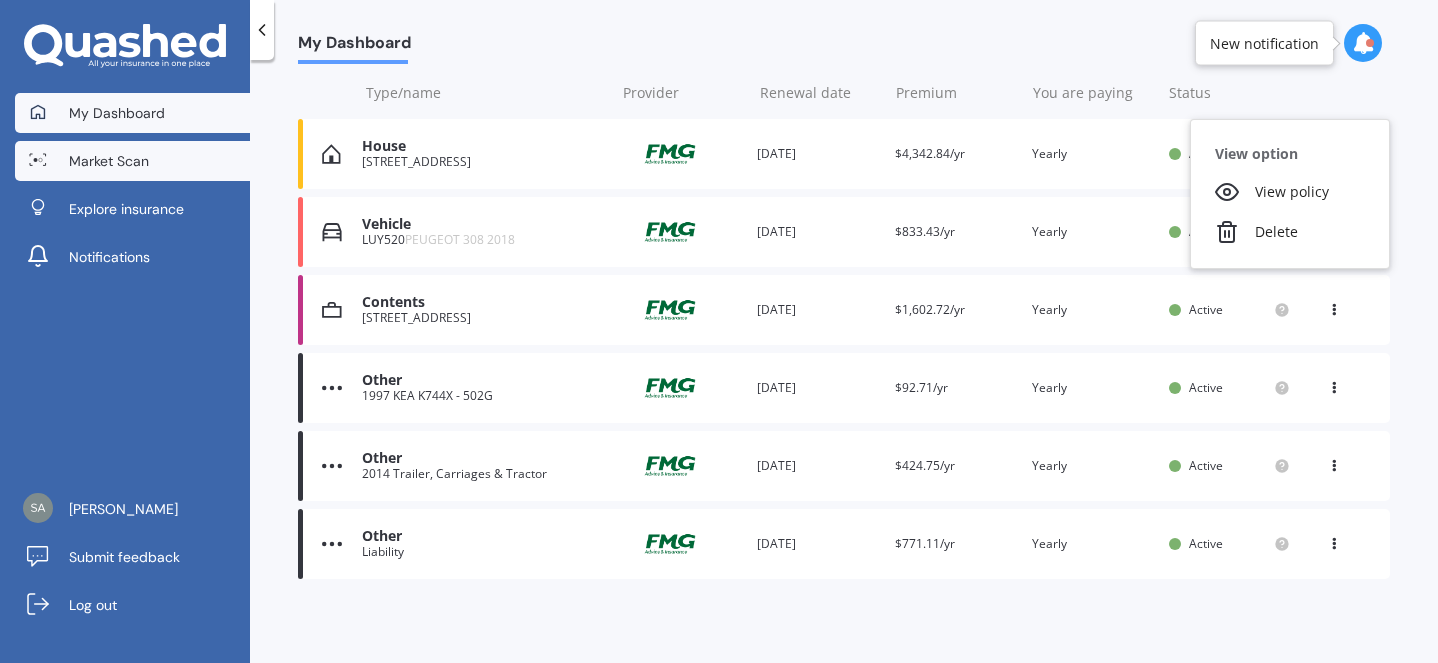 click on "Market Scan" at bounding box center (132, 161) 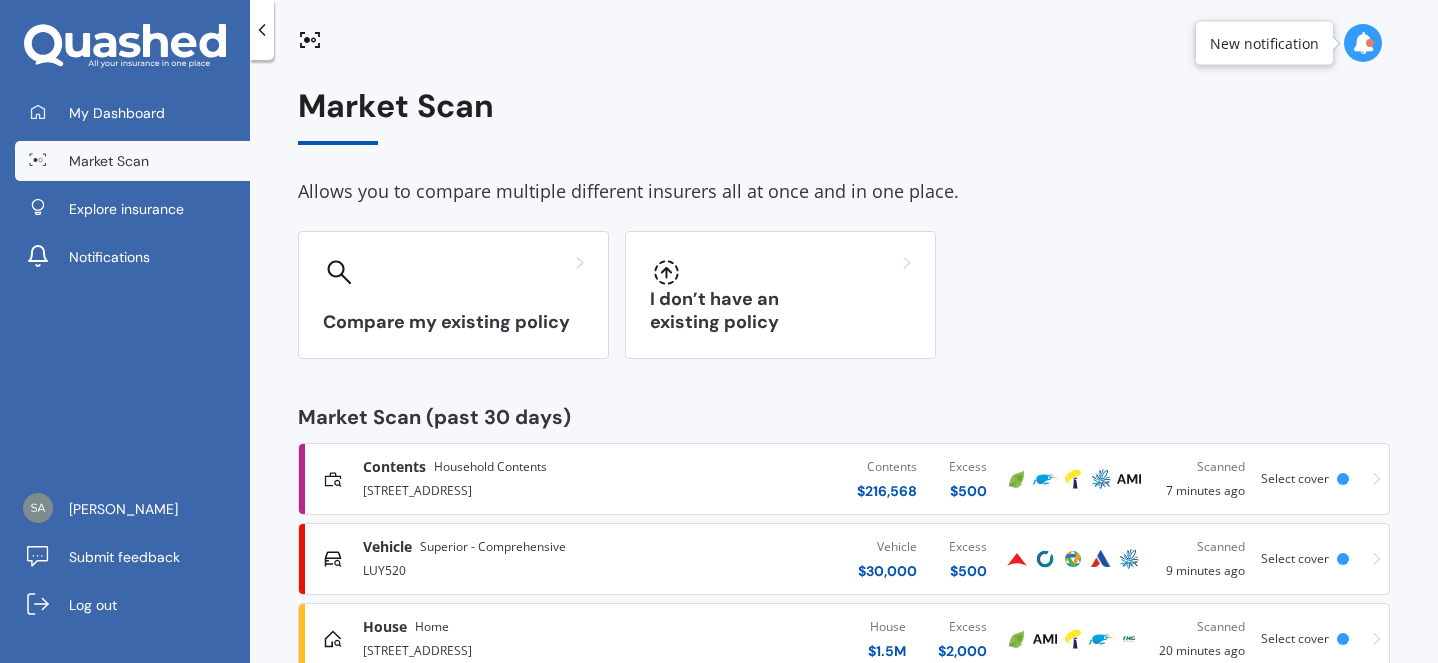scroll, scrollTop: 56, scrollLeft: 0, axis: vertical 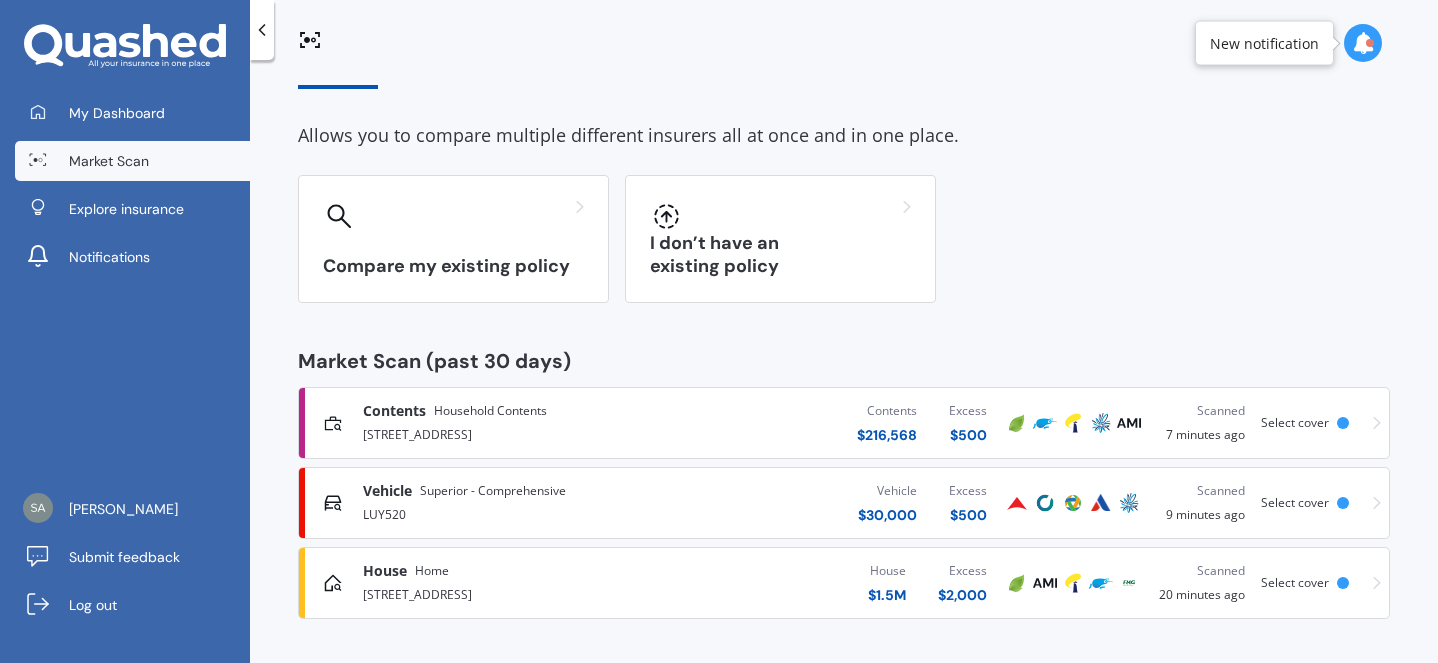 click on "Contents $ 216,568 Excess $ 500" at bounding box center [833, 423] 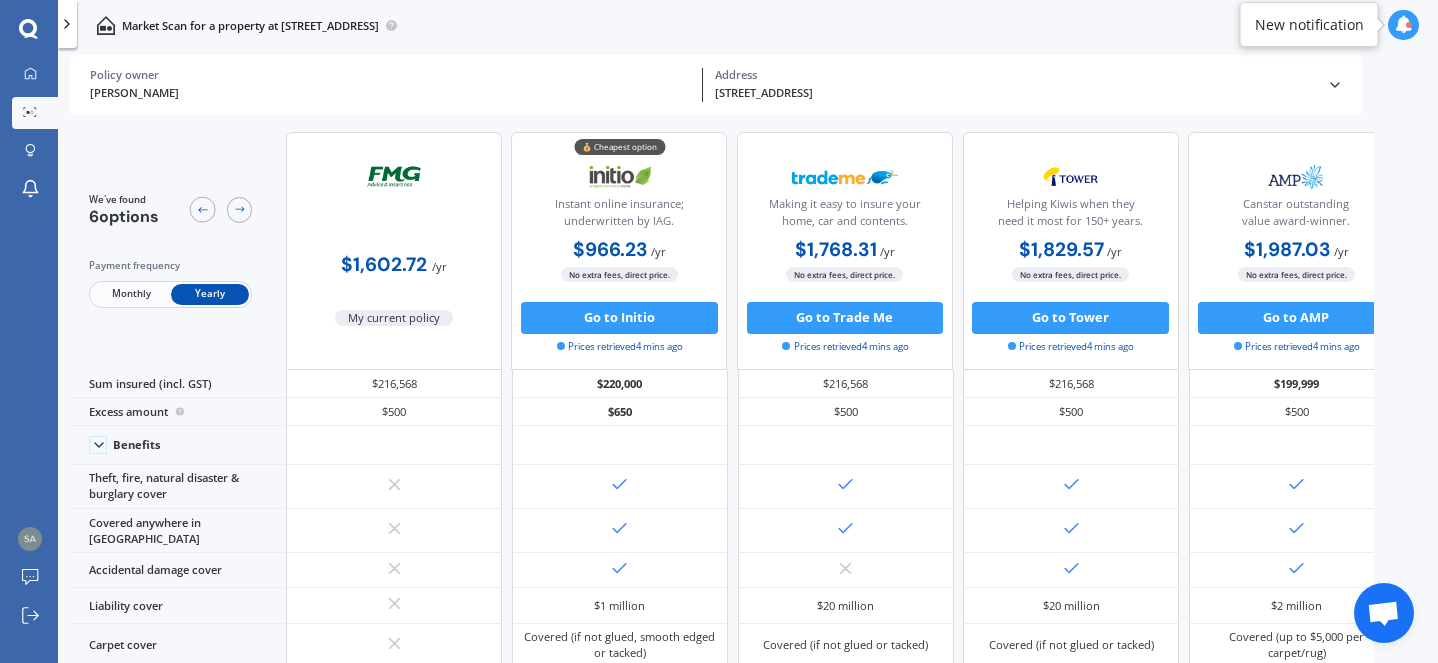 scroll, scrollTop: 0, scrollLeft: 0, axis: both 